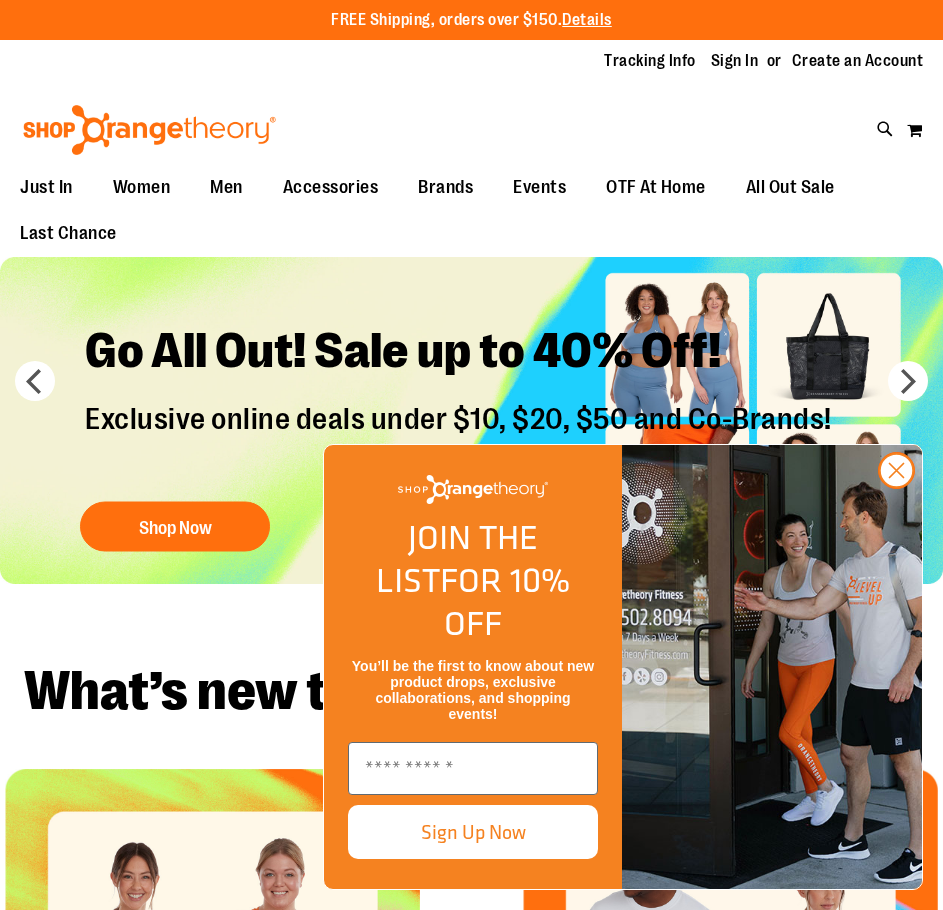 scroll, scrollTop: 0, scrollLeft: 0, axis: both 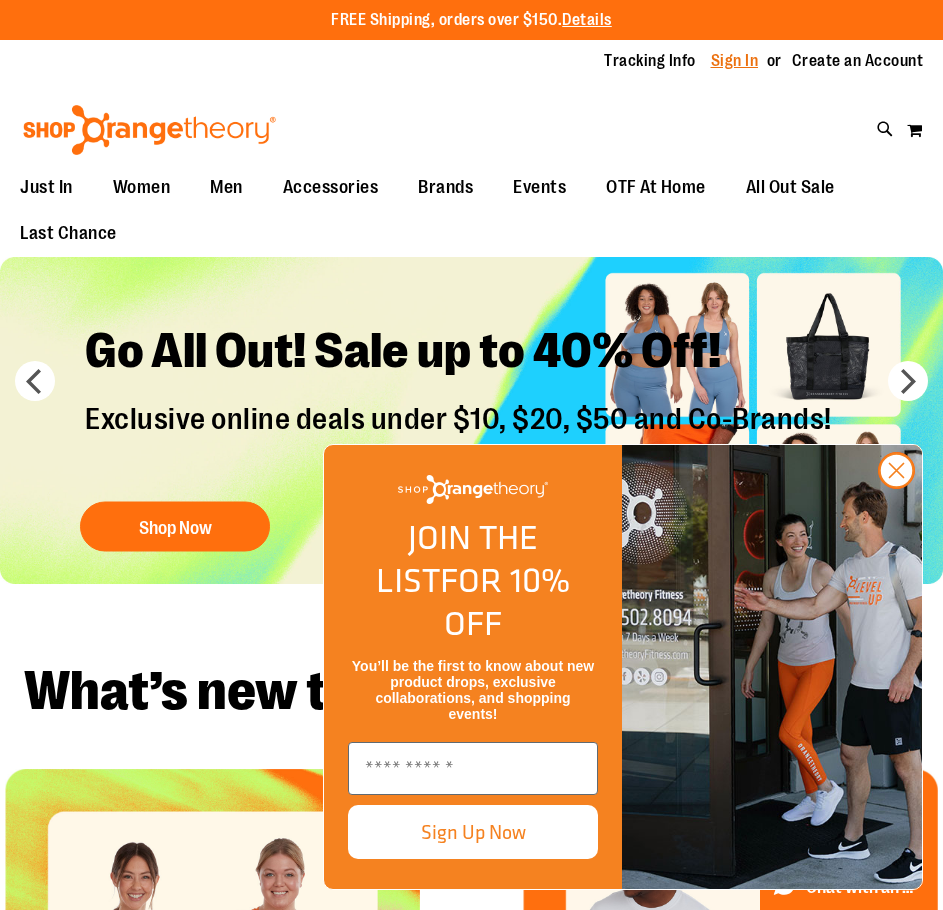 click on "Sign In" at bounding box center [735, 61] 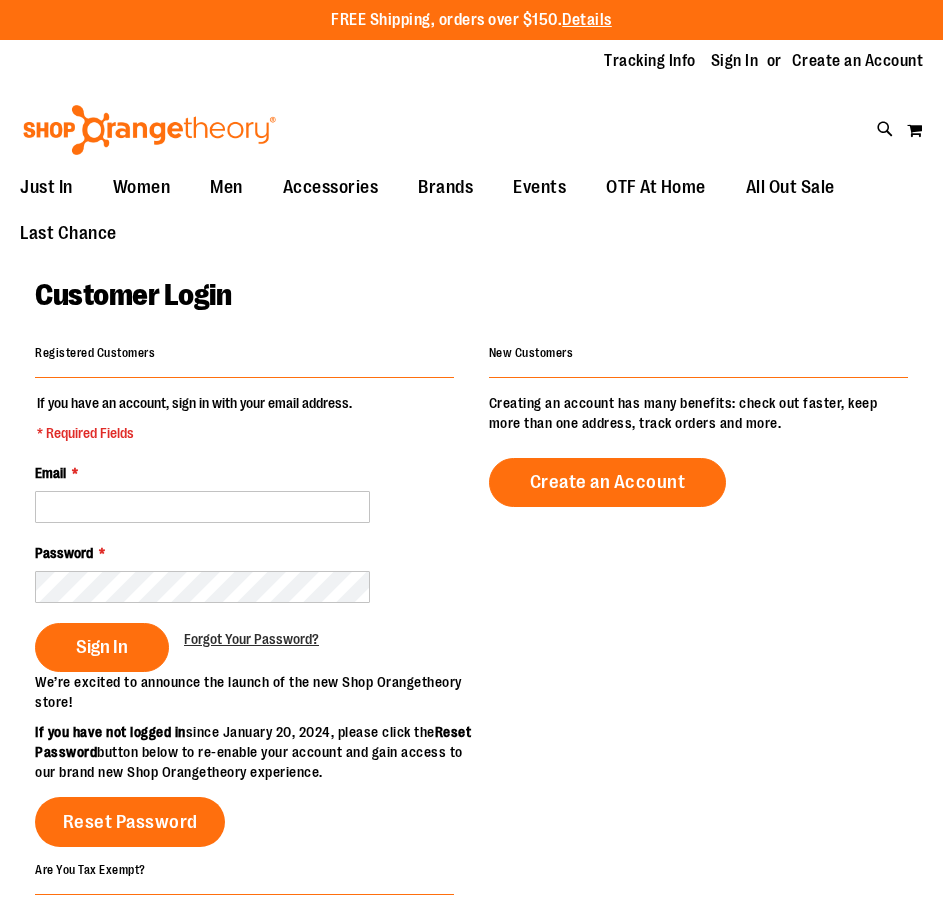 scroll, scrollTop: 0, scrollLeft: 0, axis: both 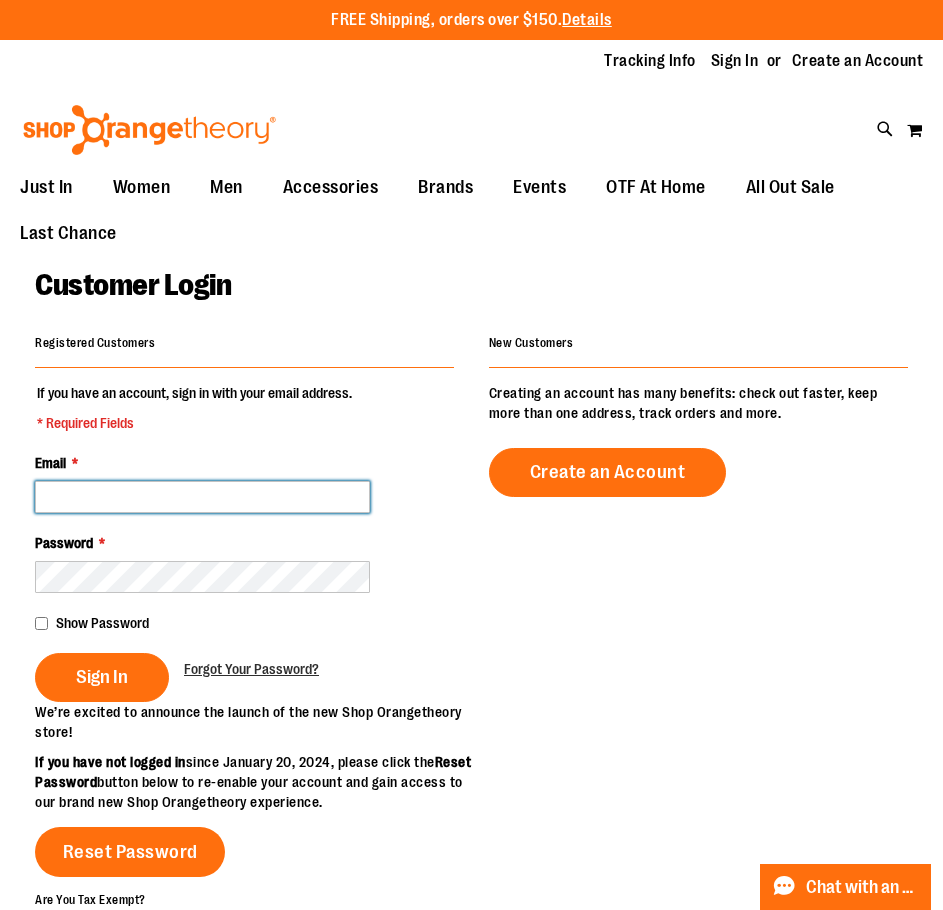 click on "Email *" at bounding box center (202, 497) 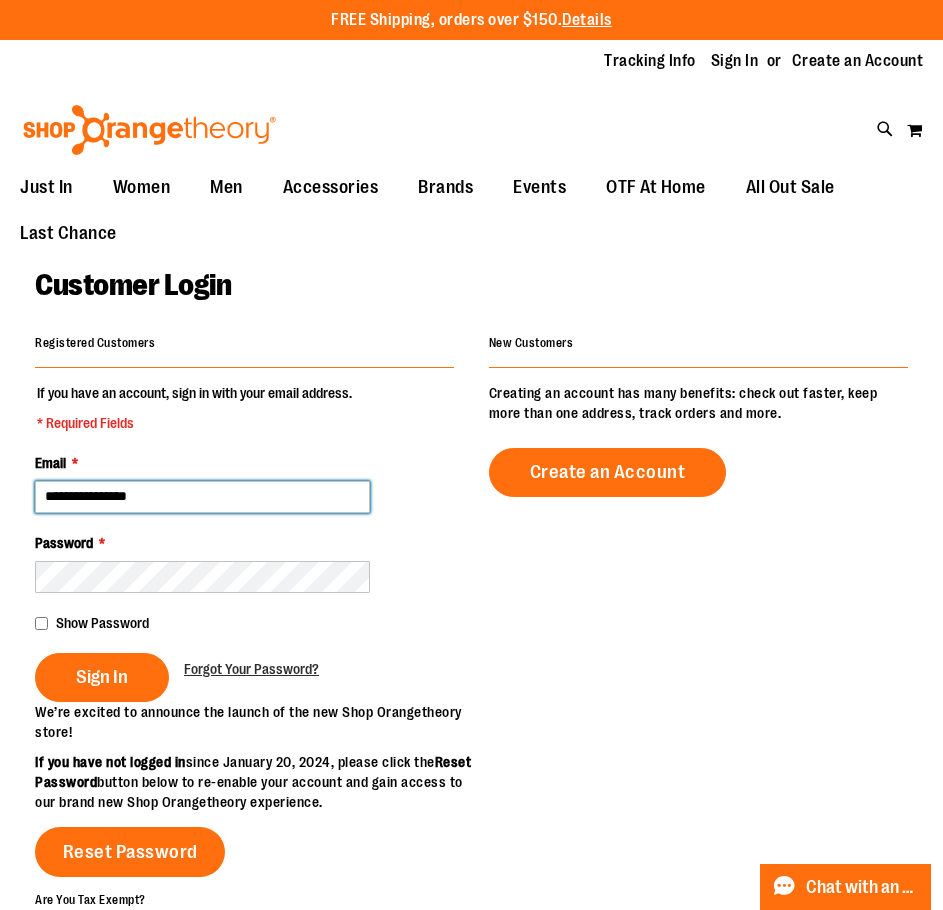 type on "**********" 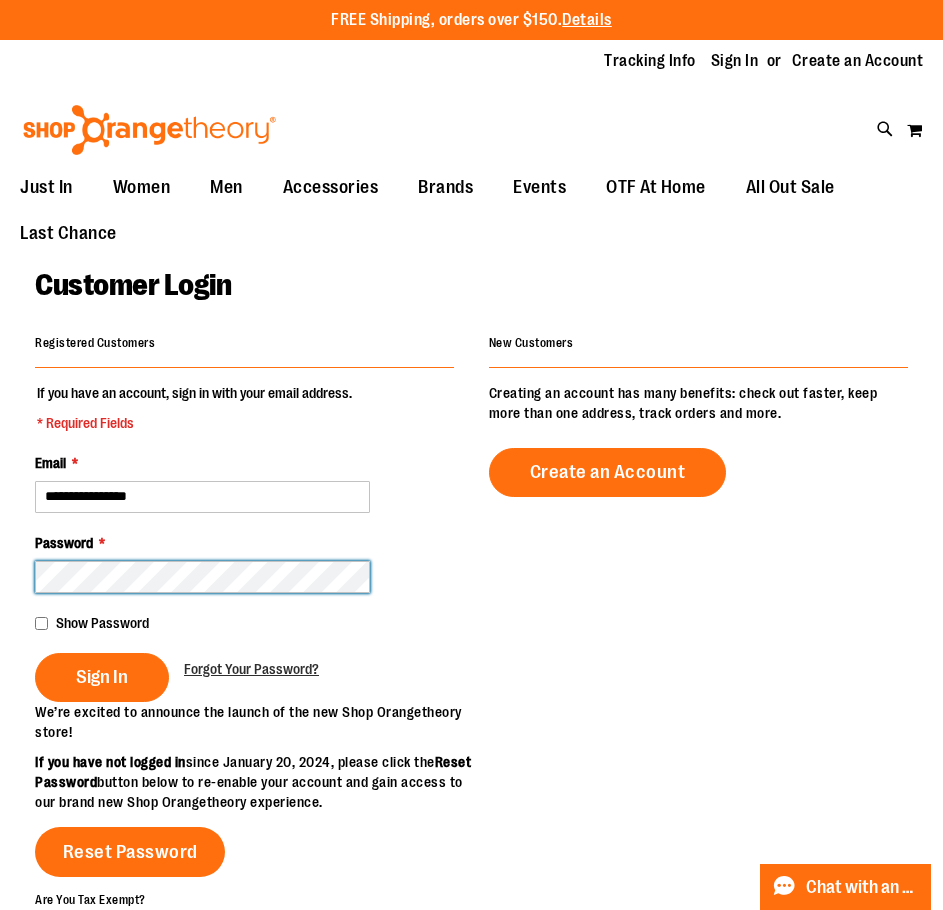 click on "Sign In" at bounding box center (102, 677) 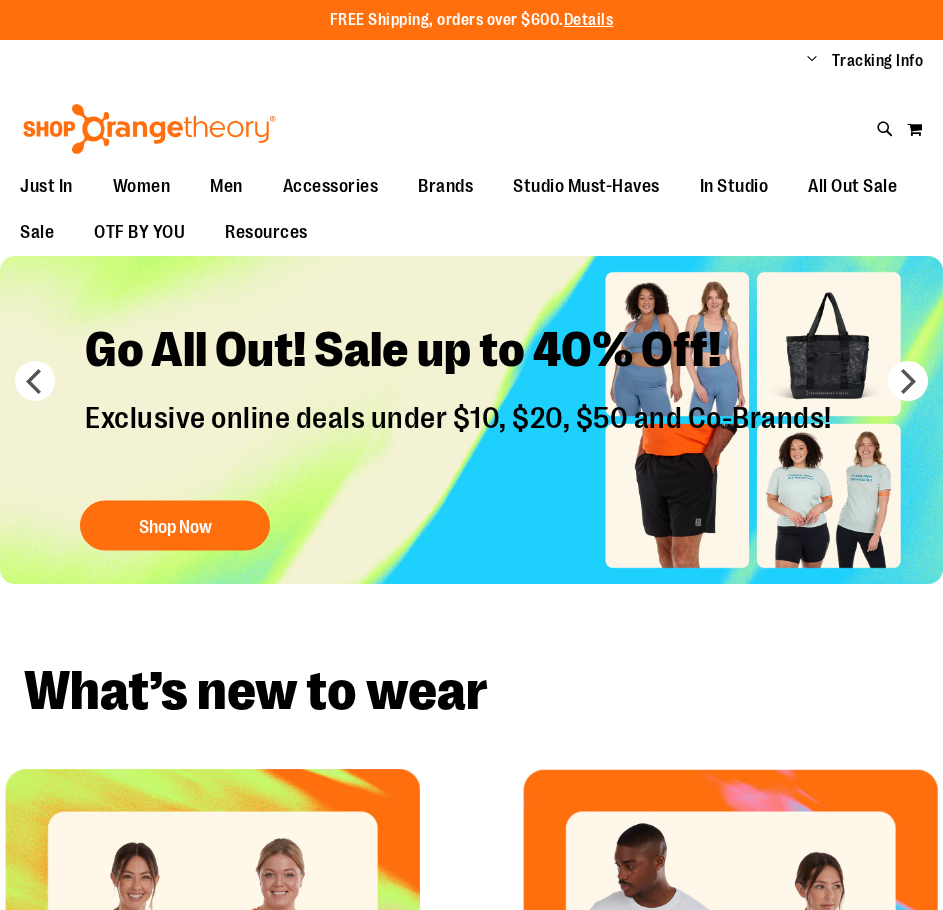 scroll, scrollTop: 0, scrollLeft: 0, axis: both 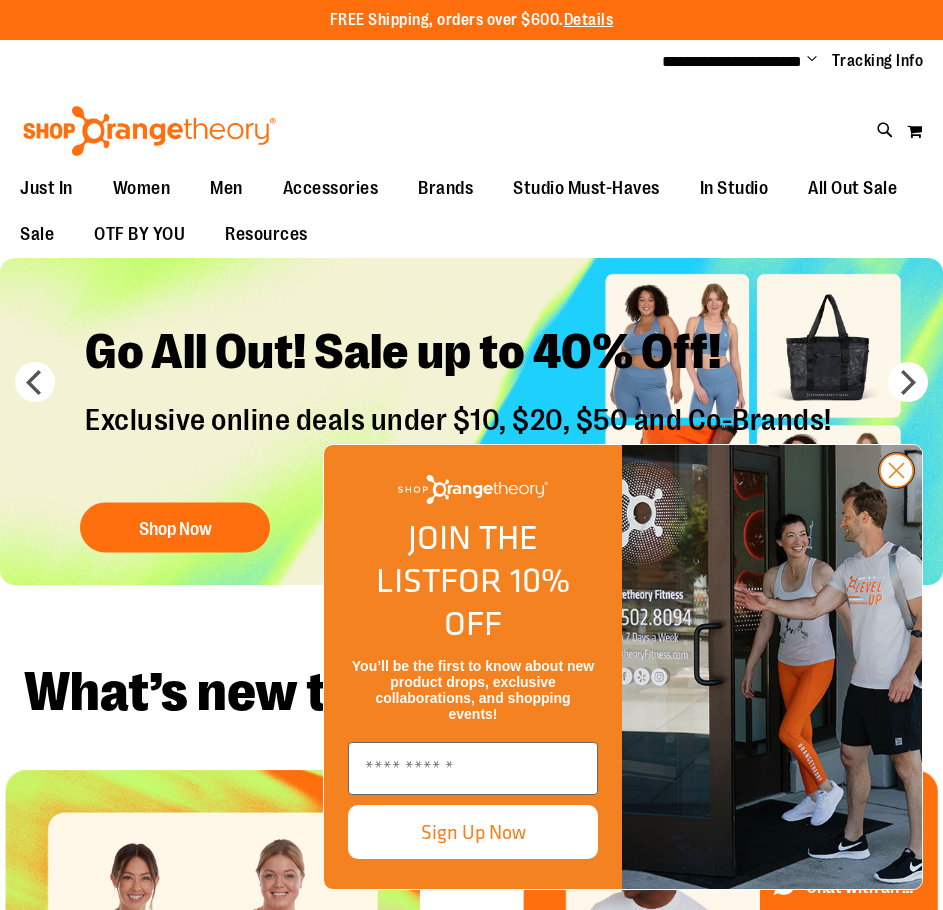 click 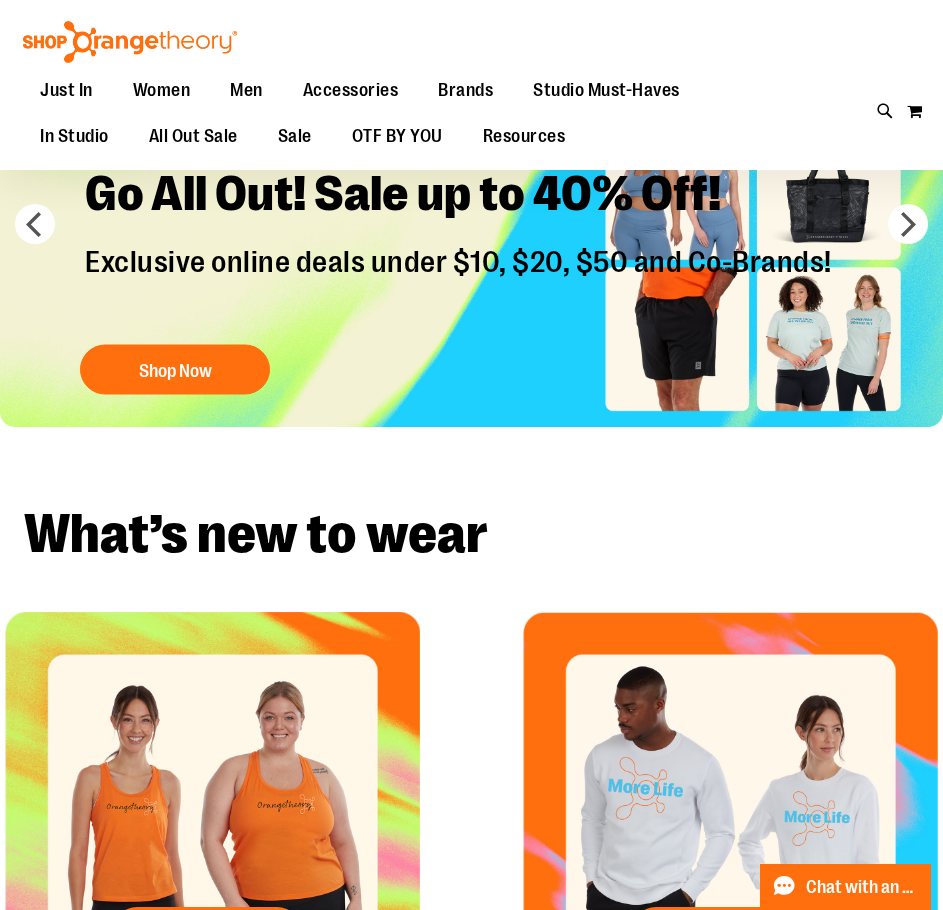 scroll, scrollTop: 0, scrollLeft: 0, axis: both 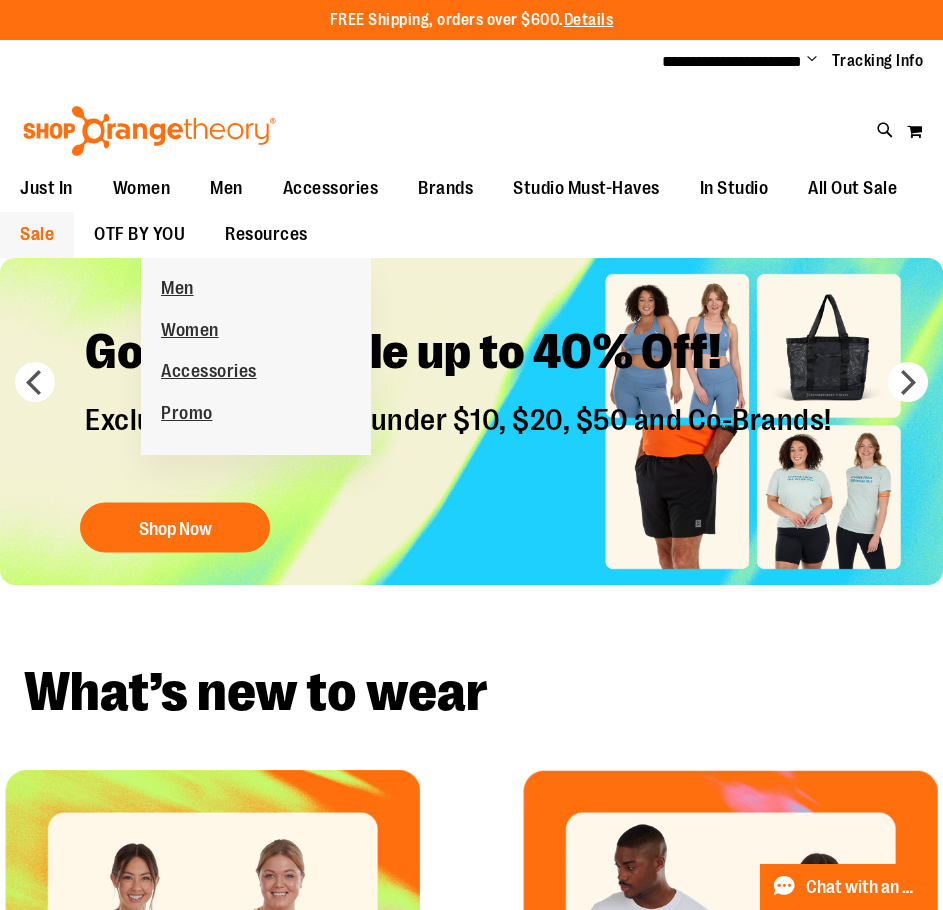 click on "Sale" at bounding box center (37, 234) 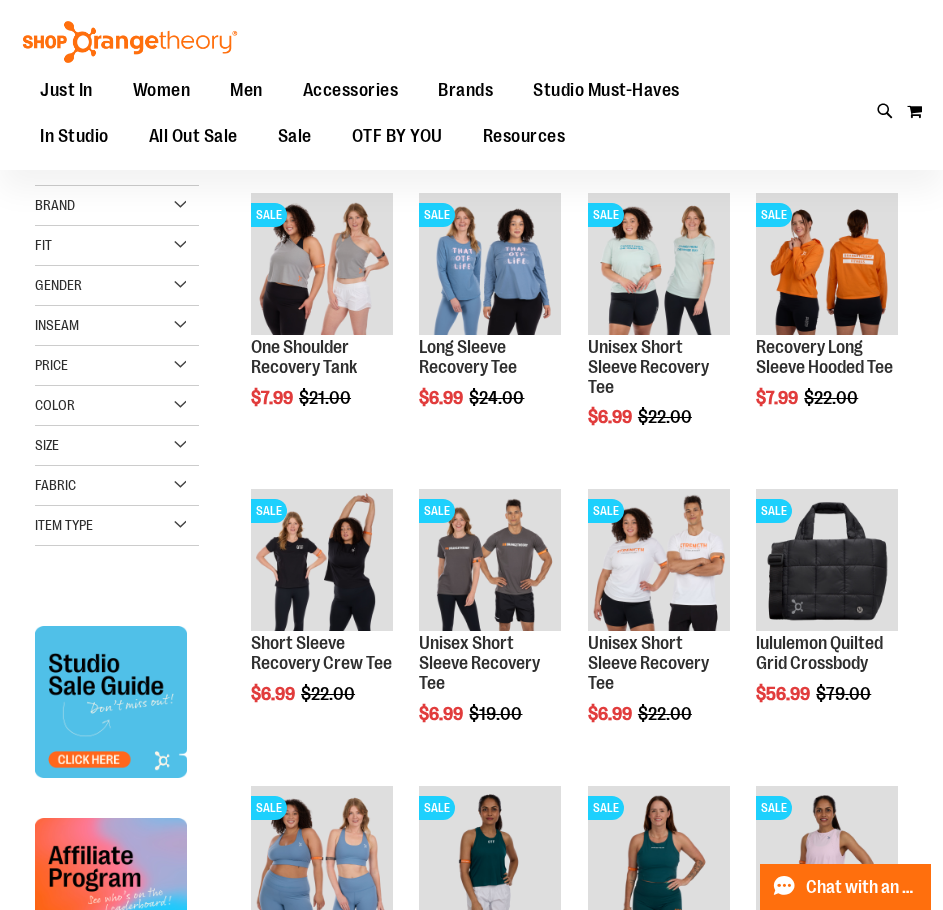 scroll, scrollTop: 299, scrollLeft: 0, axis: vertical 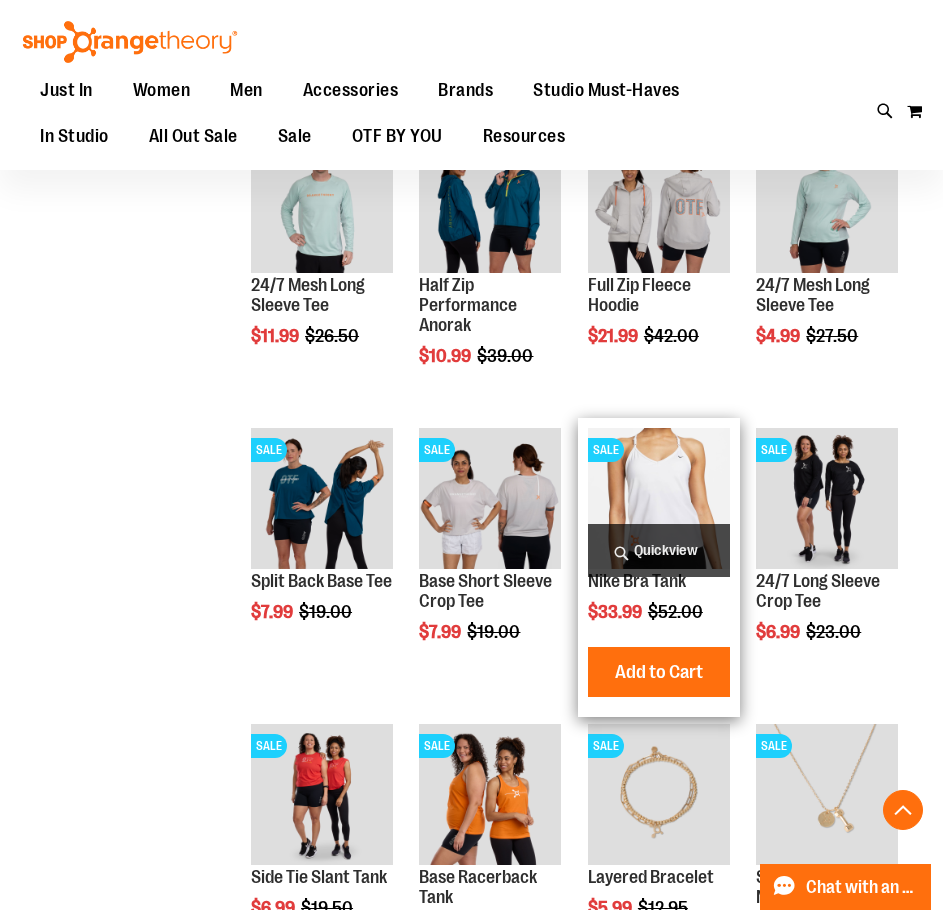 click on "Quickview" at bounding box center [659, 550] 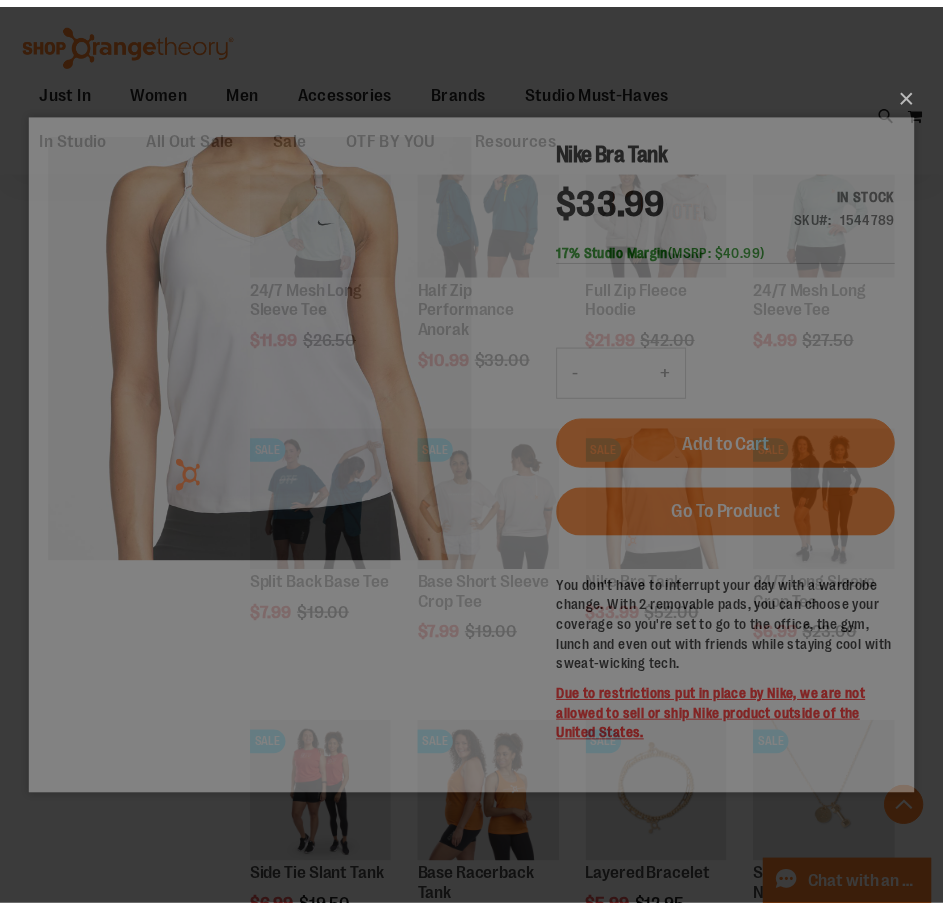 scroll, scrollTop: 0, scrollLeft: 0, axis: both 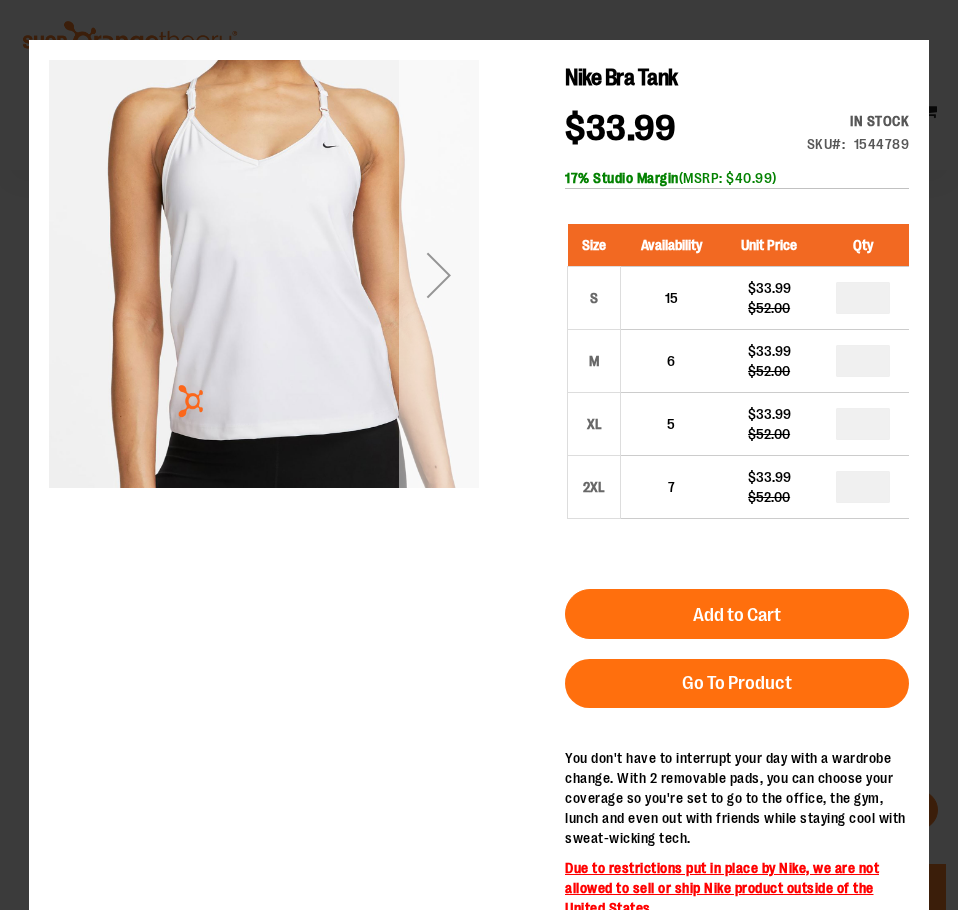 click at bounding box center [439, 275] 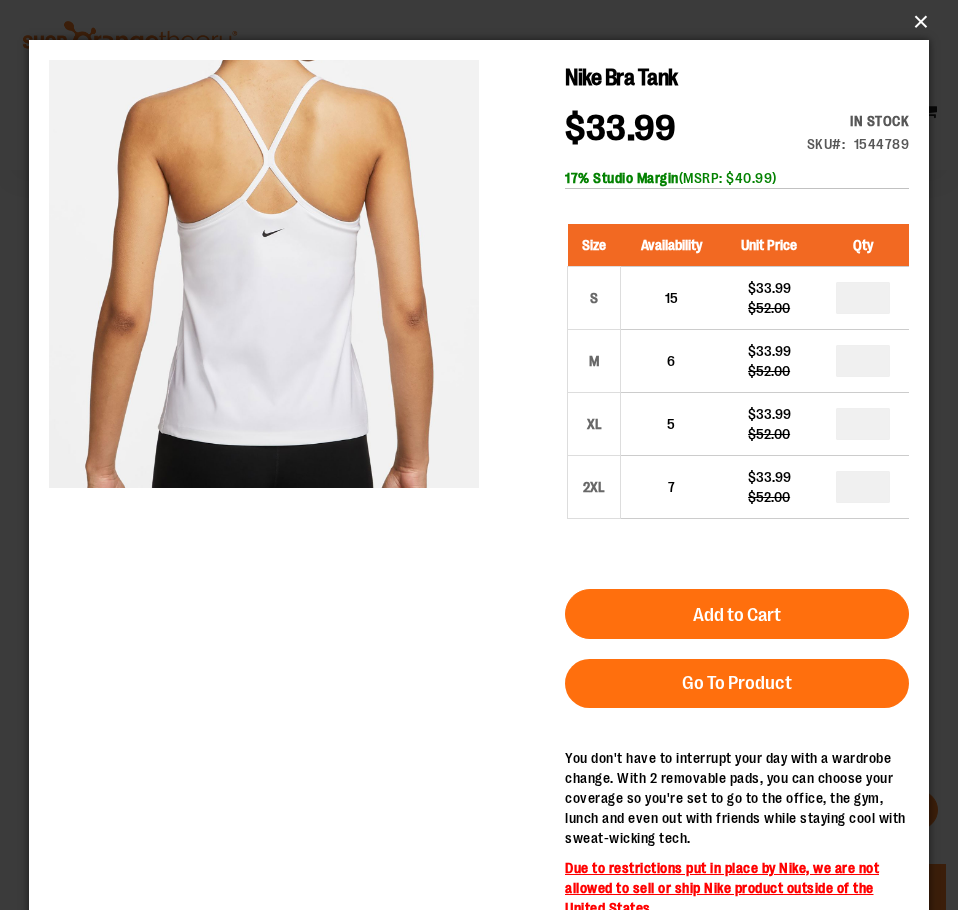 click on "×" at bounding box center [485, 22] 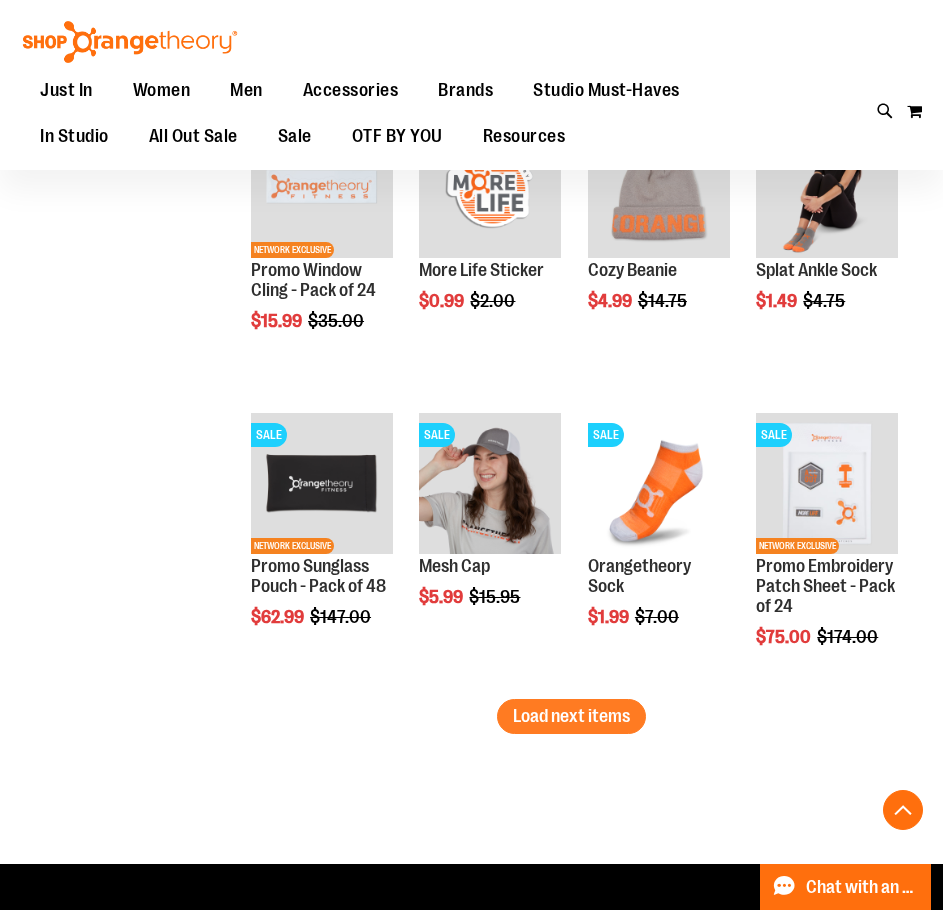 scroll, scrollTop: 2399, scrollLeft: 0, axis: vertical 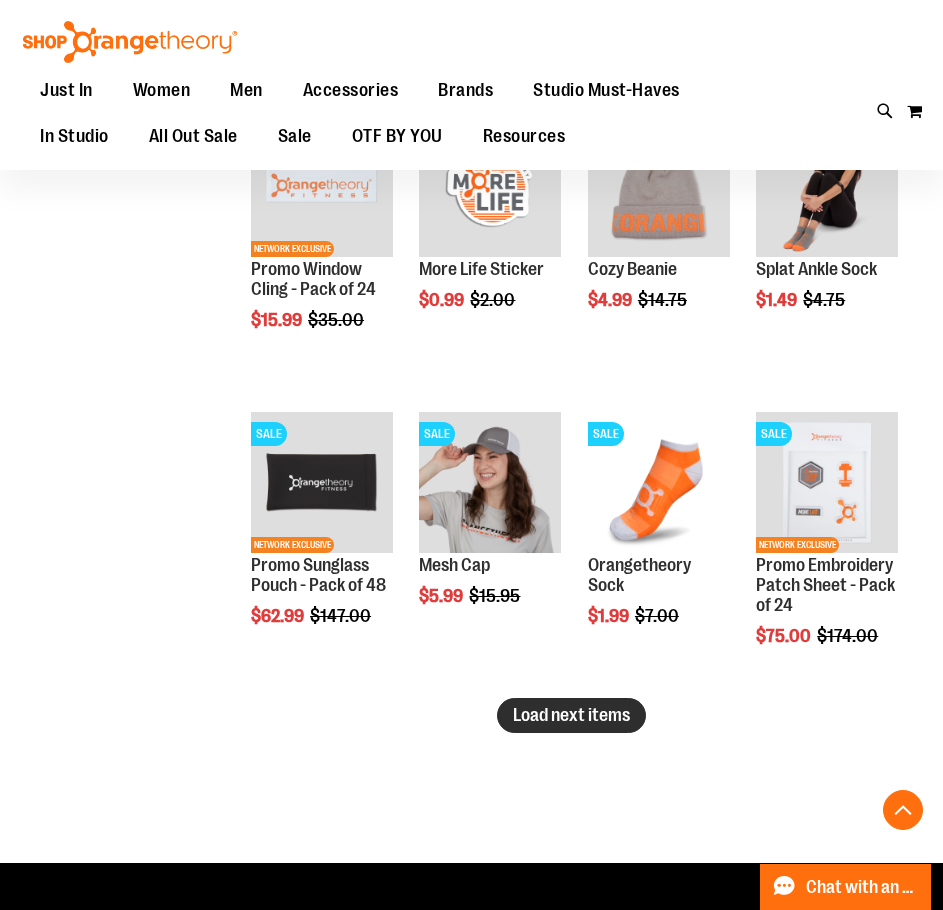 click on "Load next items" at bounding box center (571, 715) 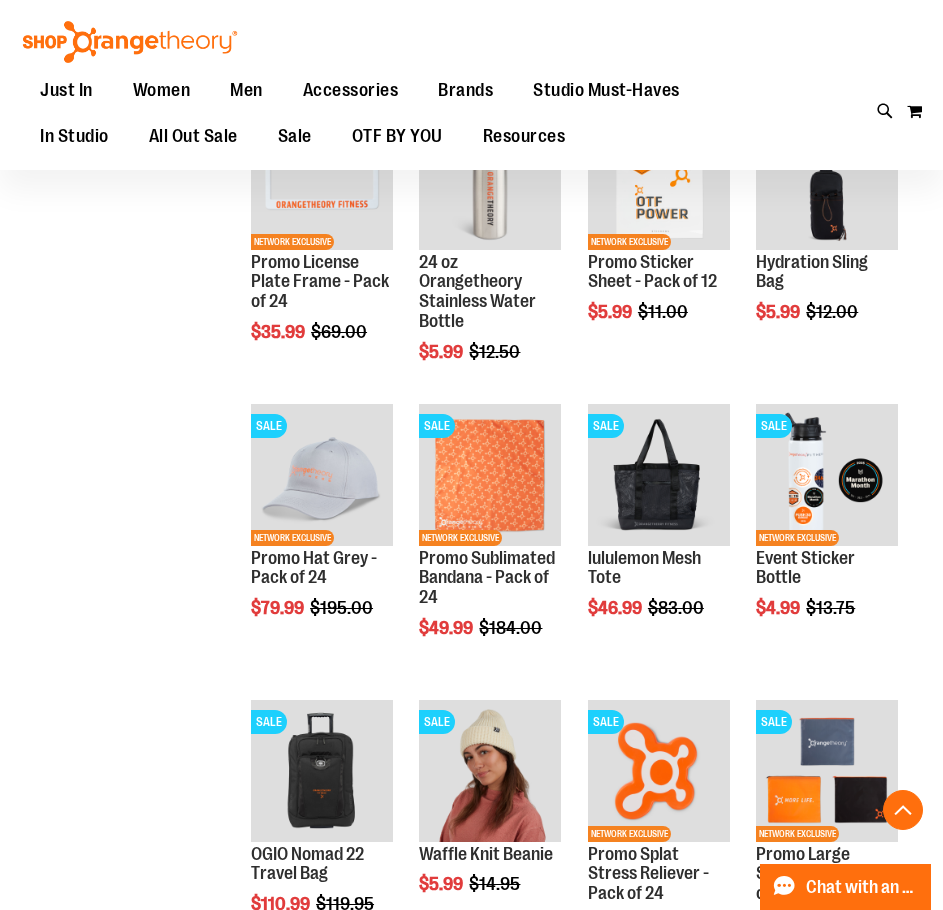 scroll, scrollTop: 3199, scrollLeft: 0, axis: vertical 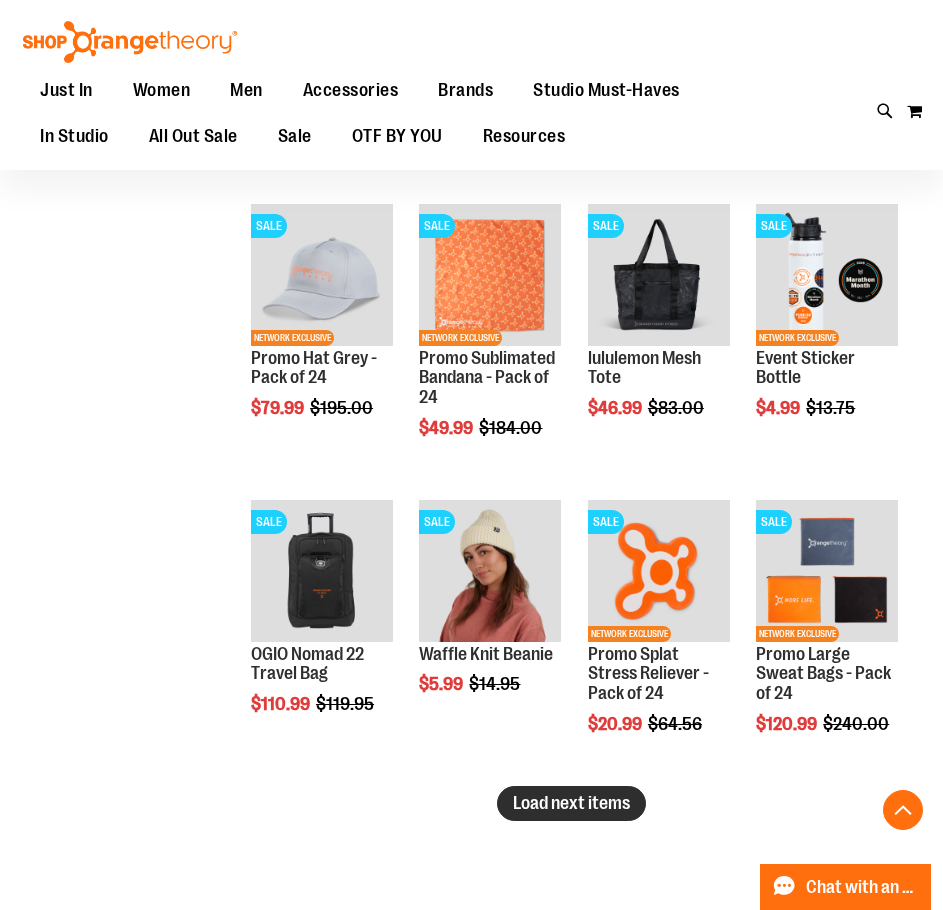 click on "Load next items" at bounding box center (571, 803) 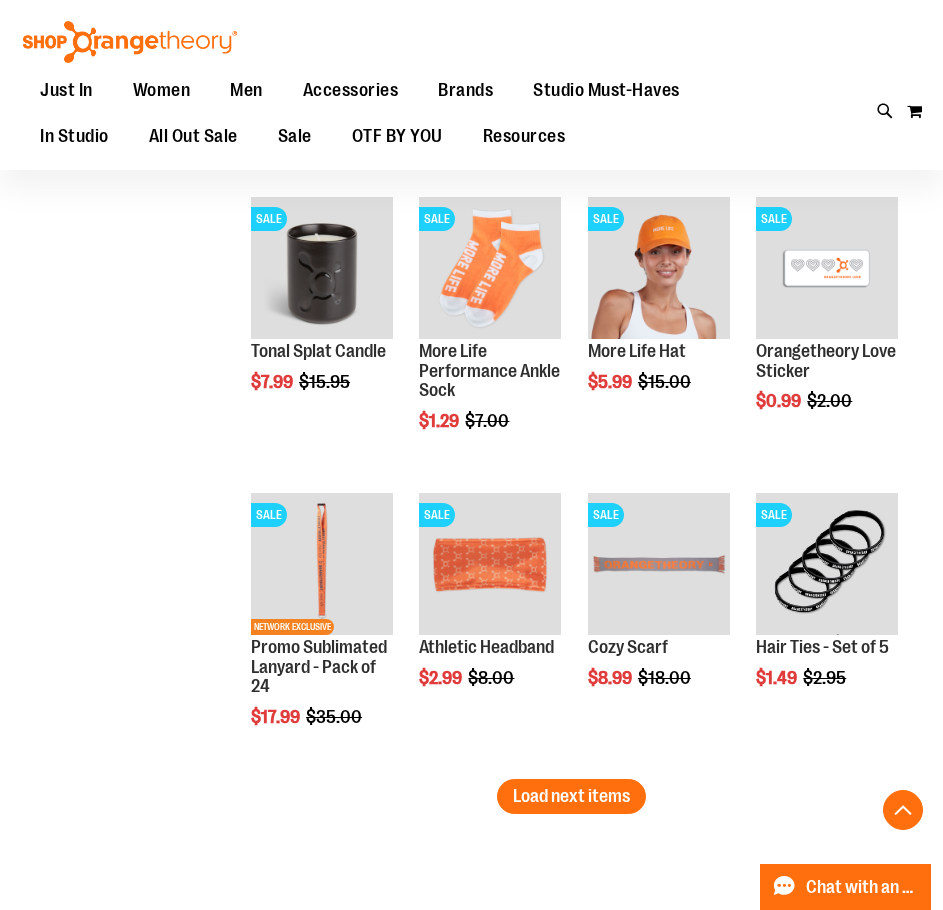 scroll, scrollTop: 4099, scrollLeft: 0, axis: vertical 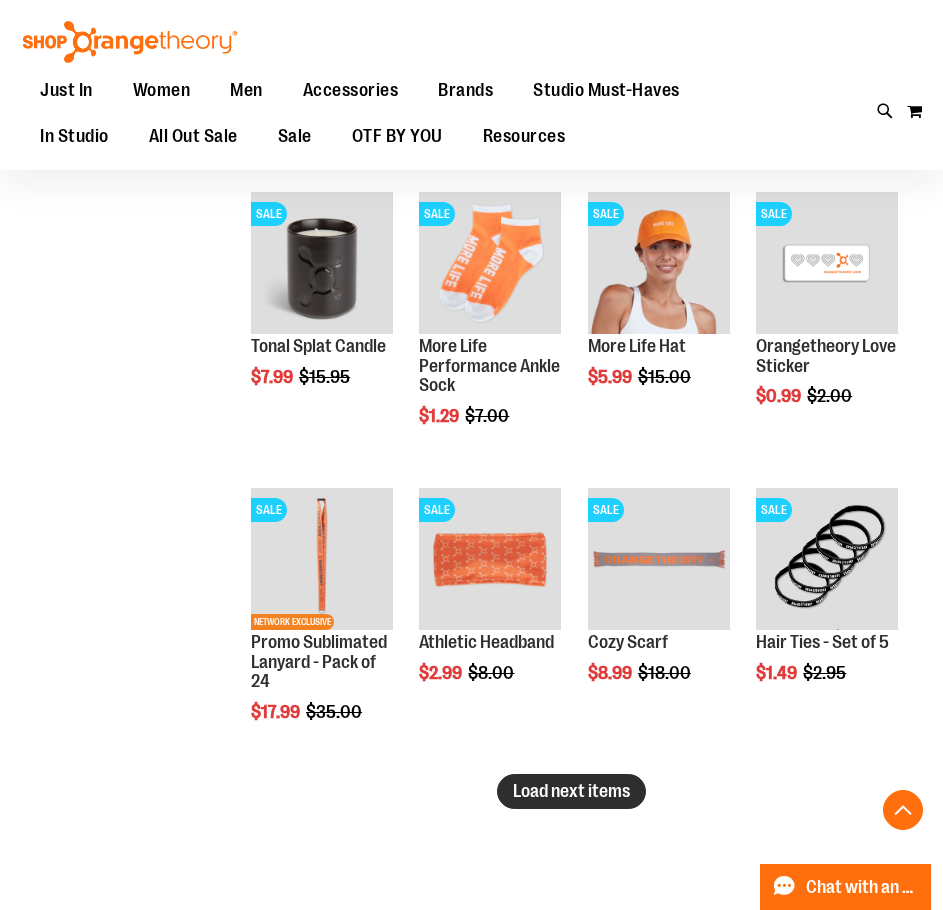click on "Load next items" at bounding box center (571, 791) 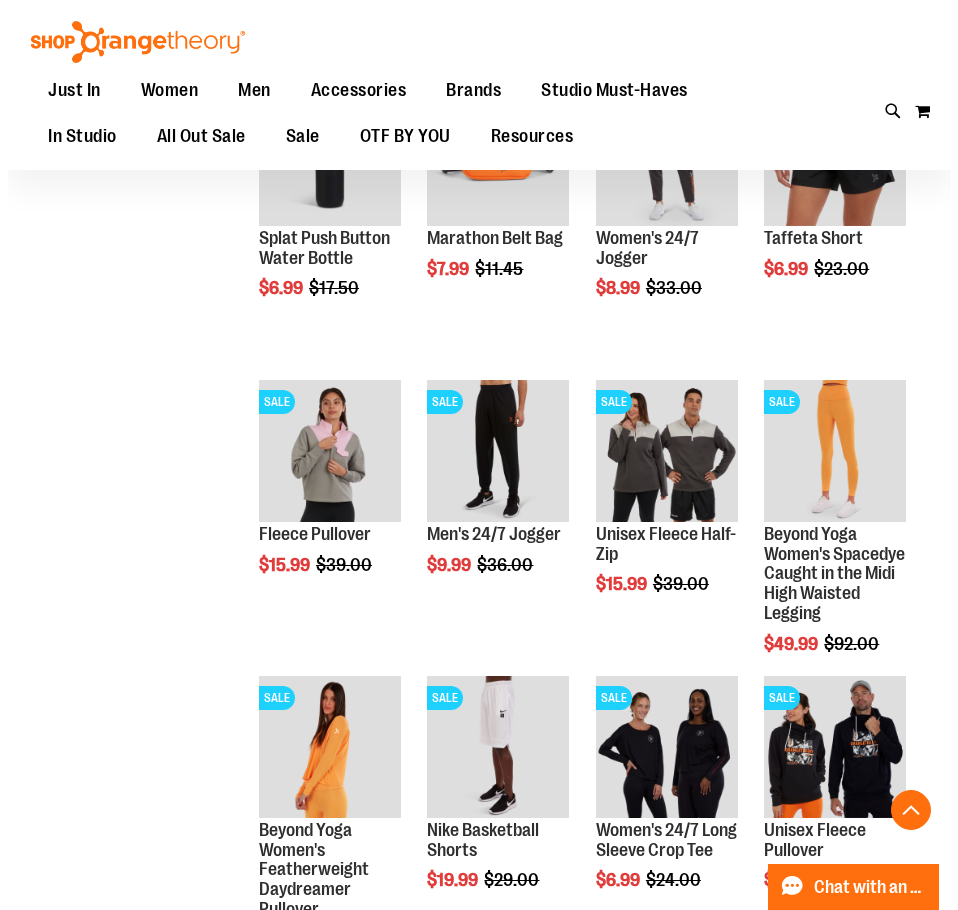 scroll, scrollTop: 4899, scrollLeft: 0, axis: vertical 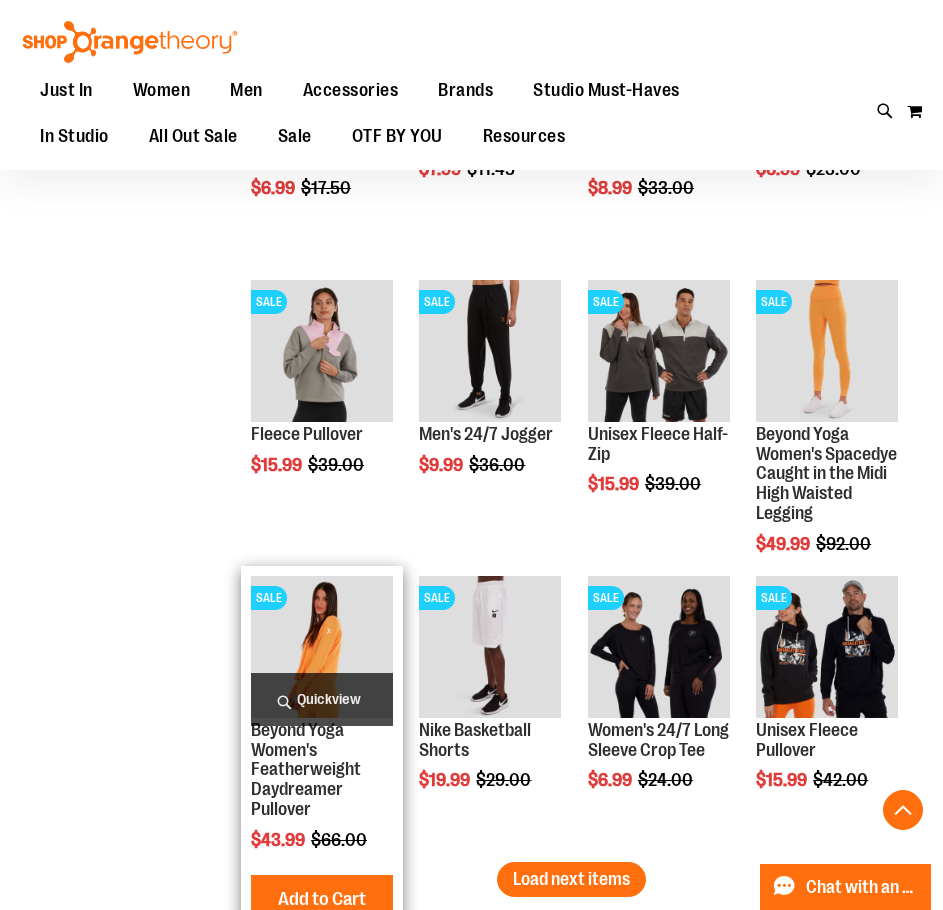 click on "Quickview" at bounding box center [322, 699] 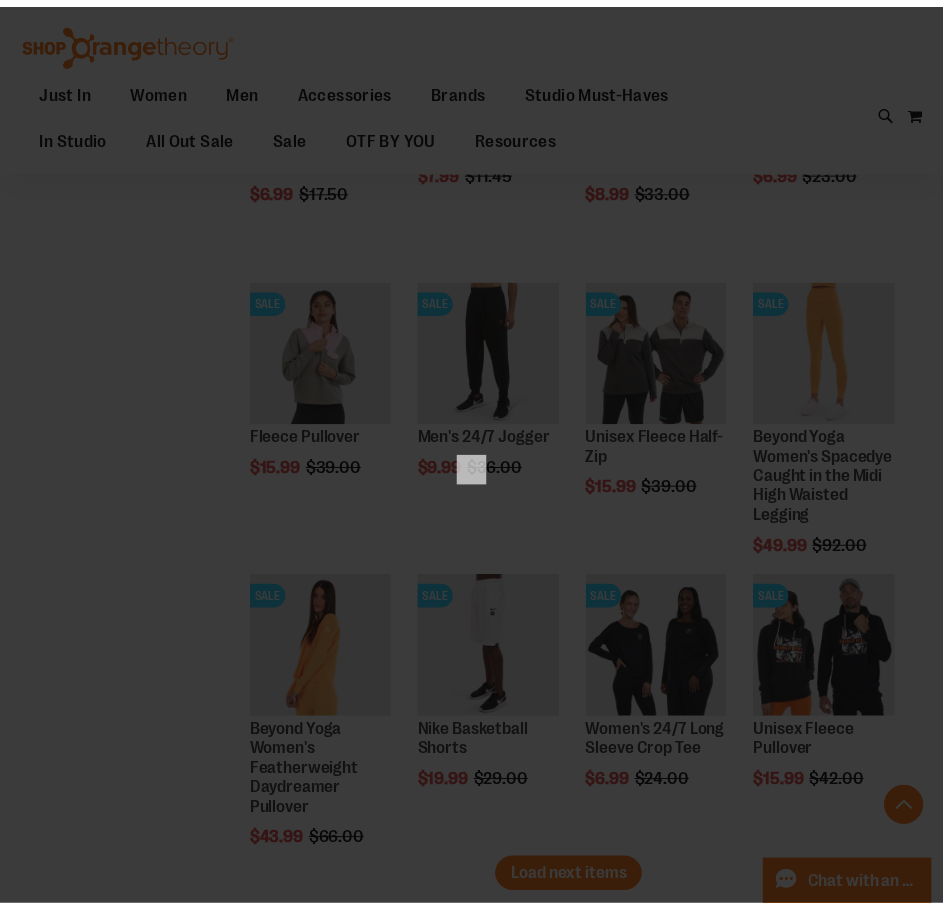 scroll, scrollTop: 0, scrollLeft: 0, axis: both 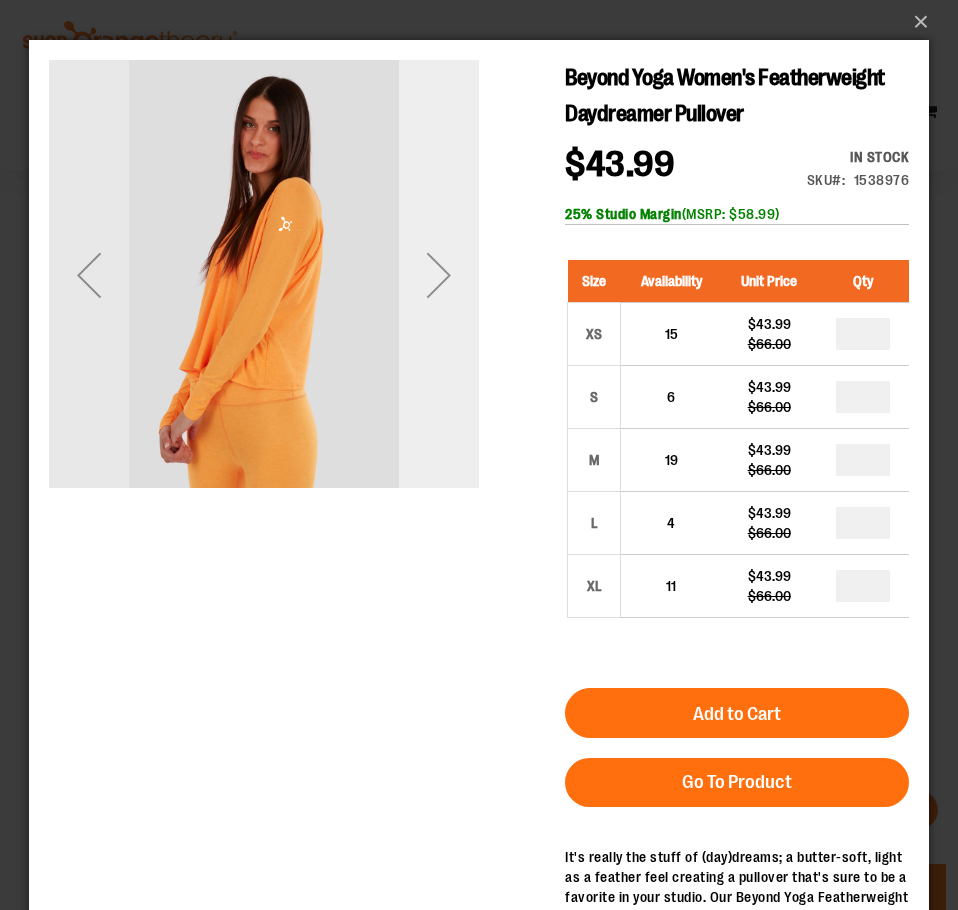 click at bounding box center (439, 275) 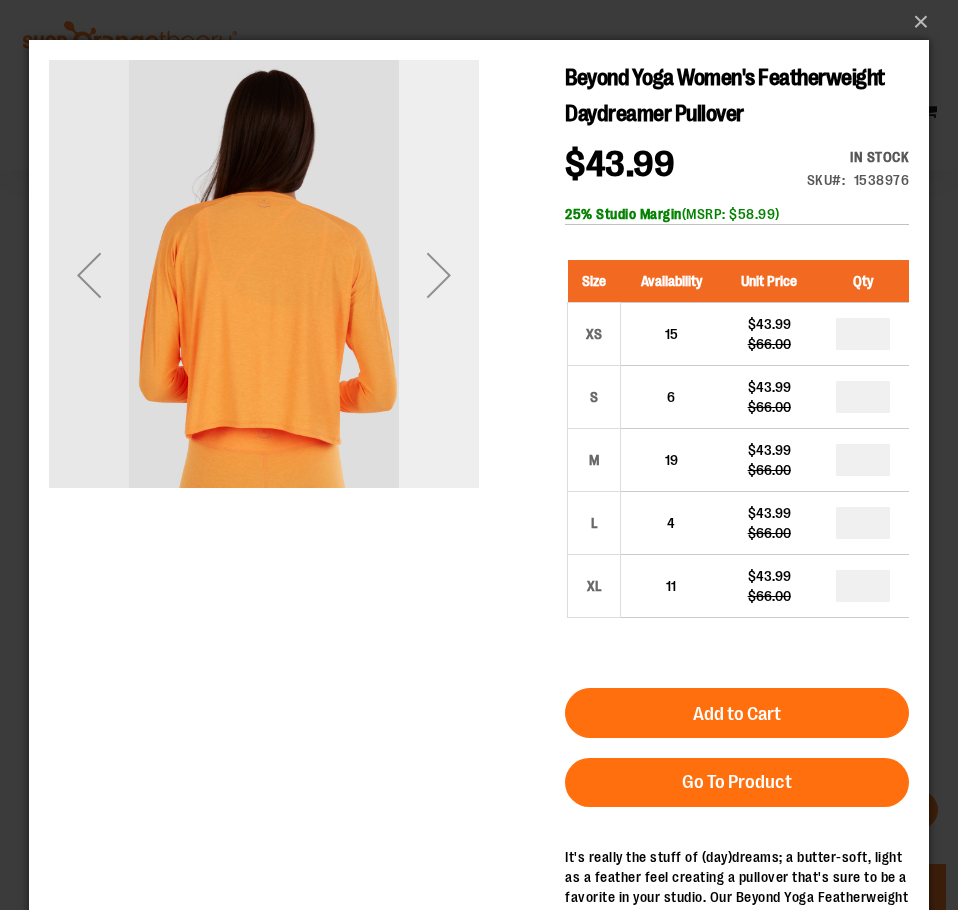 click at bounding box center [439, 275] 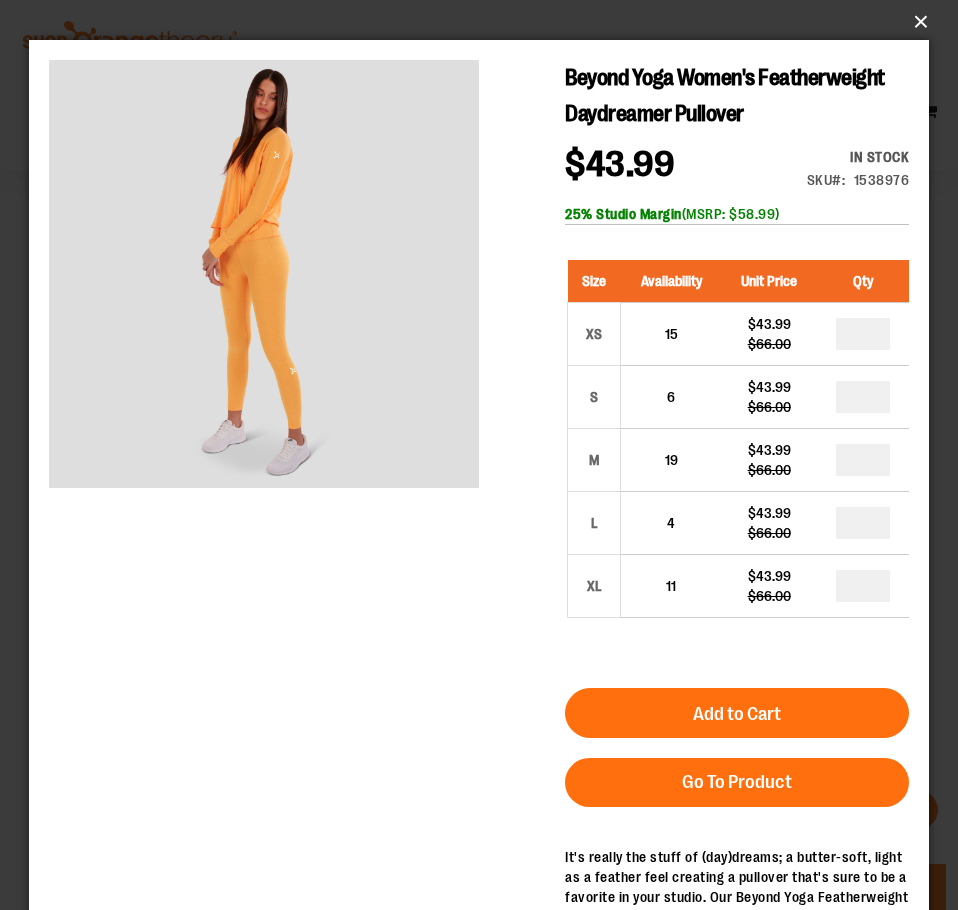 click on "×" at bounding box center [485, 22] 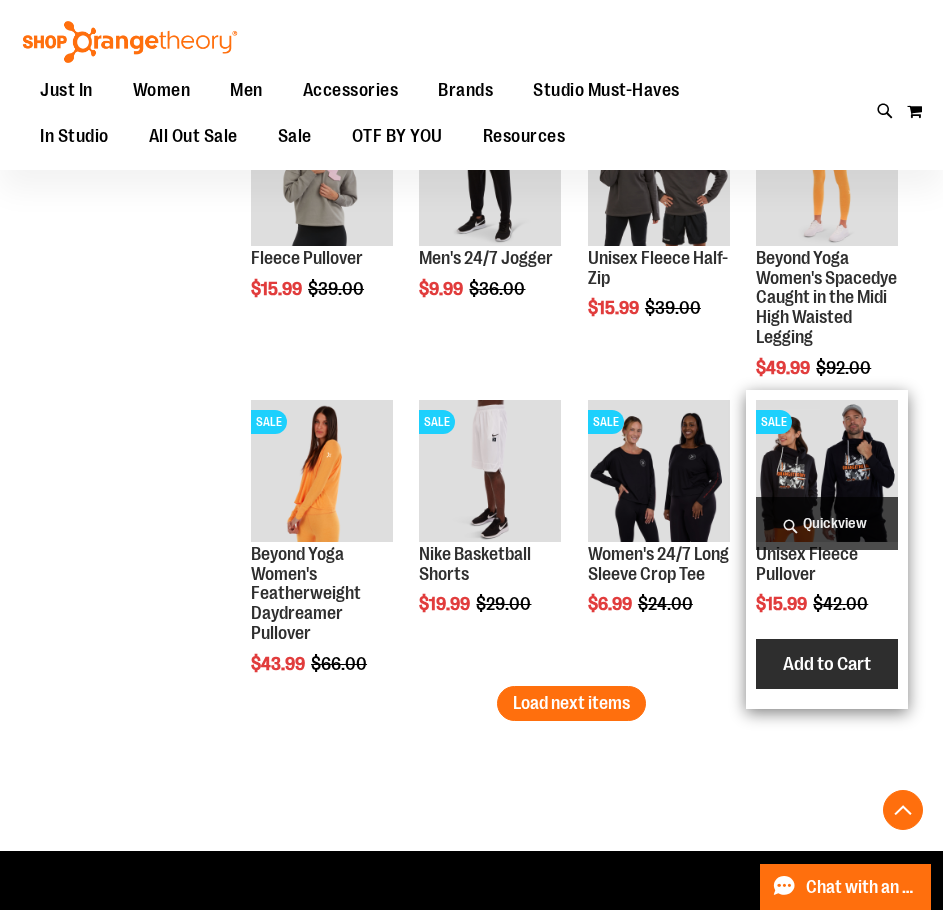scroll, scrollTop: 5099, scrollLeft: 0, axis: vertical 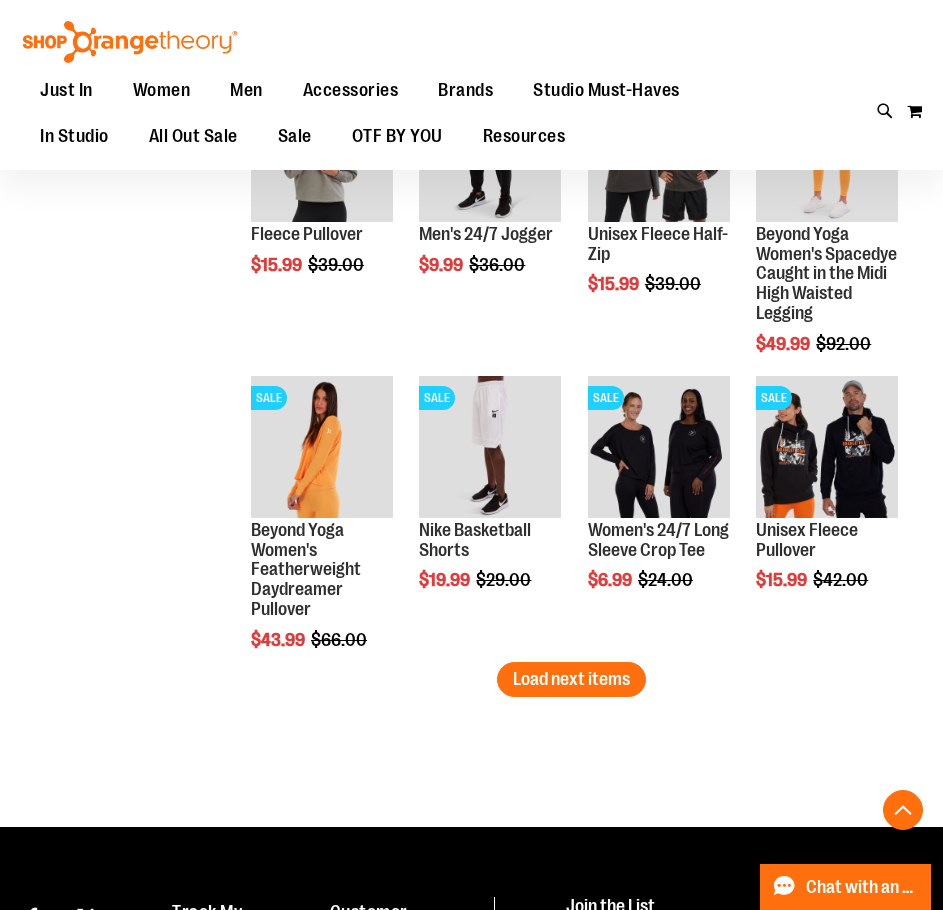 click on "Load next items" at bounding box center (571, 679) 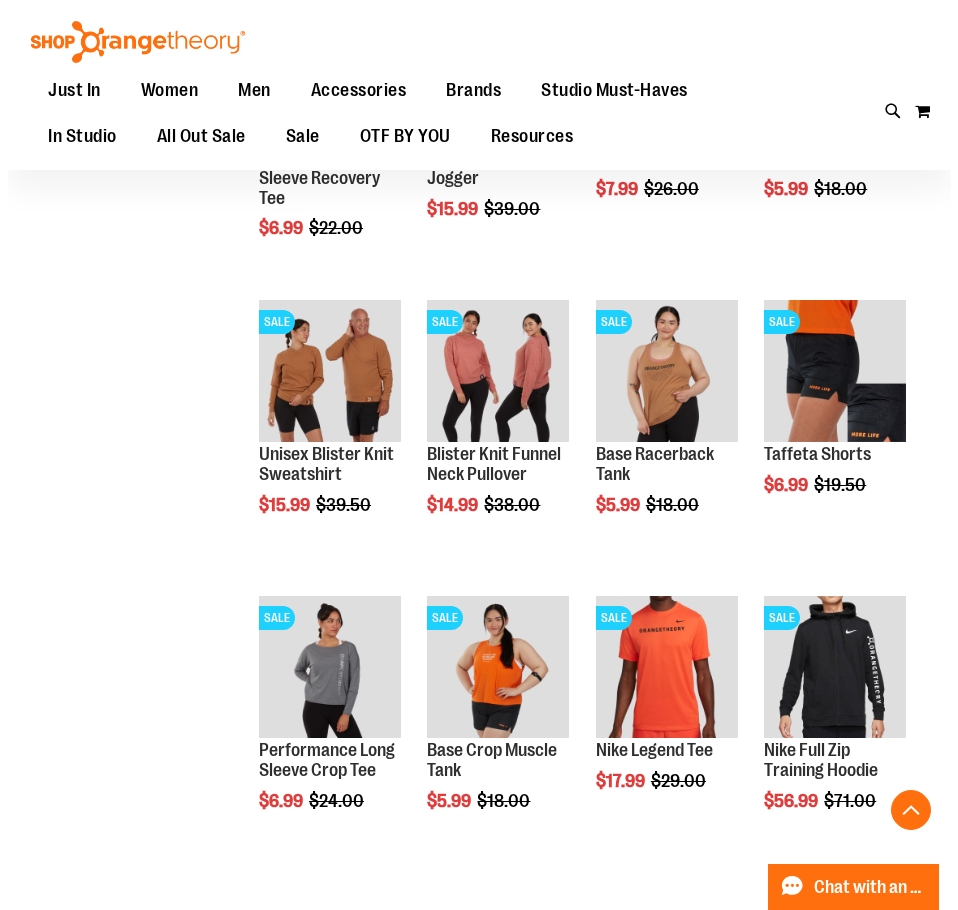 scroll, scrollTop: 5799, scrollLeft: 0, axis: vertical 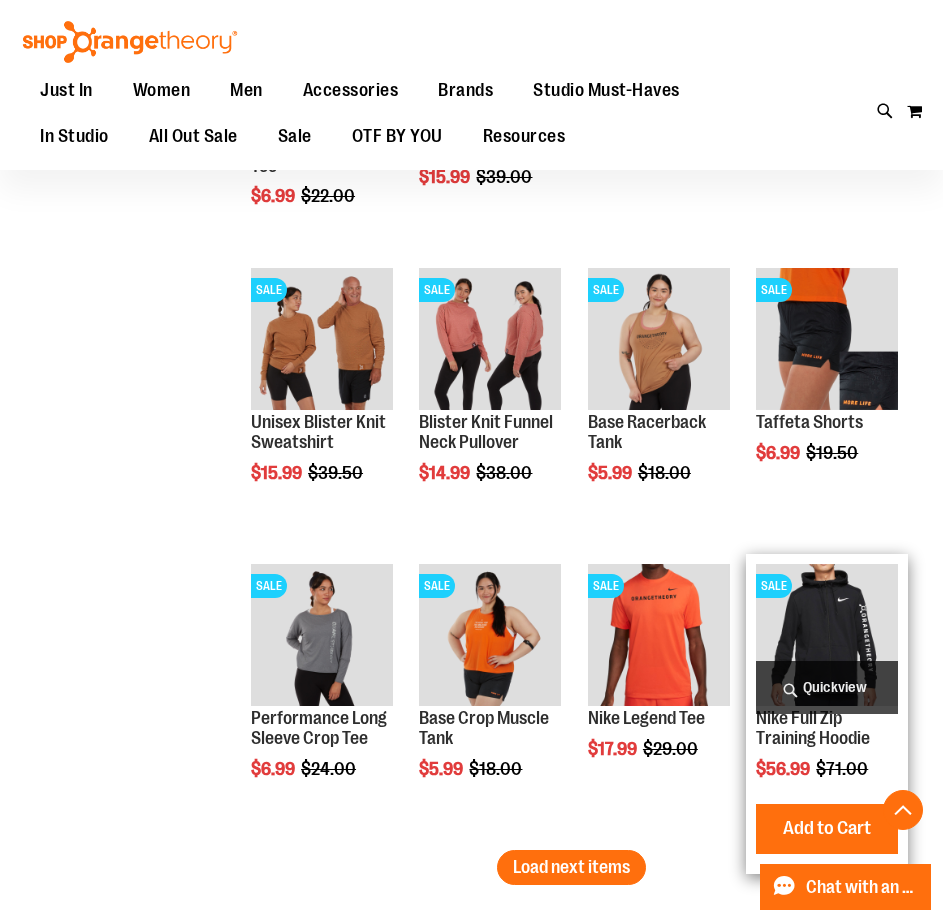 click on "Quickview" at bounding box center [827, 687] 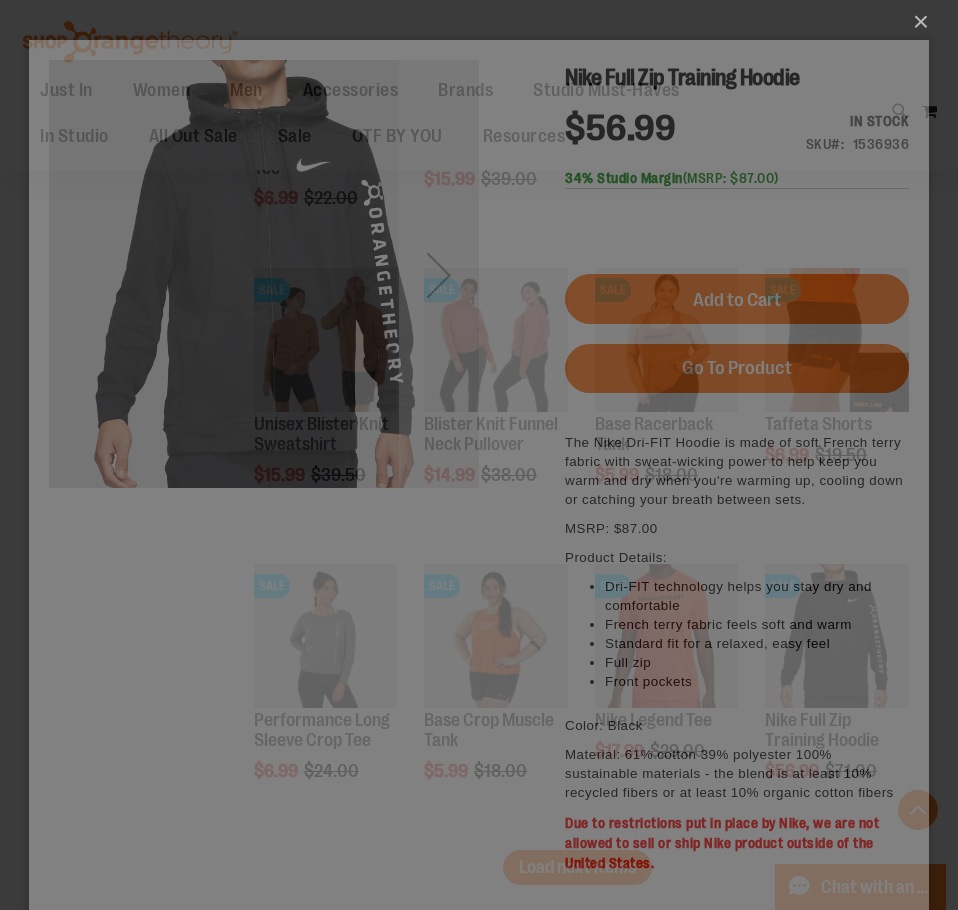 scroll, scrollTop: 0, scrollLeft: 0, axis: both 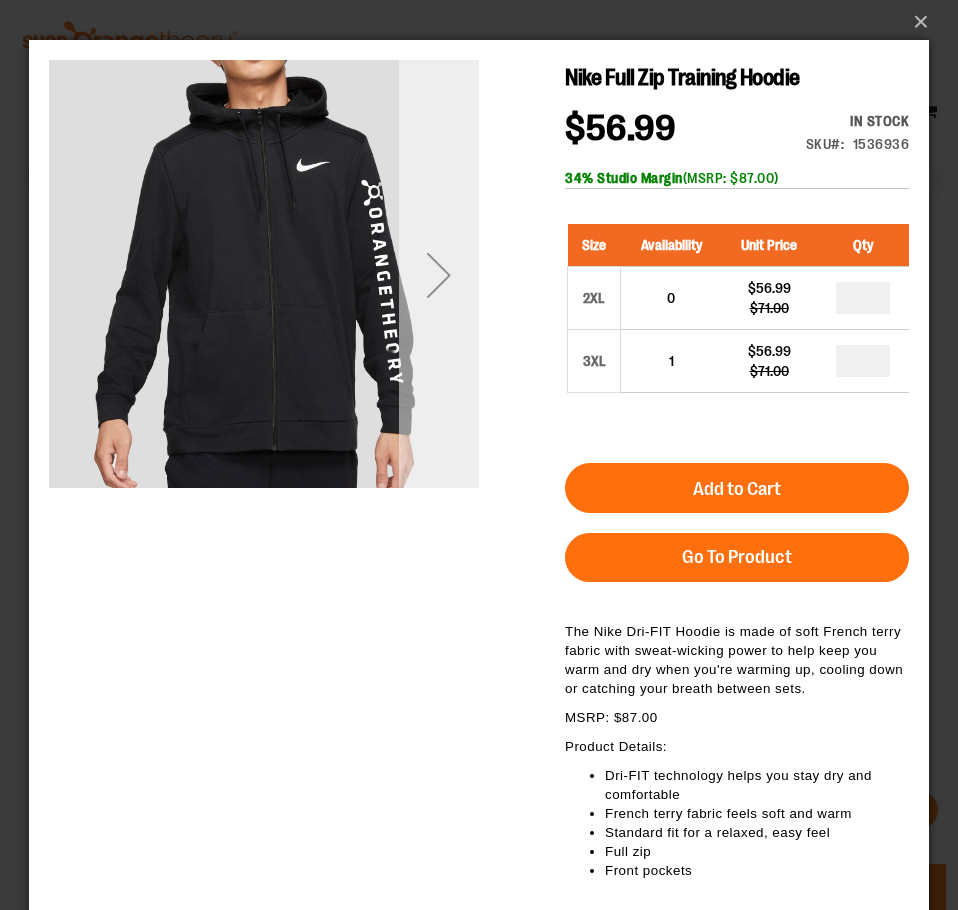 click at bounding box center [439, 275] 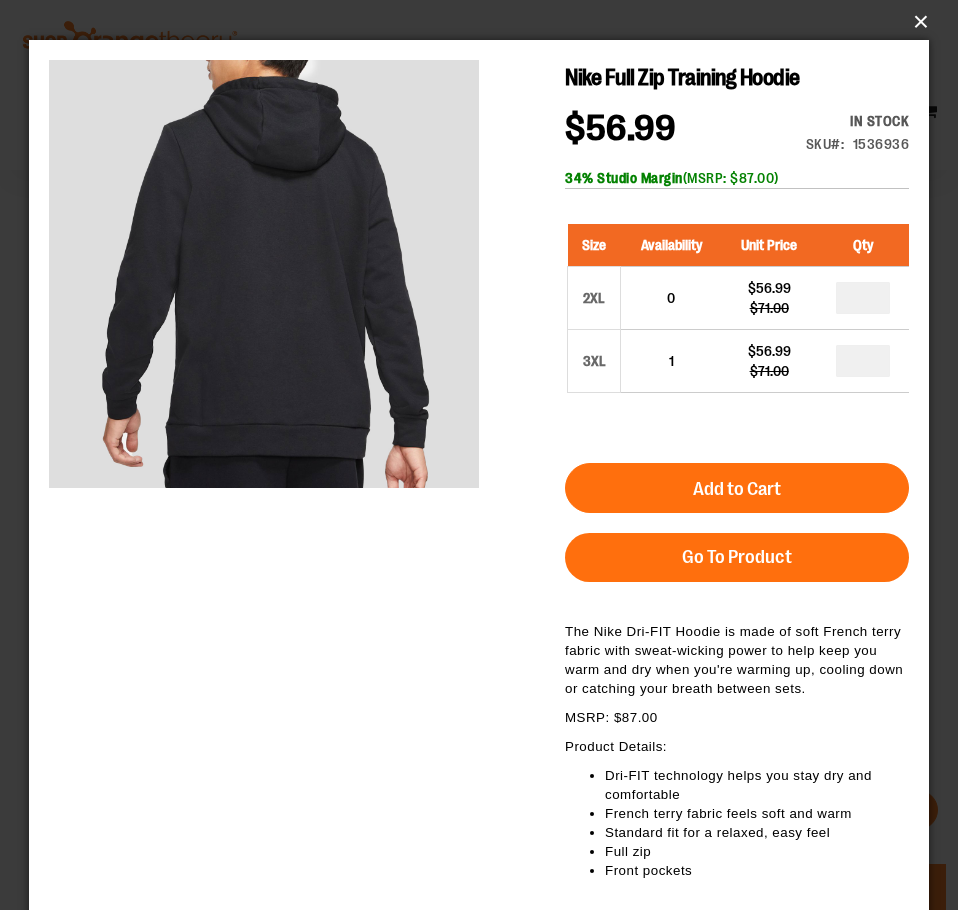 click on "×" at bounding box center (485, 22) 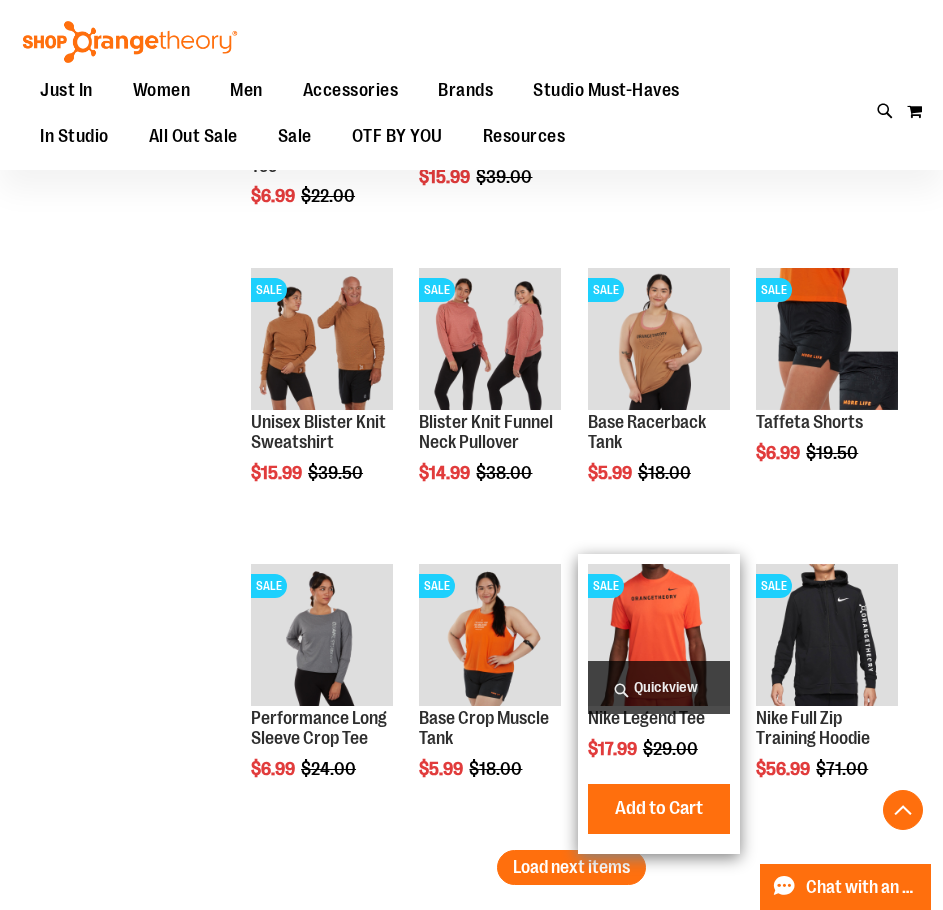 click on "Quickview" at bounding box center (659, 687) 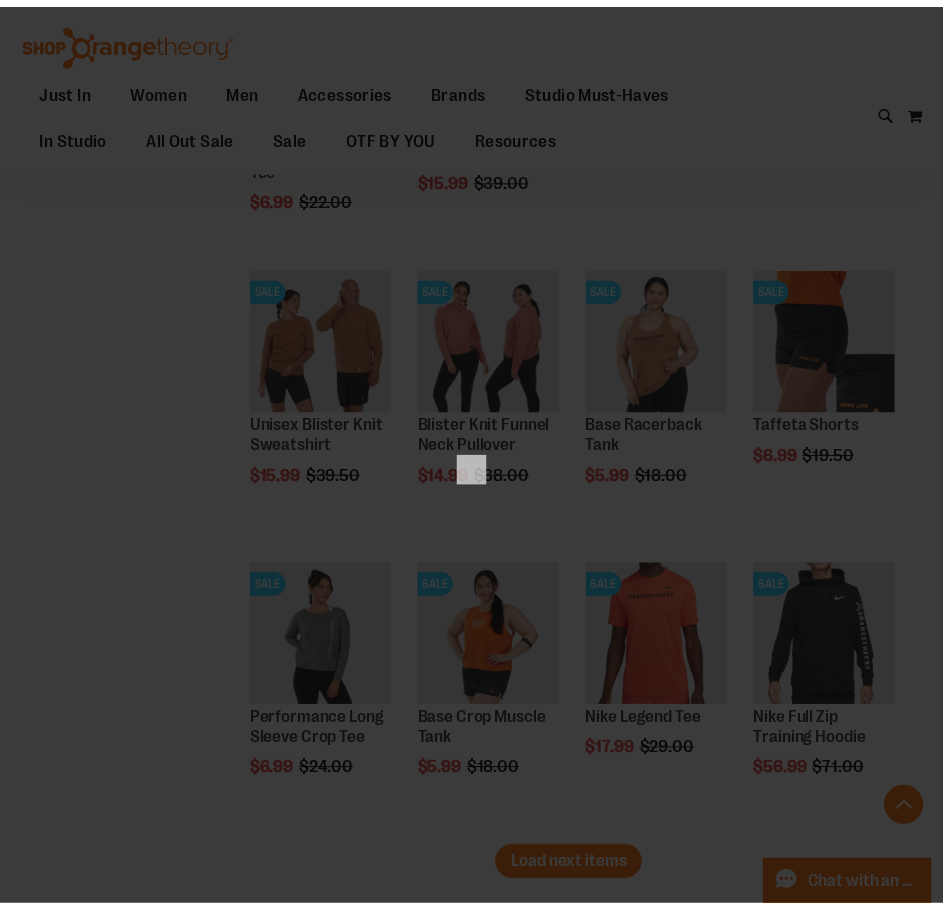 scroll, scrollTop: 0, scrollLeft: 0, axis: both 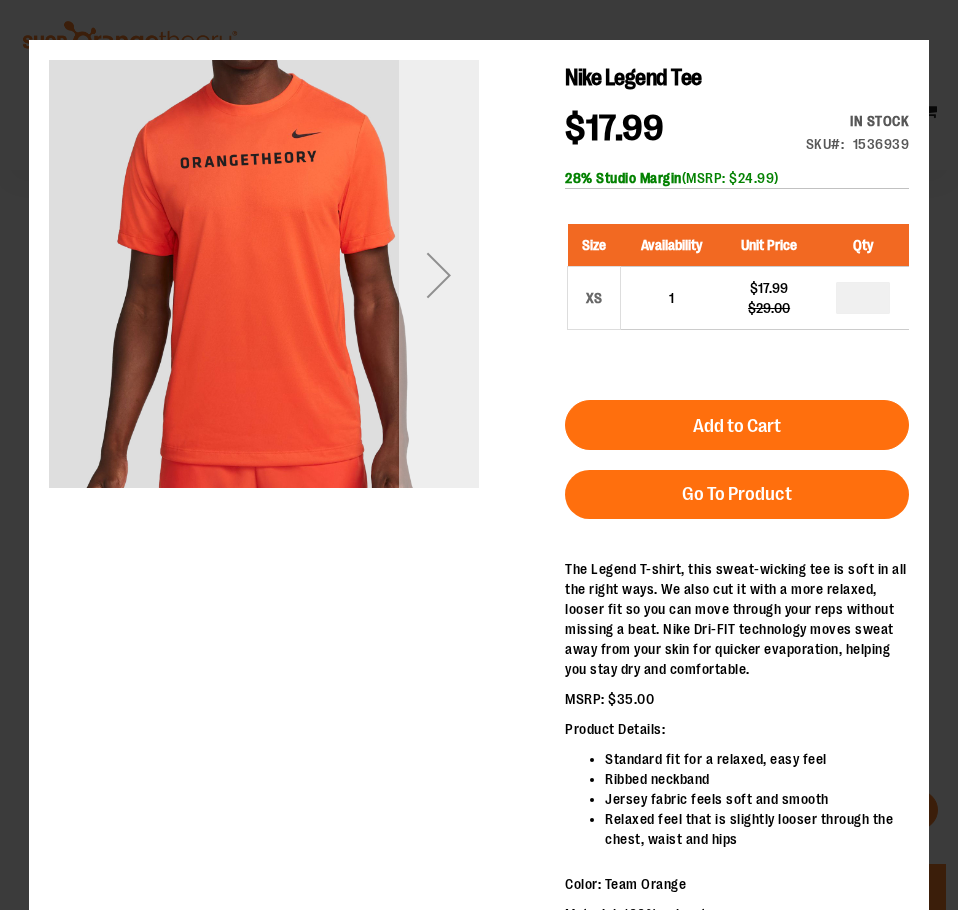 click at bounding box center [439, 275] 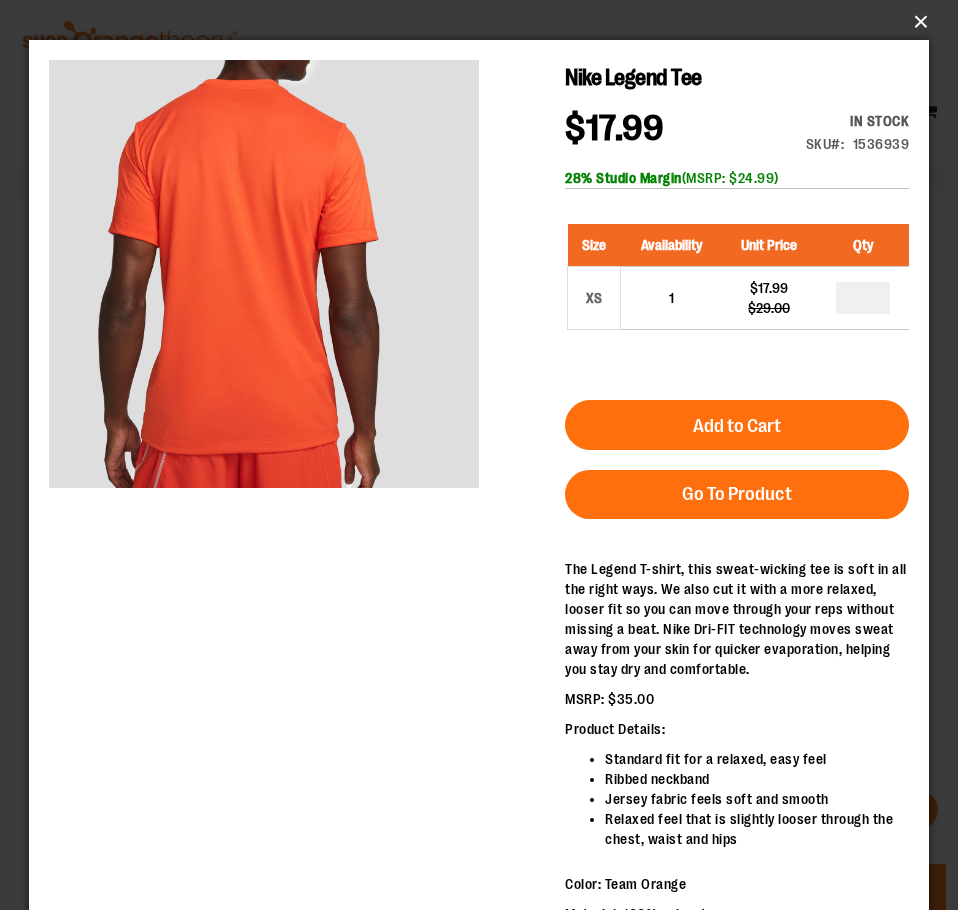 click on "×" at bounding box center (485, 22) 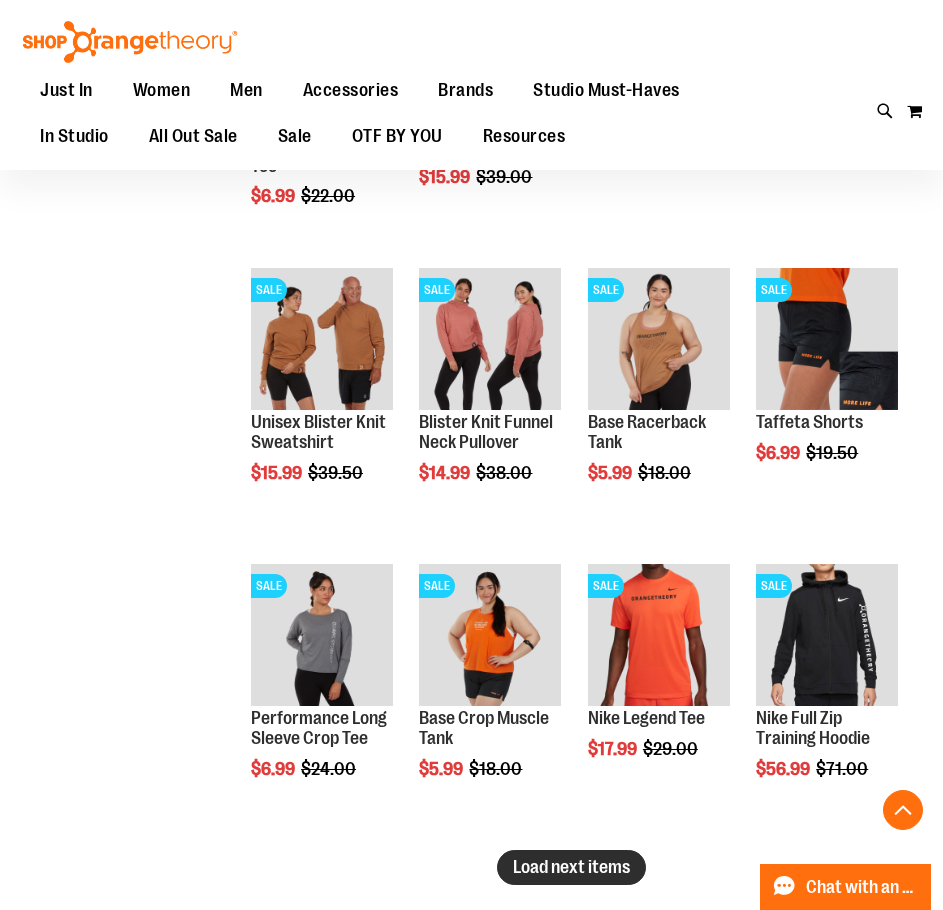 click on "Load next items" at bounding box center [571, 867] 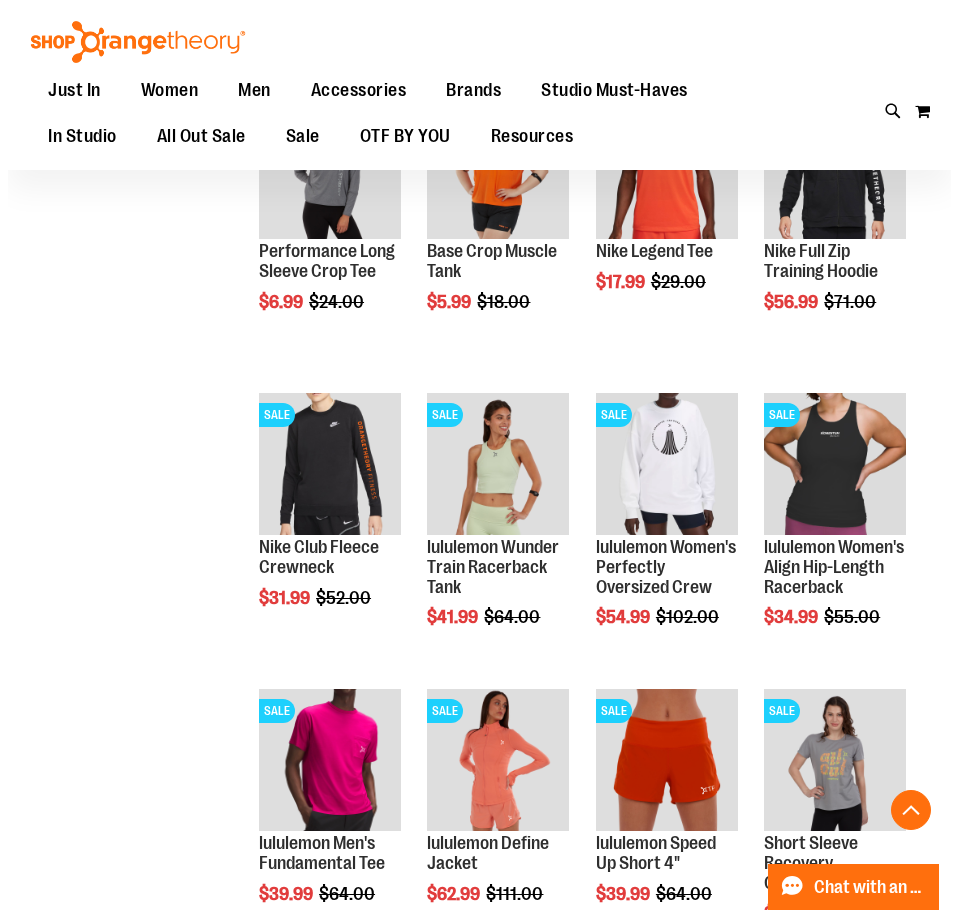 scroll, scrollTop: 6299, scrollLeft: 0, axis: vertical 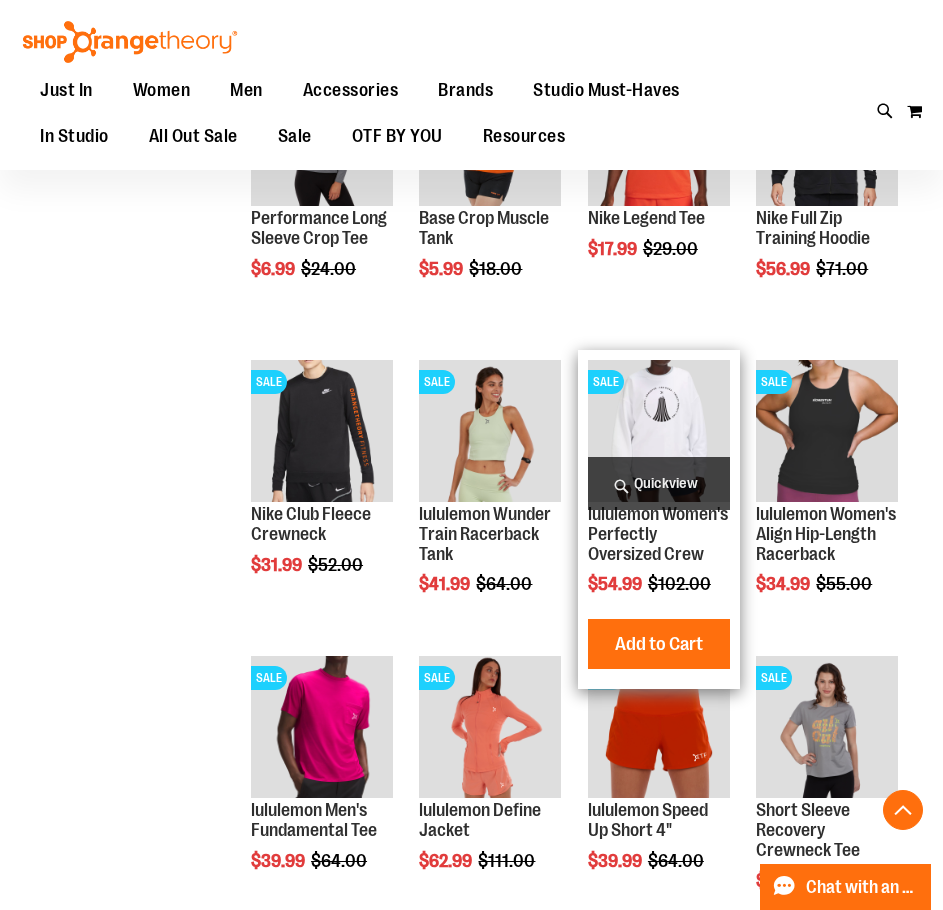 click on "Quickview" at bounding box center (659, 483) 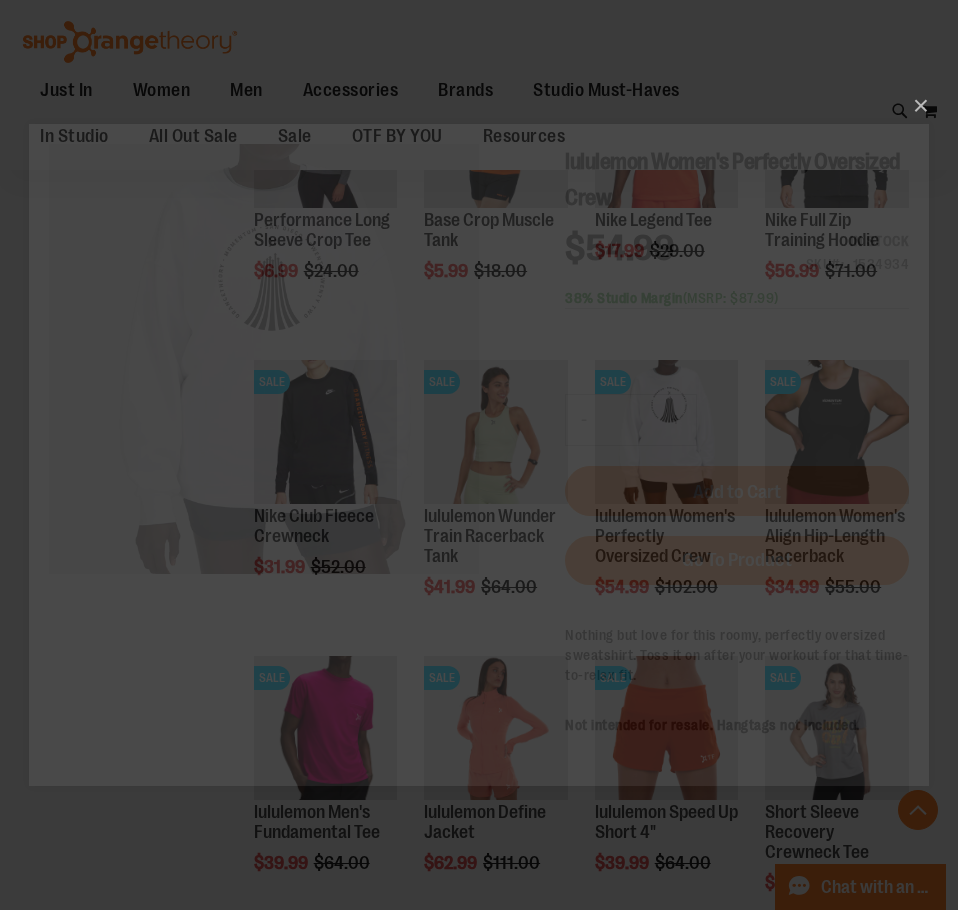 scroll, scrollTop: 0, scrollLeft: 0, axis: both 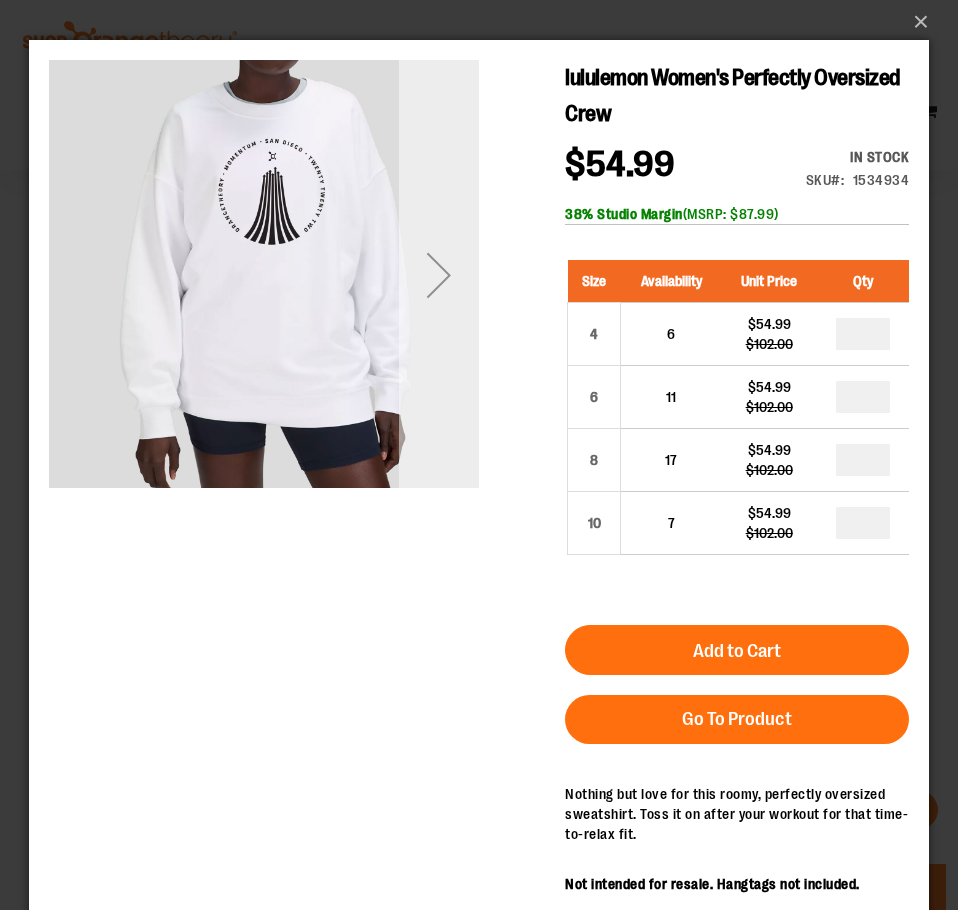 click at bounding box center [439, 275] 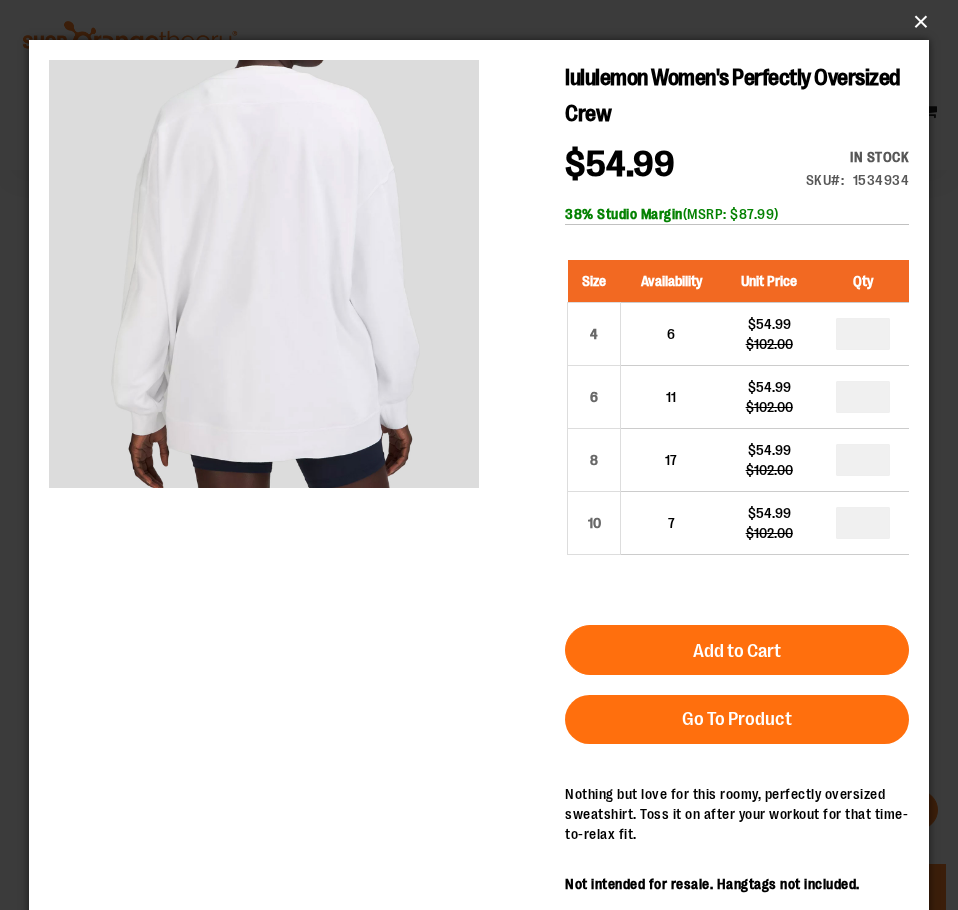 click on "×" at bounding box center (485, 22) 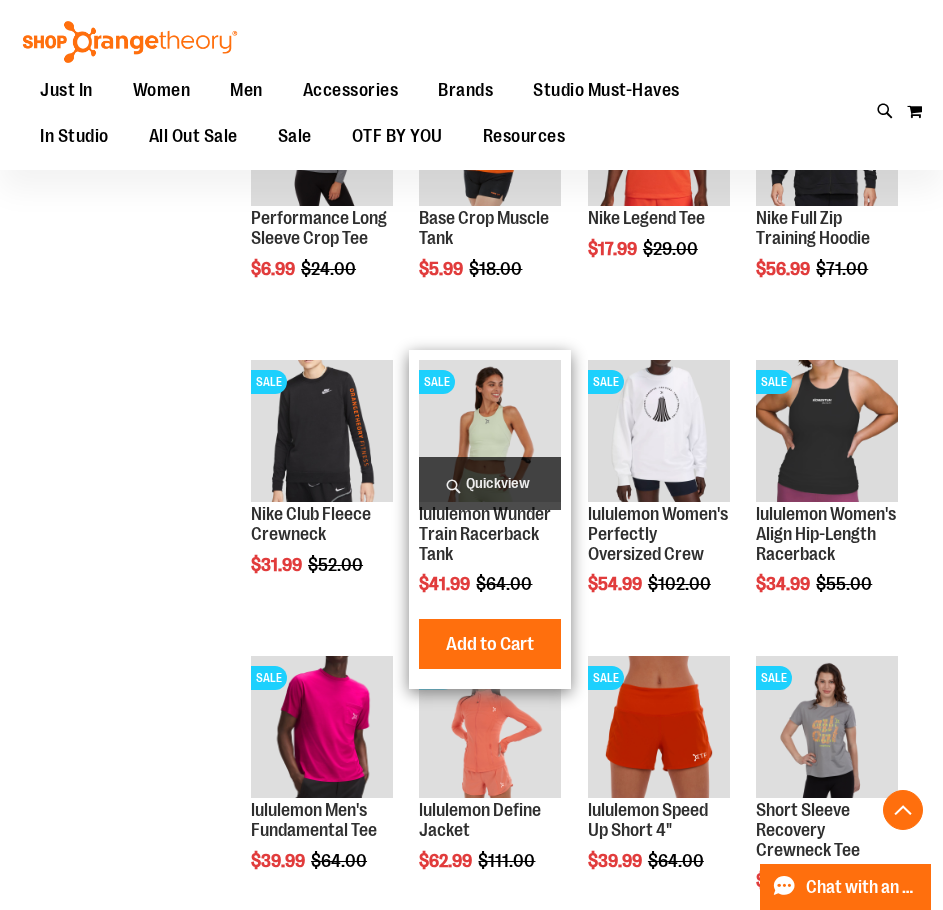 click on "Quickview" at bounding box center [490, 483] 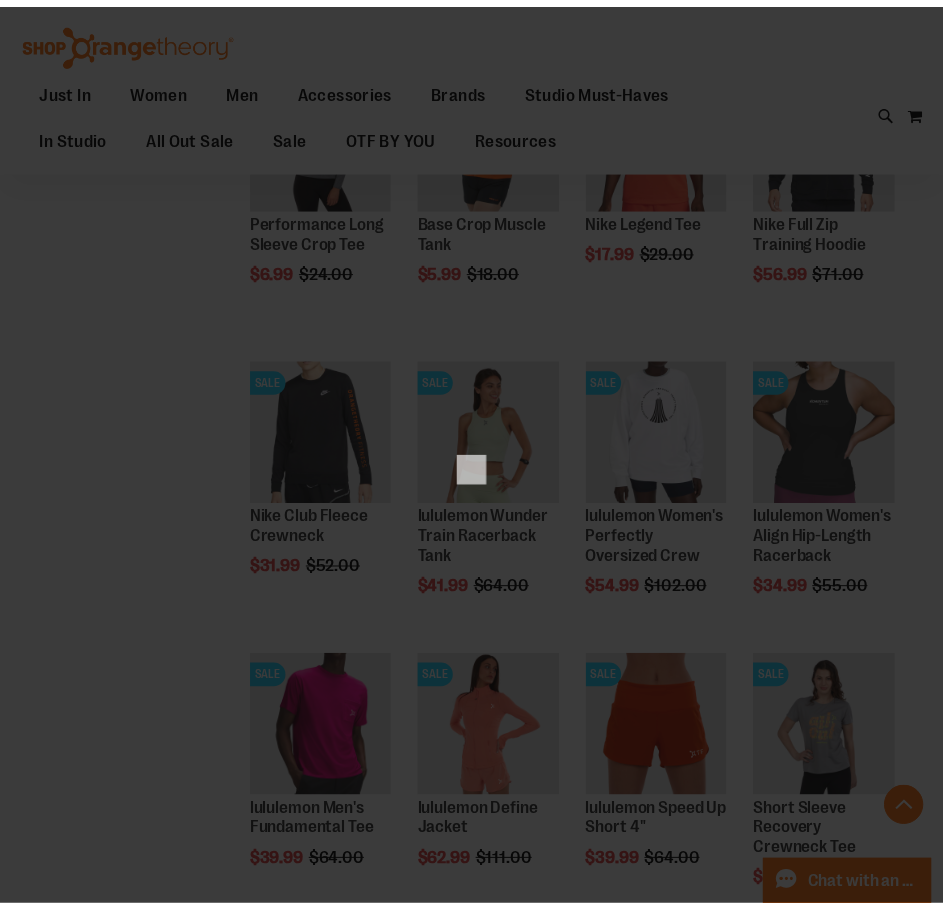 scroll, scrollTop: 0, scrollLeft: 0, axis: both 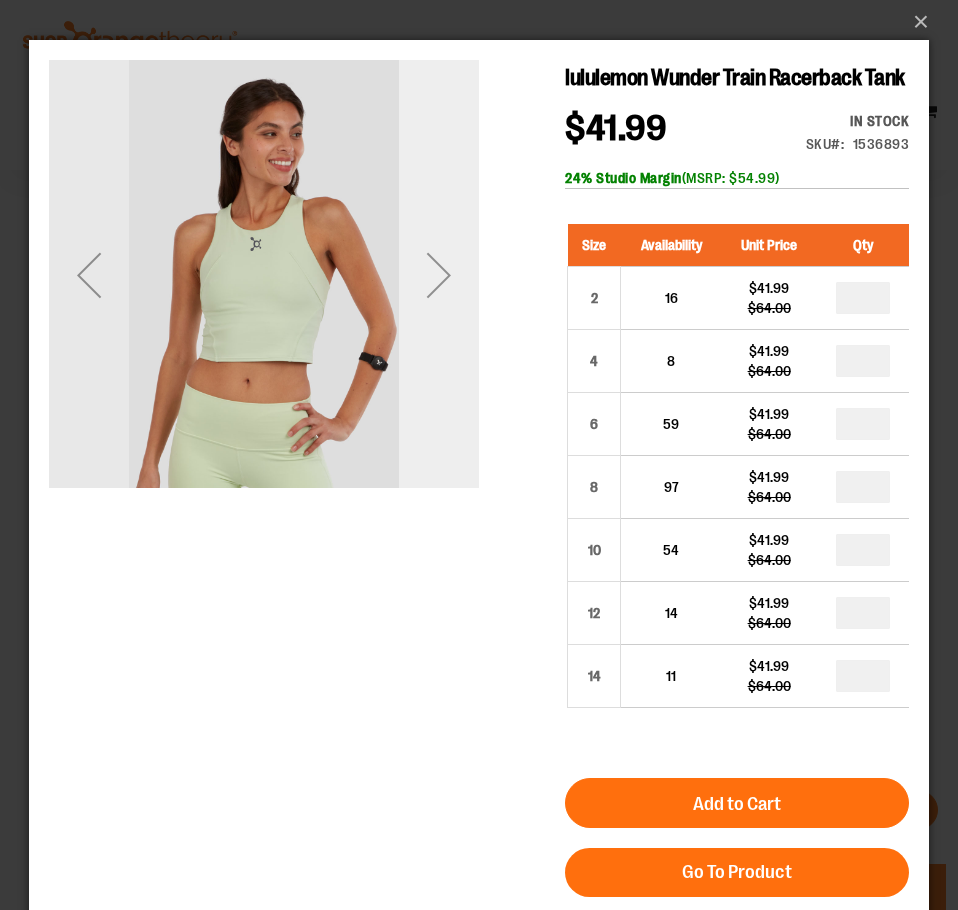 click at bounding box center [439, 275] 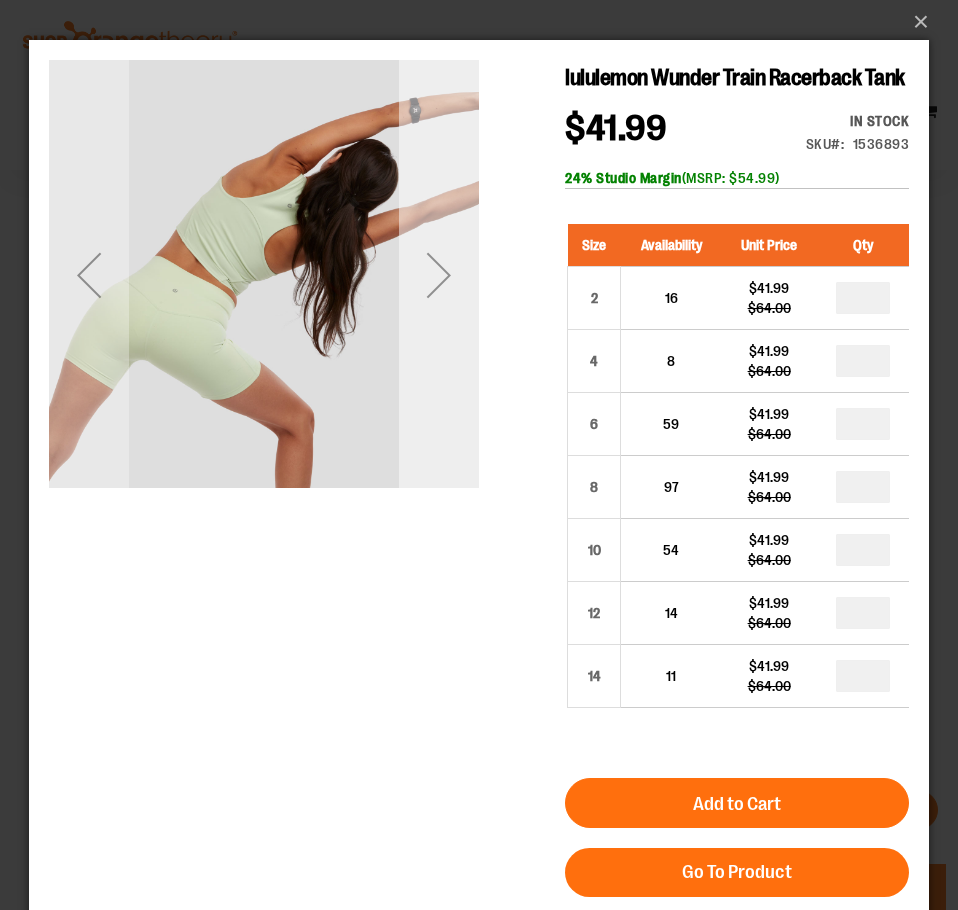 click at bounding box center (439, 275) 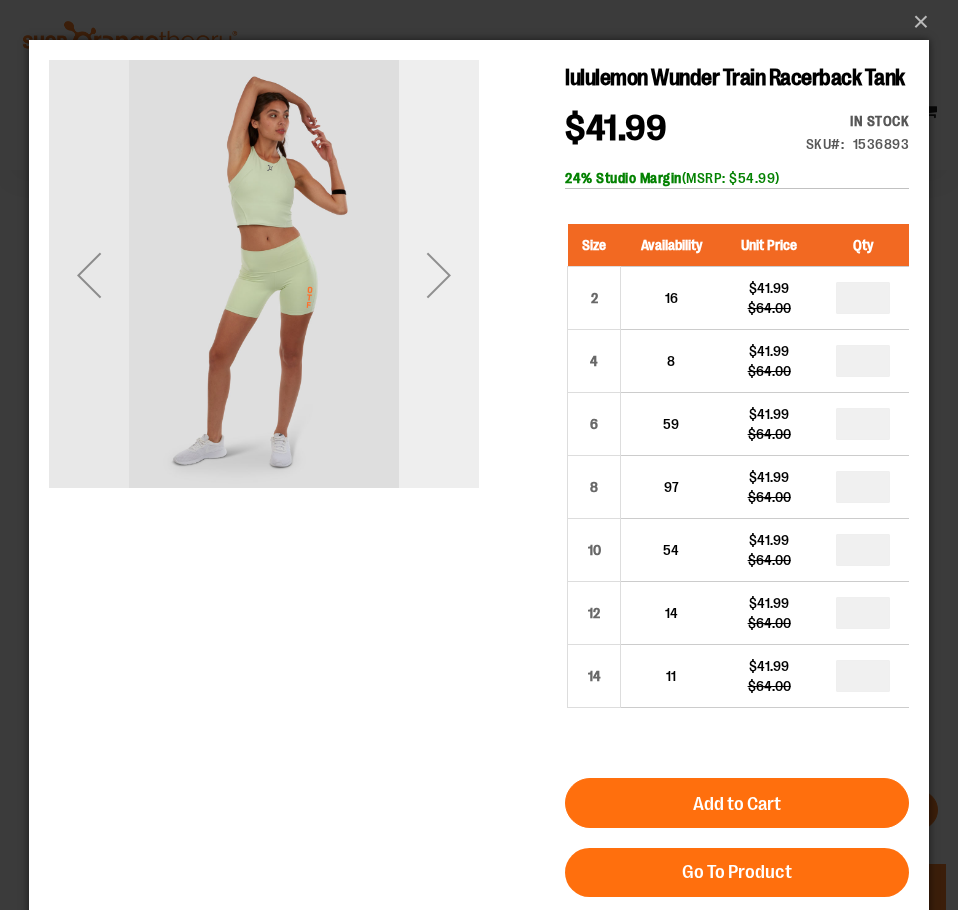 click at bounding box center [439, 275] 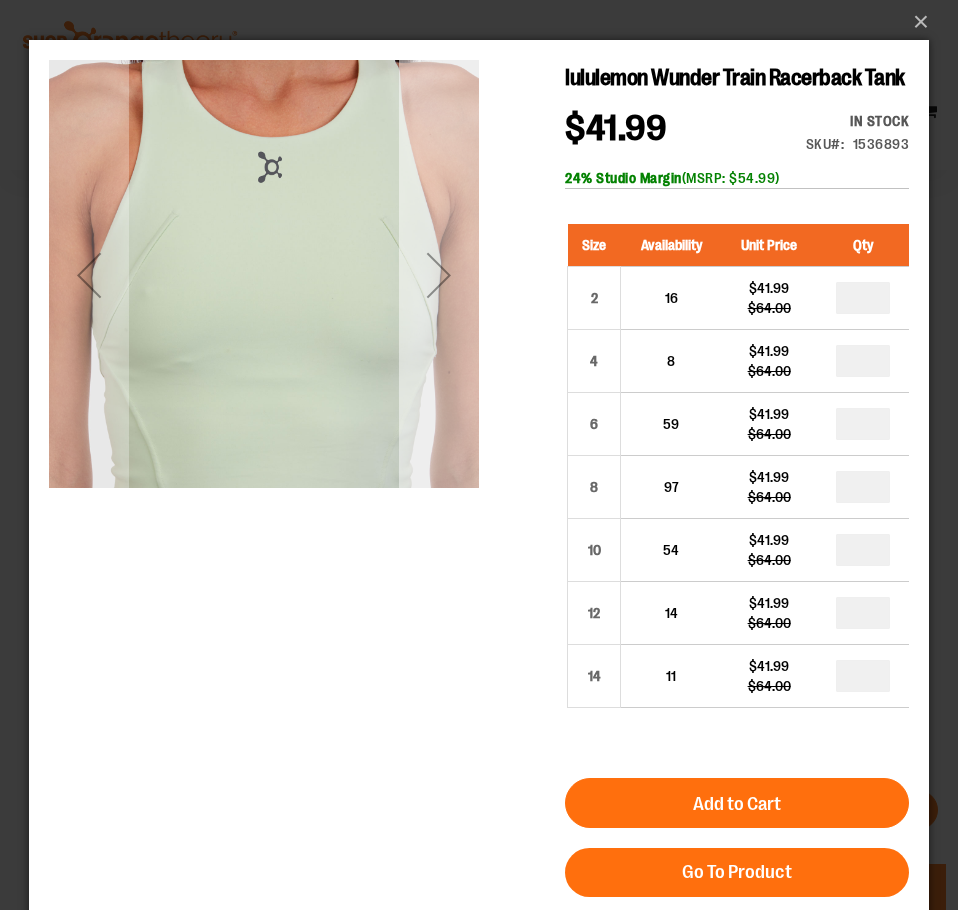 click at bounding box center (439, 275) 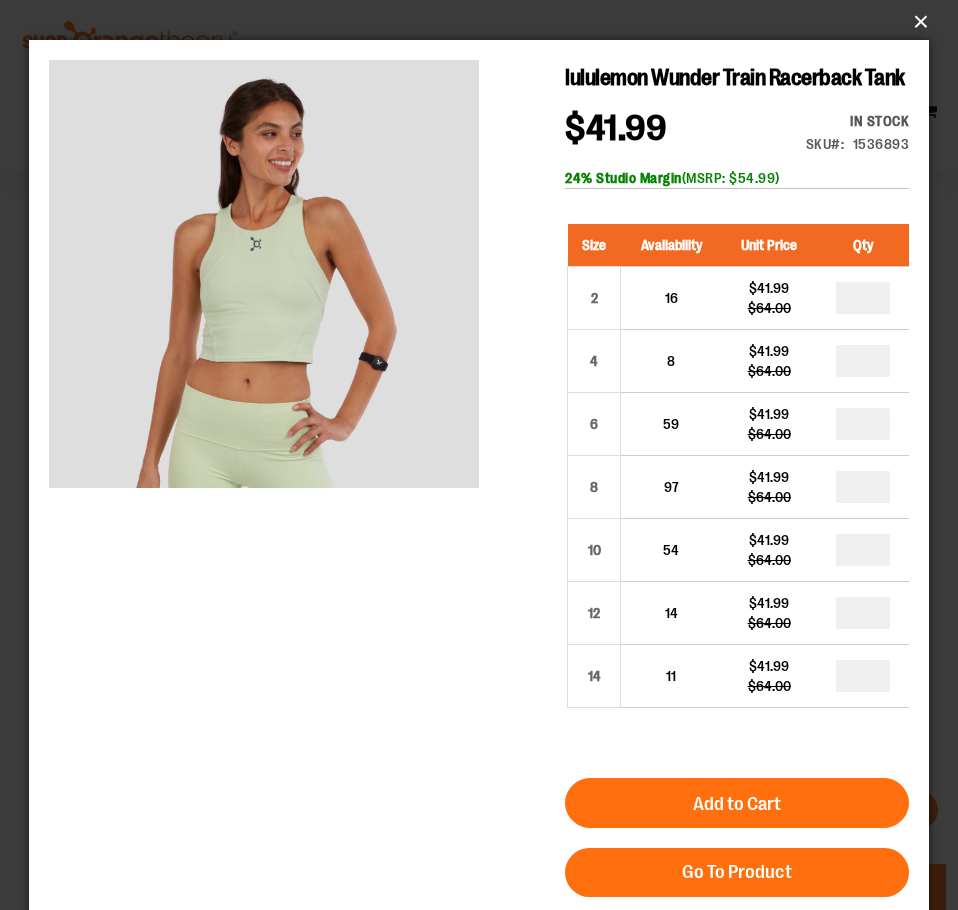 click on "×" at bounding box center (485, 22) 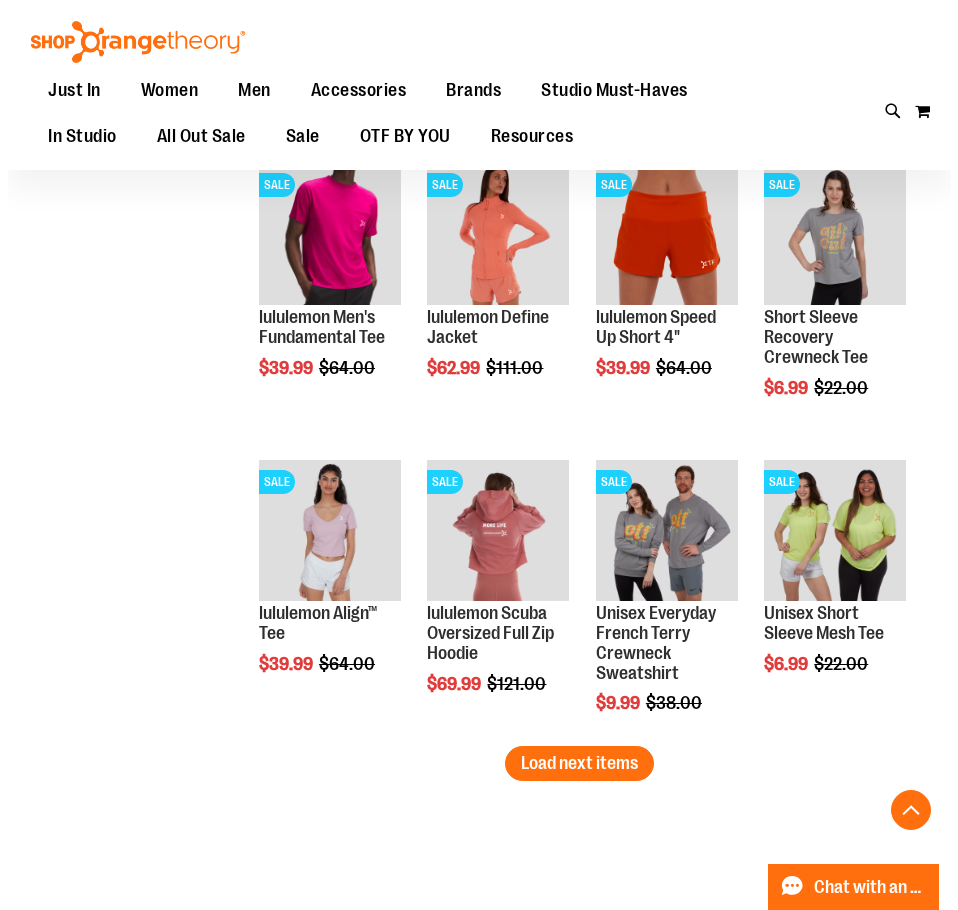 scroll, scrollTop: 6799, scrollLeft: 0, axis: vertical 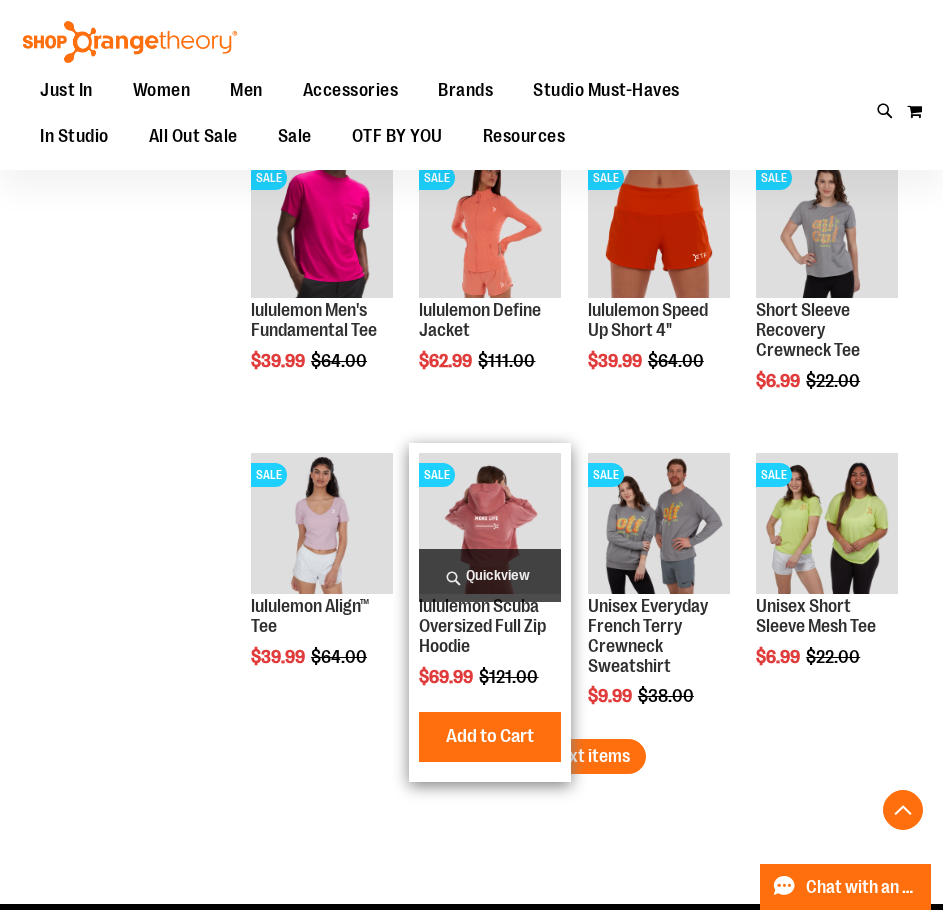 click on "Quickview" at bounding box center [490, 575] 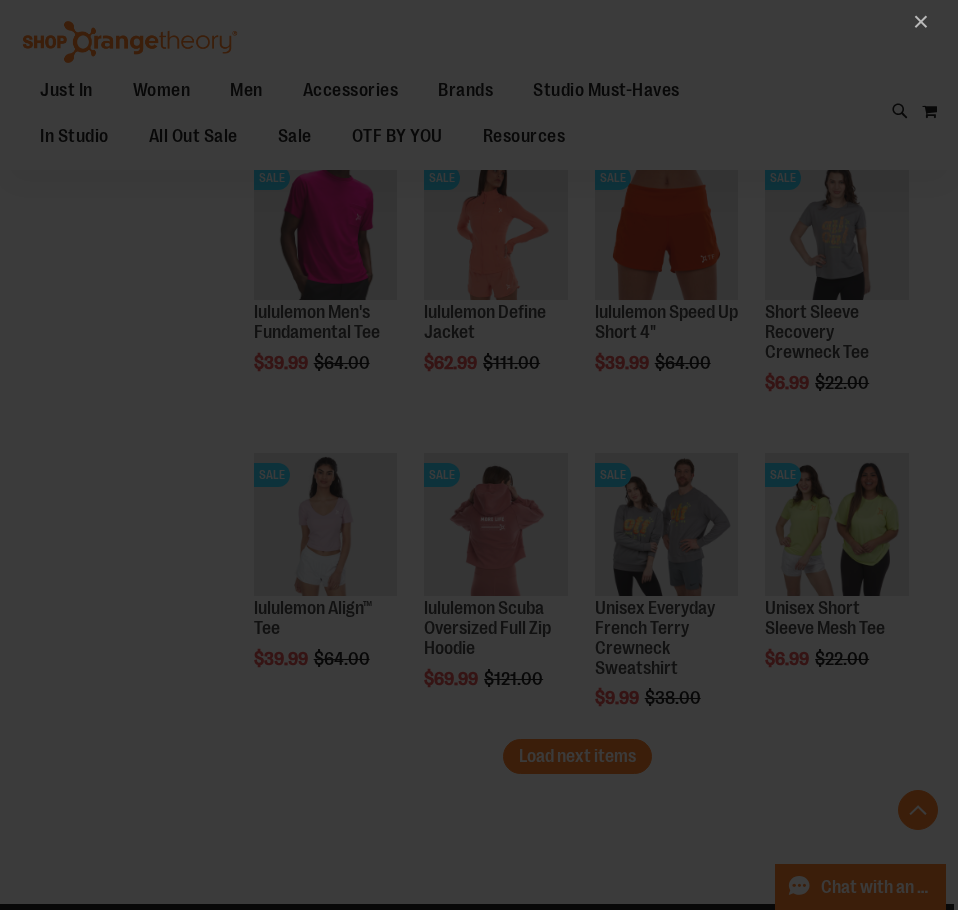 scroll, scrollTop: 0, scrollLeft: 0, axis: both 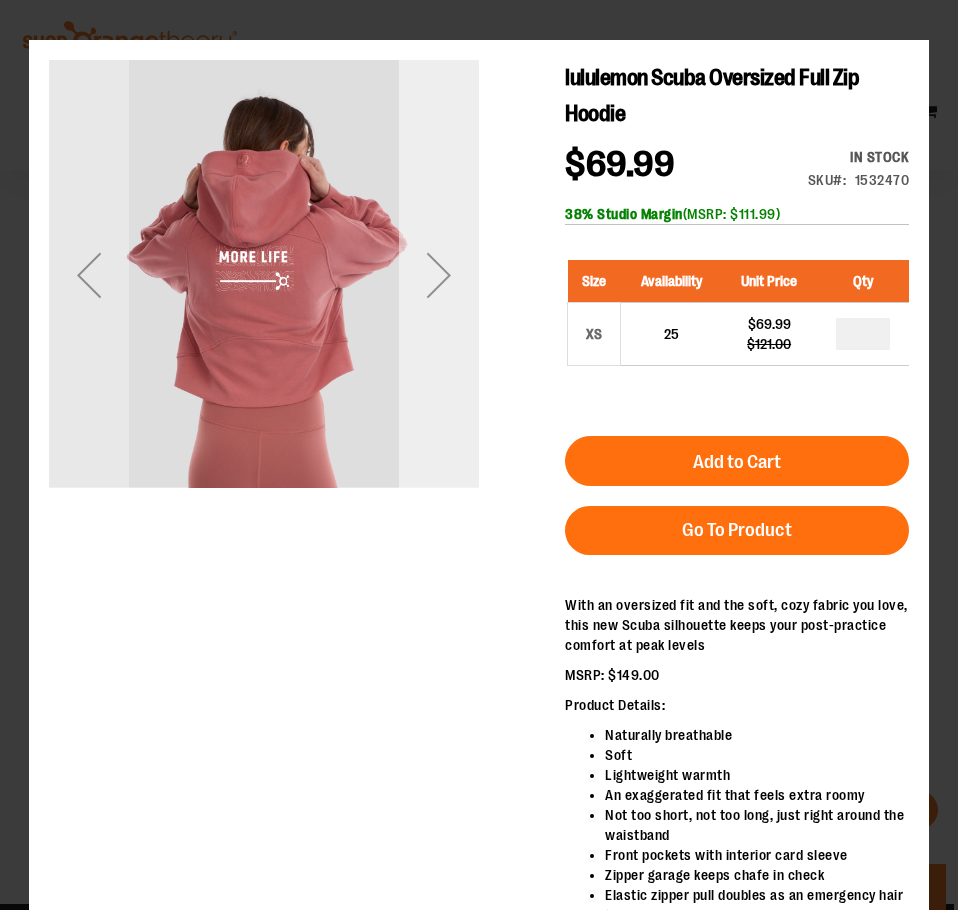 click at bounding box center (439, 275) 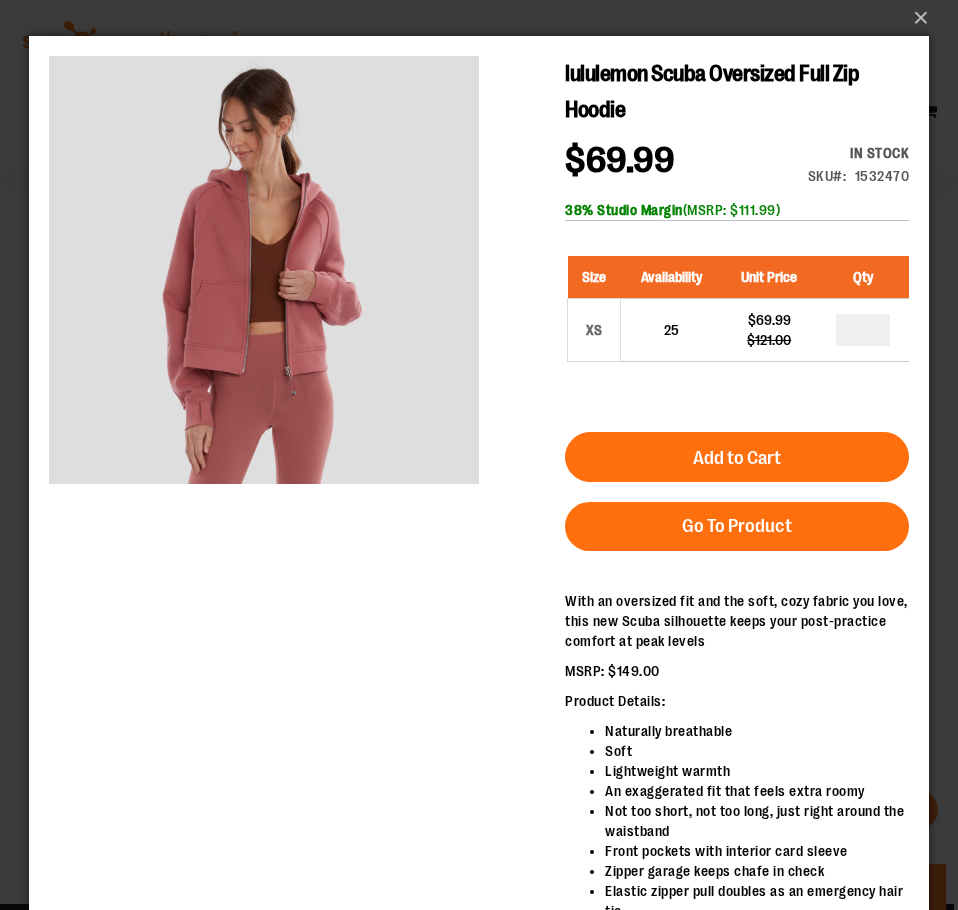 scroll, scrollTop: 0, scrollLeft: 0, axis: both 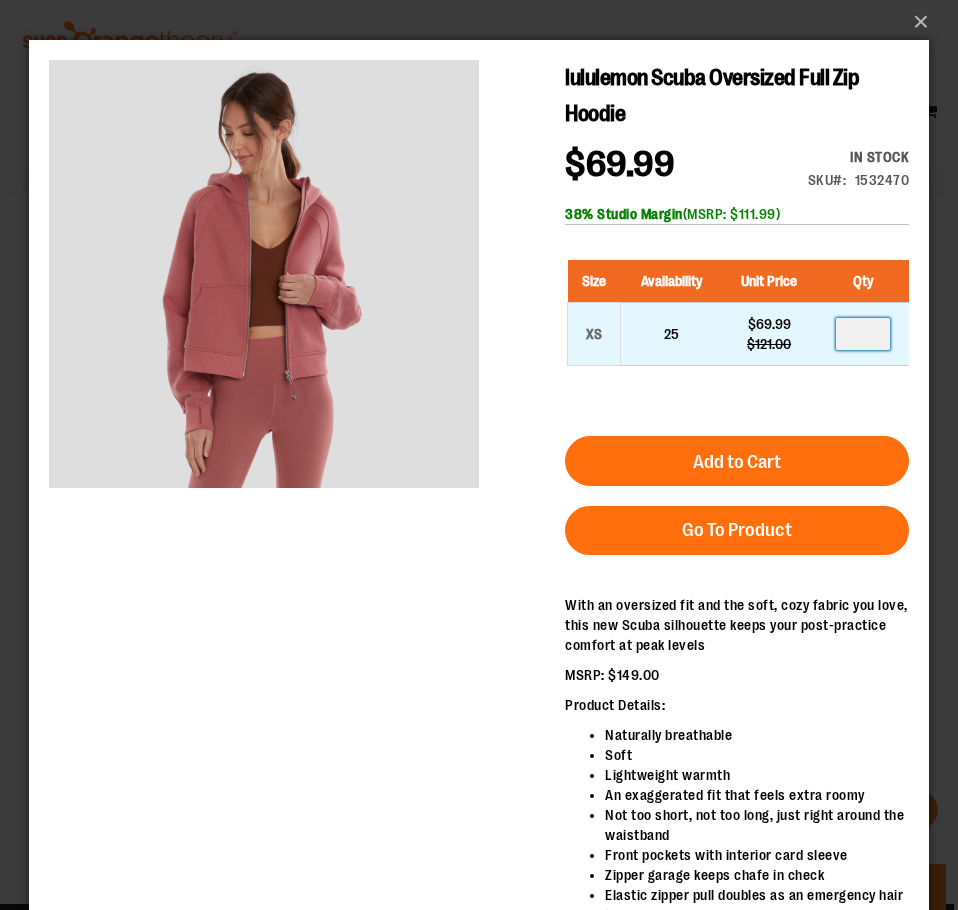 click at bounding box center (863, 334) 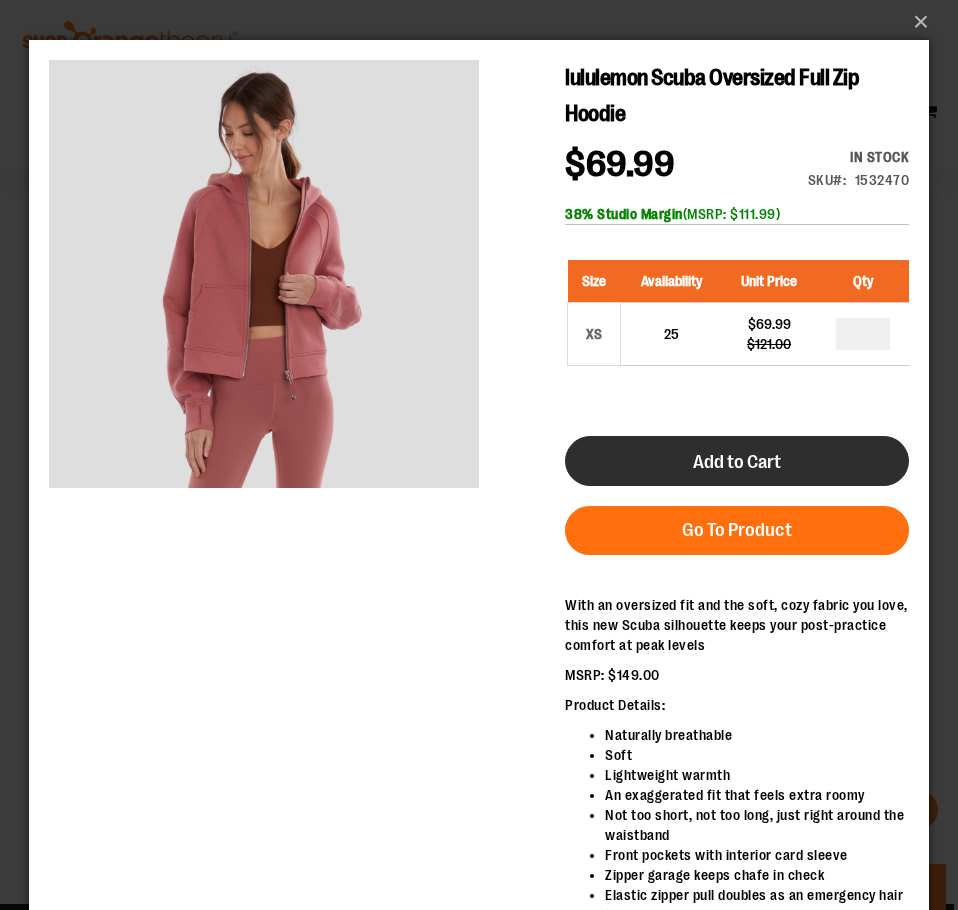 click on "Add to Cart" at bounding box center (737, 462) 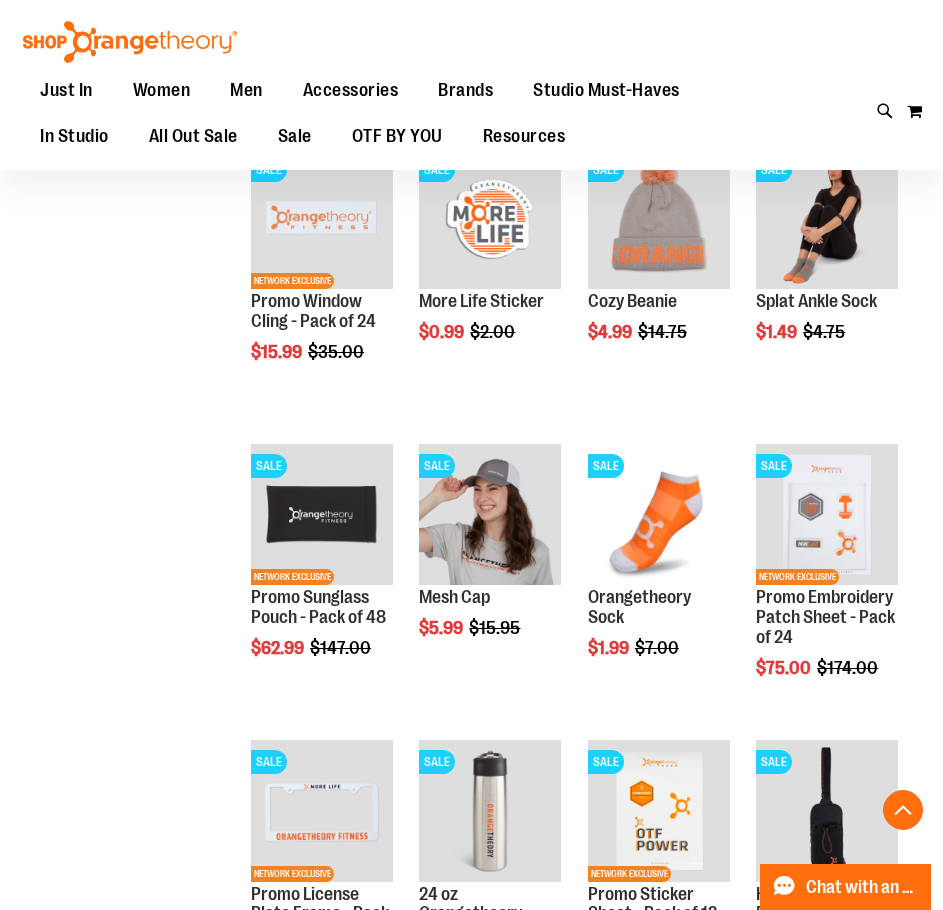 click on "Toggle Nav
Search
Popular Suggestions
Advanced Search" at bounding box center (471, 85) 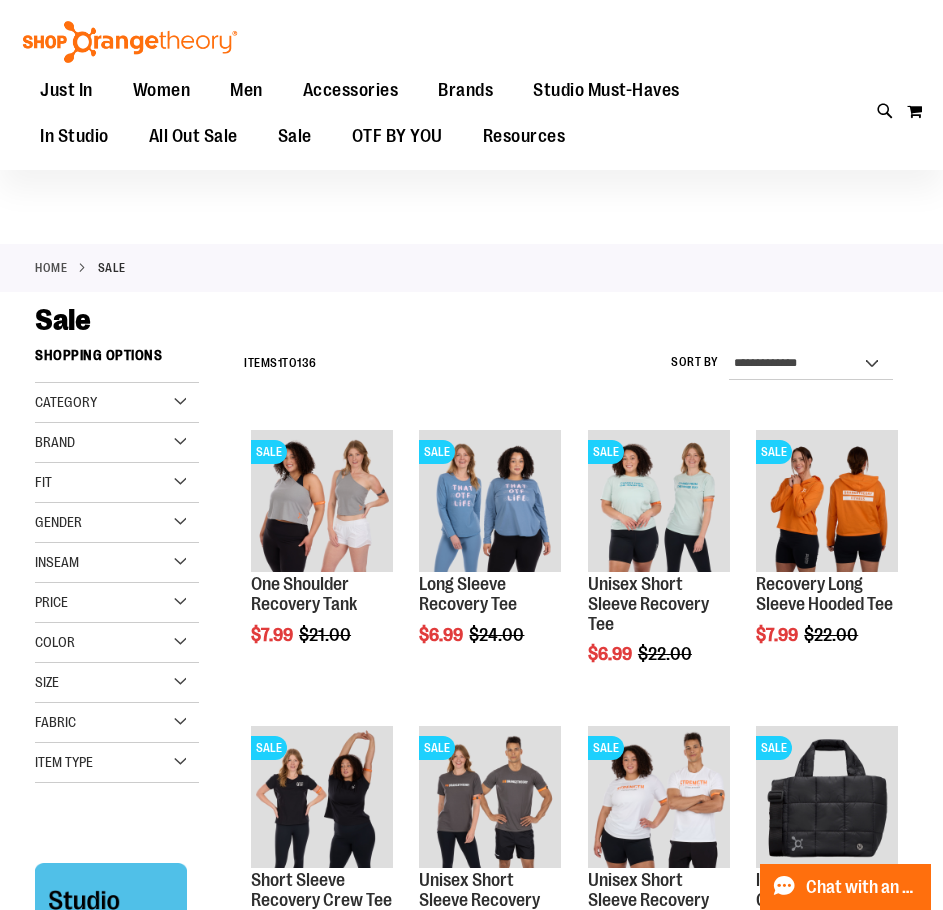 scroll, scrollTop: 0, scrollLeft: 0, axis: both 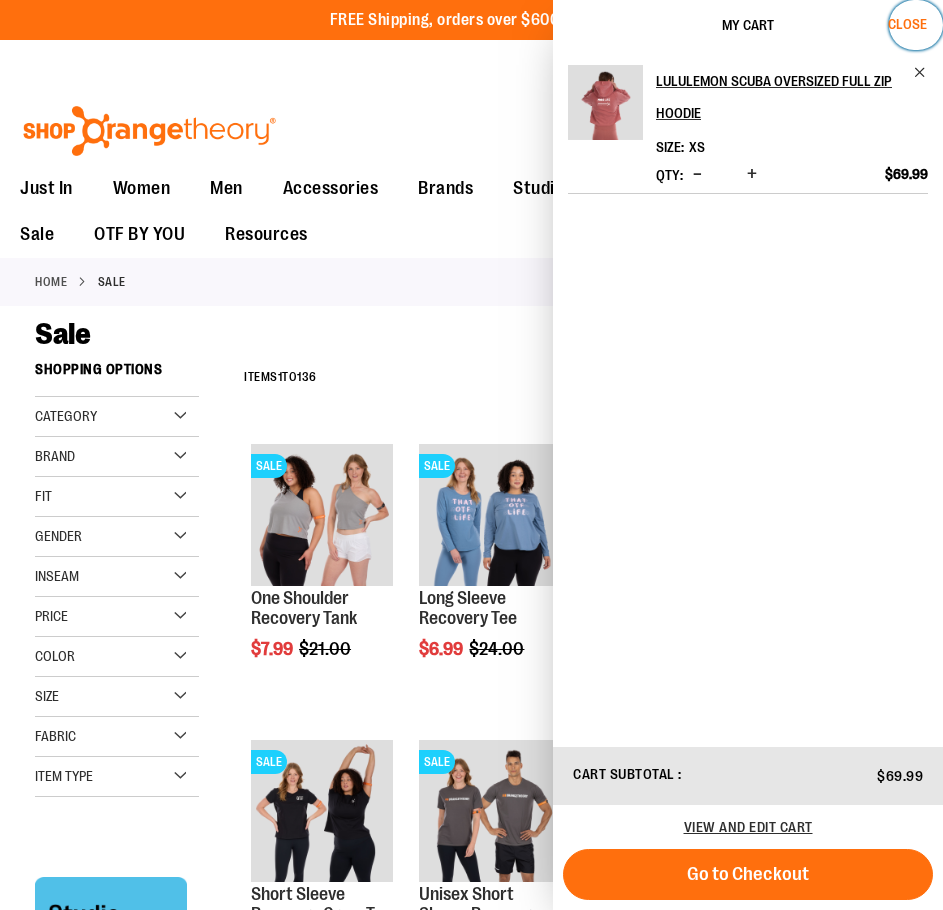 click on "Close" at bounding box center [907, 24] 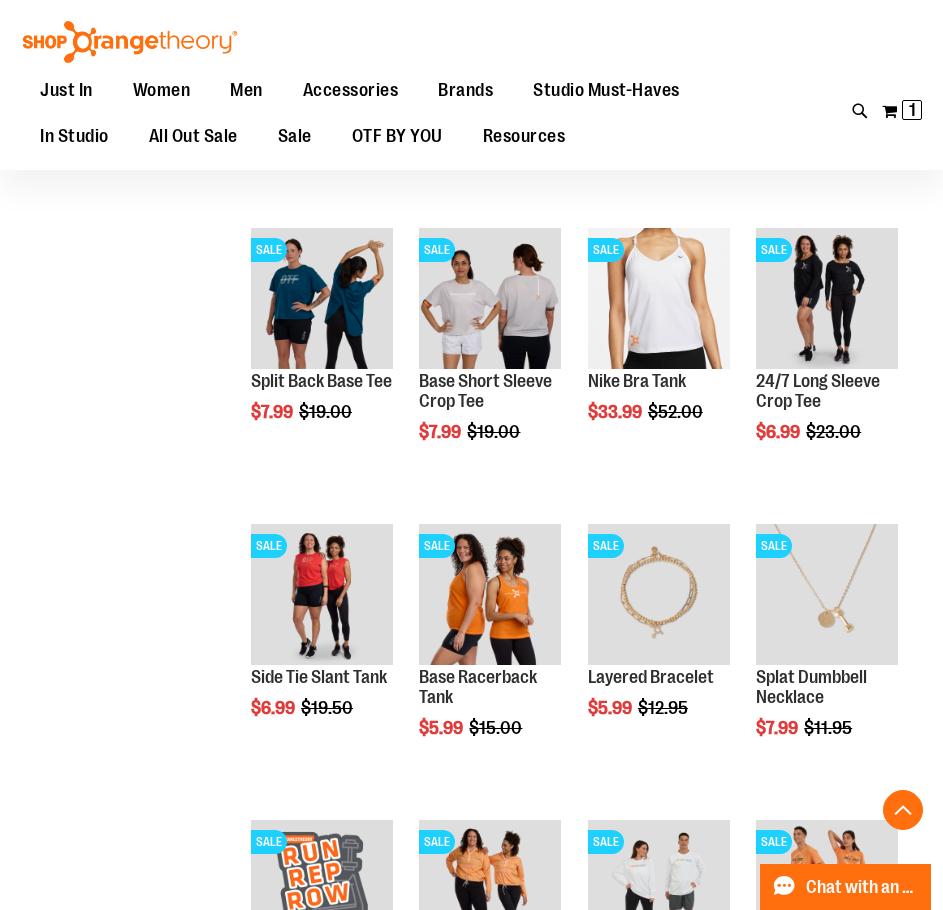 scroll, scrollTop: 2099, scrollLeft: 0, axis: vertical 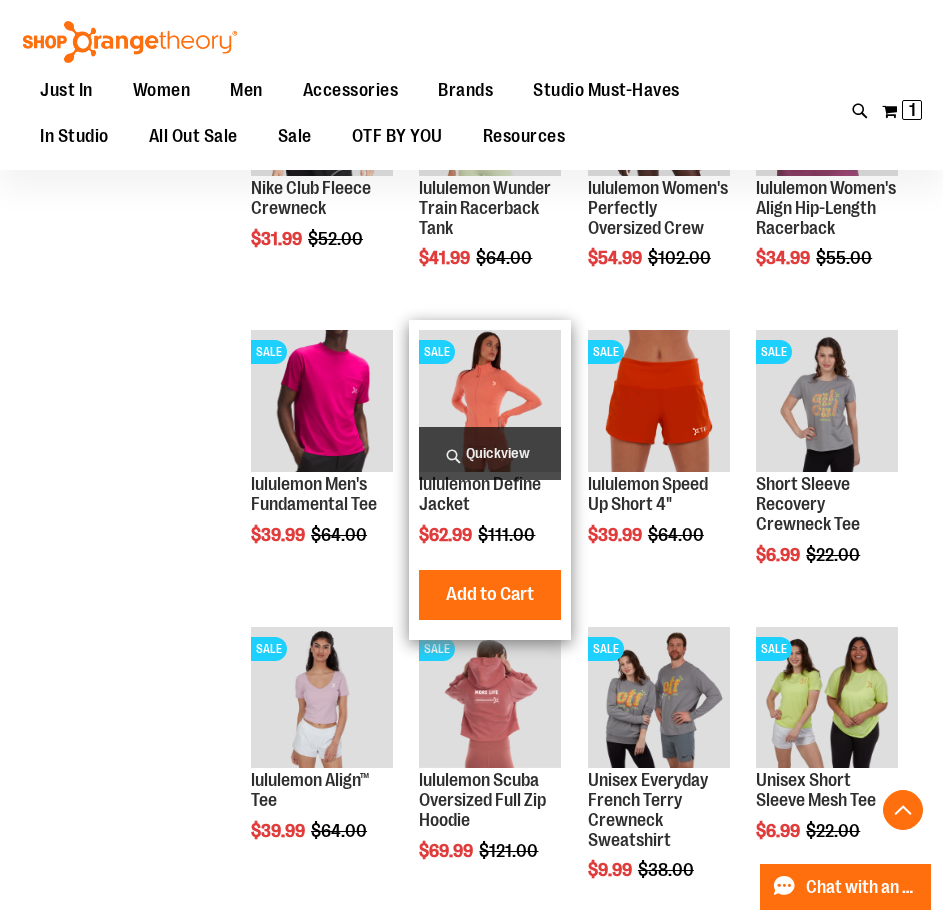 click on "Quickview" at bounding box center [490, 453] 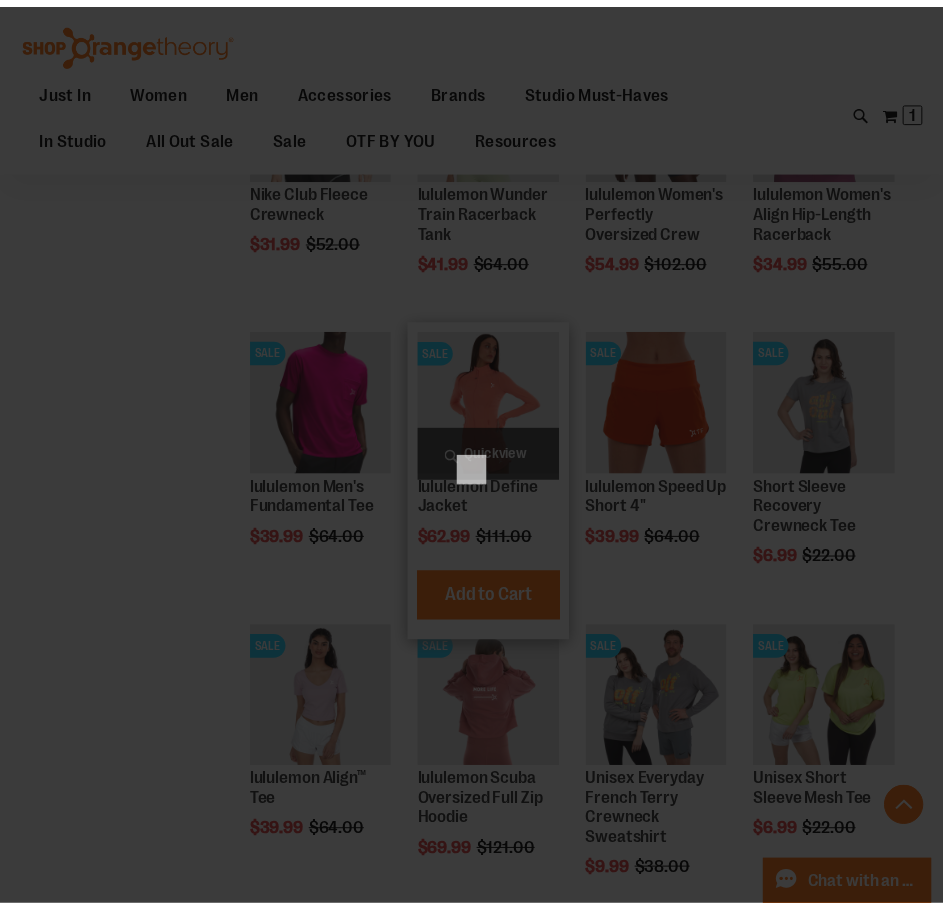 scroll, scrollTop: 0, scrollLeft: 0, axis: both 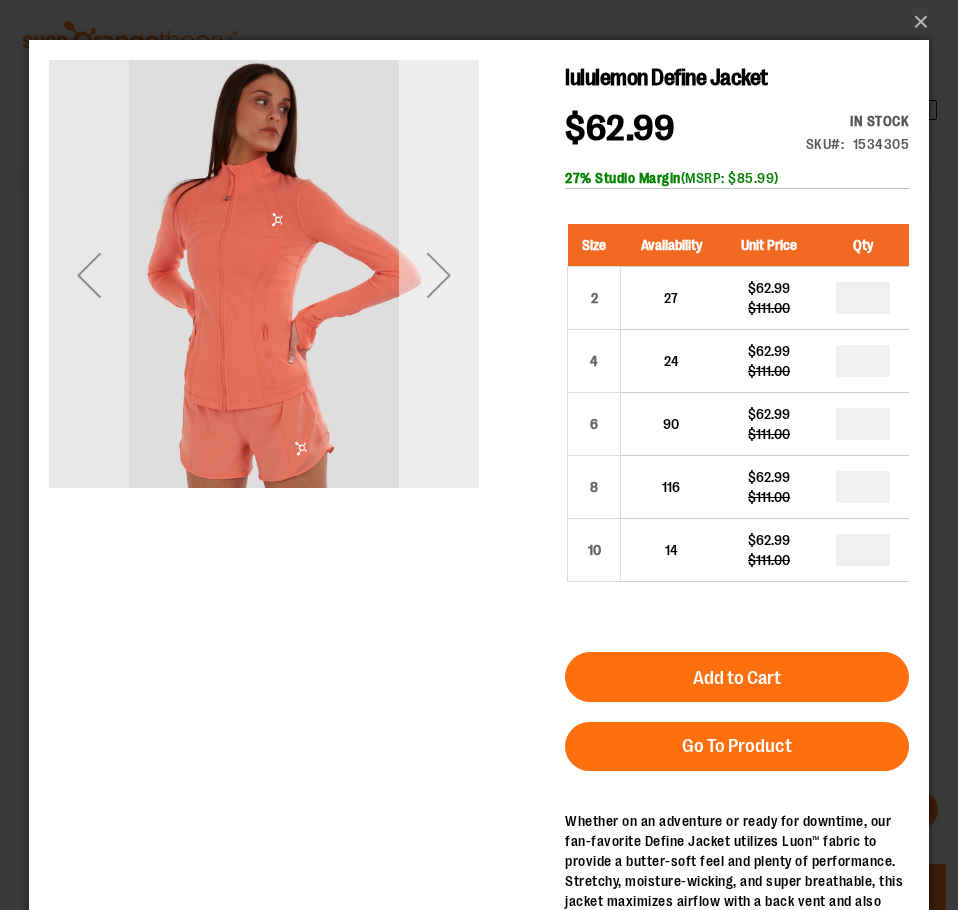 click at bounding box center [439, 275] 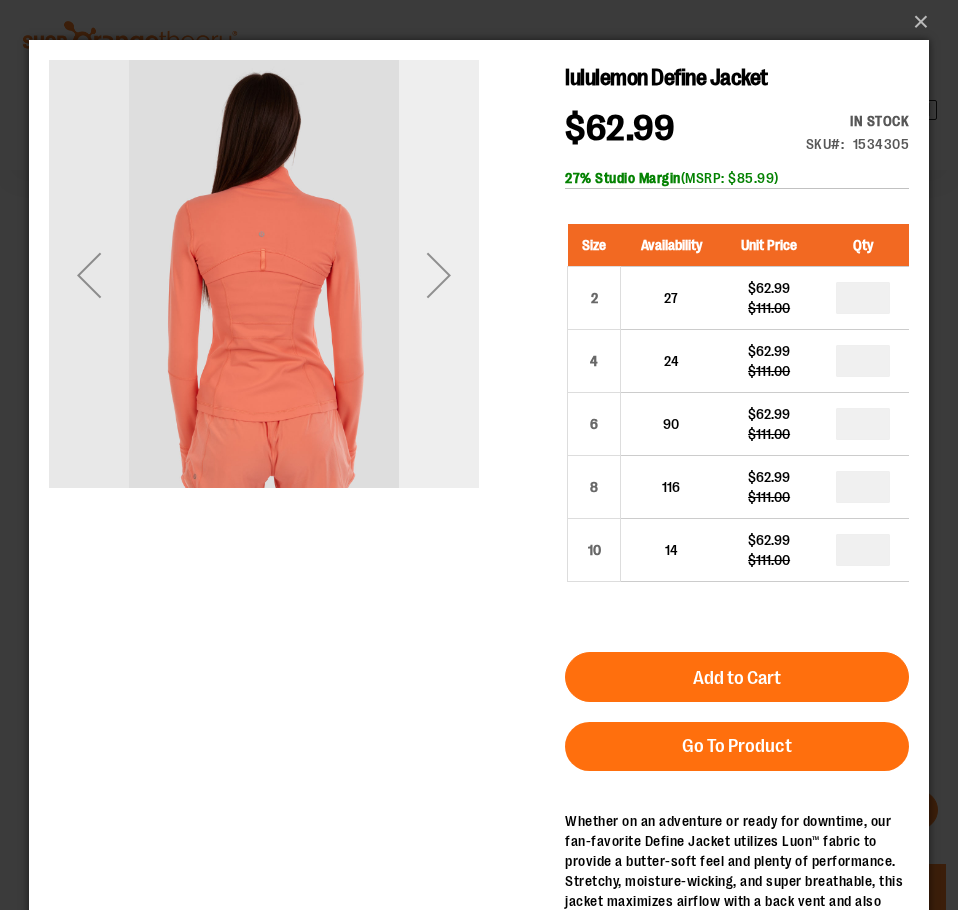 click at bounding box center (439, 275) 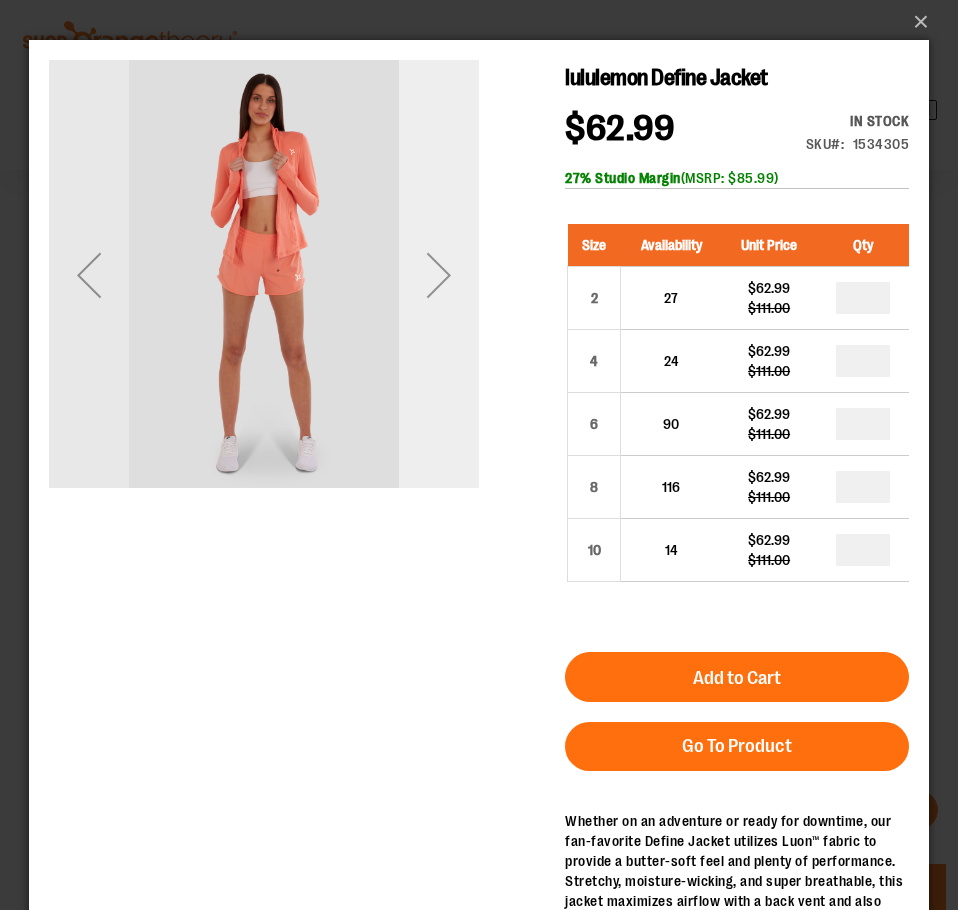click at bounding box center (439, 275) 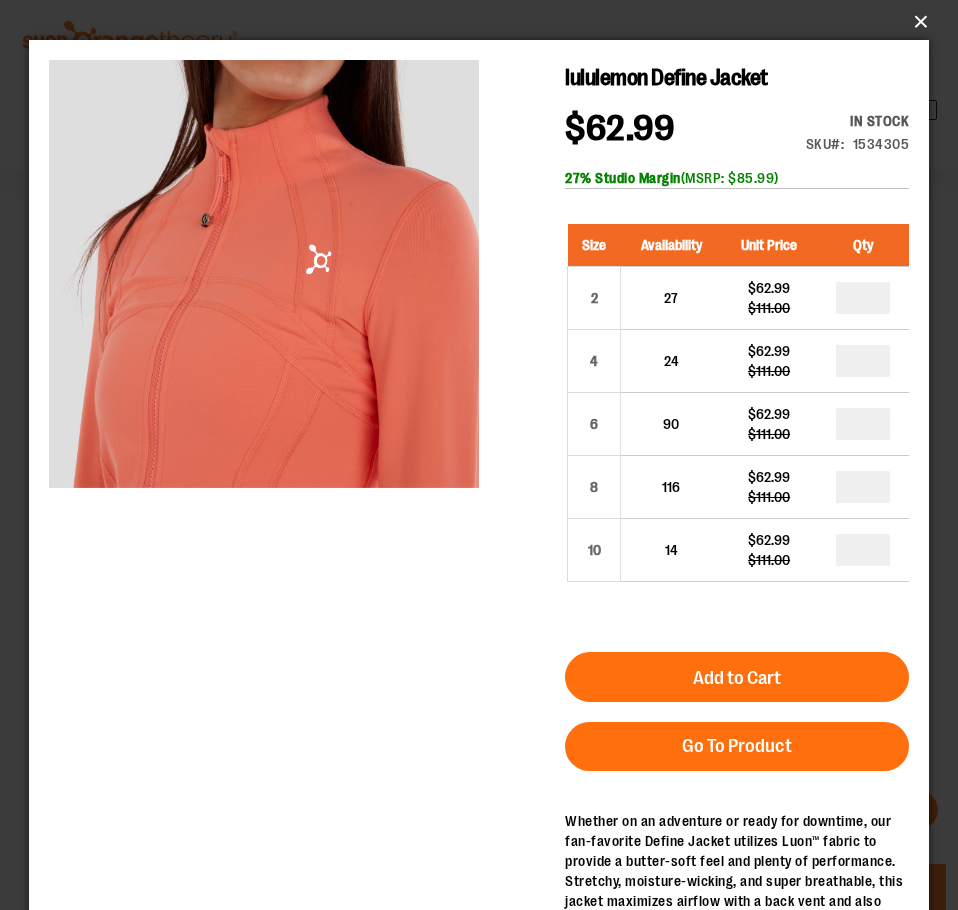 click on "×" at bounding box center [485, 22] 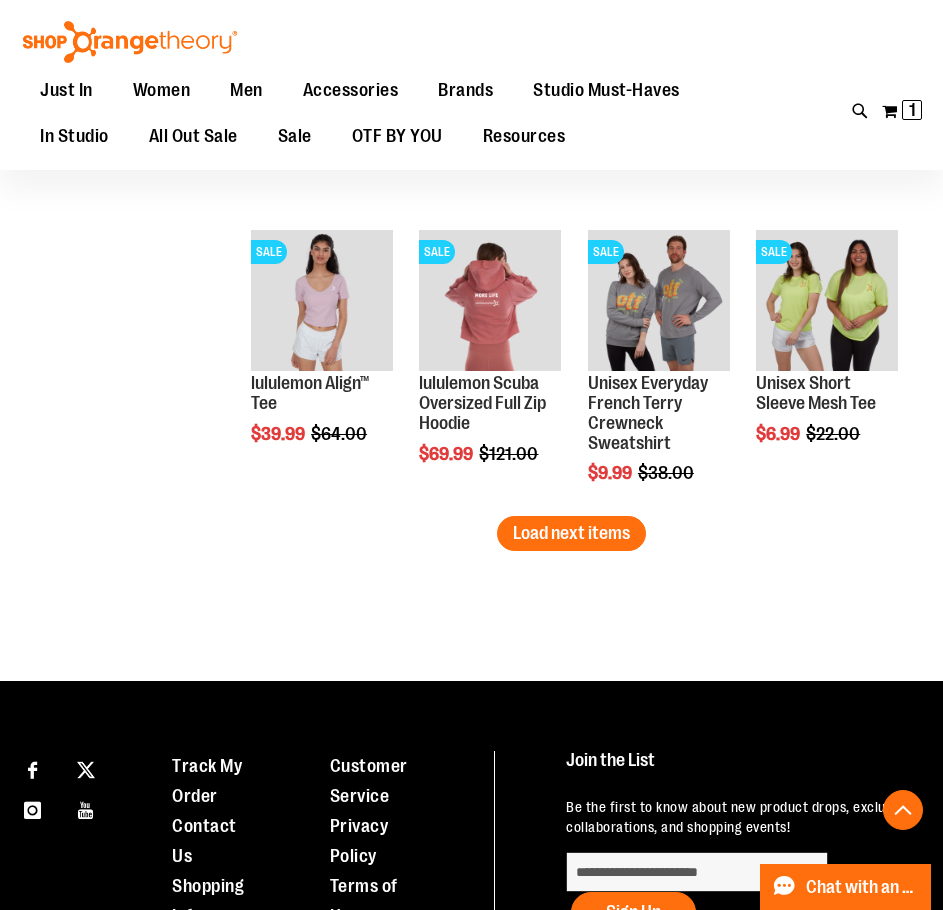 scroll, scrollTop: 7025, scrollLeft: 0, axis: vertical 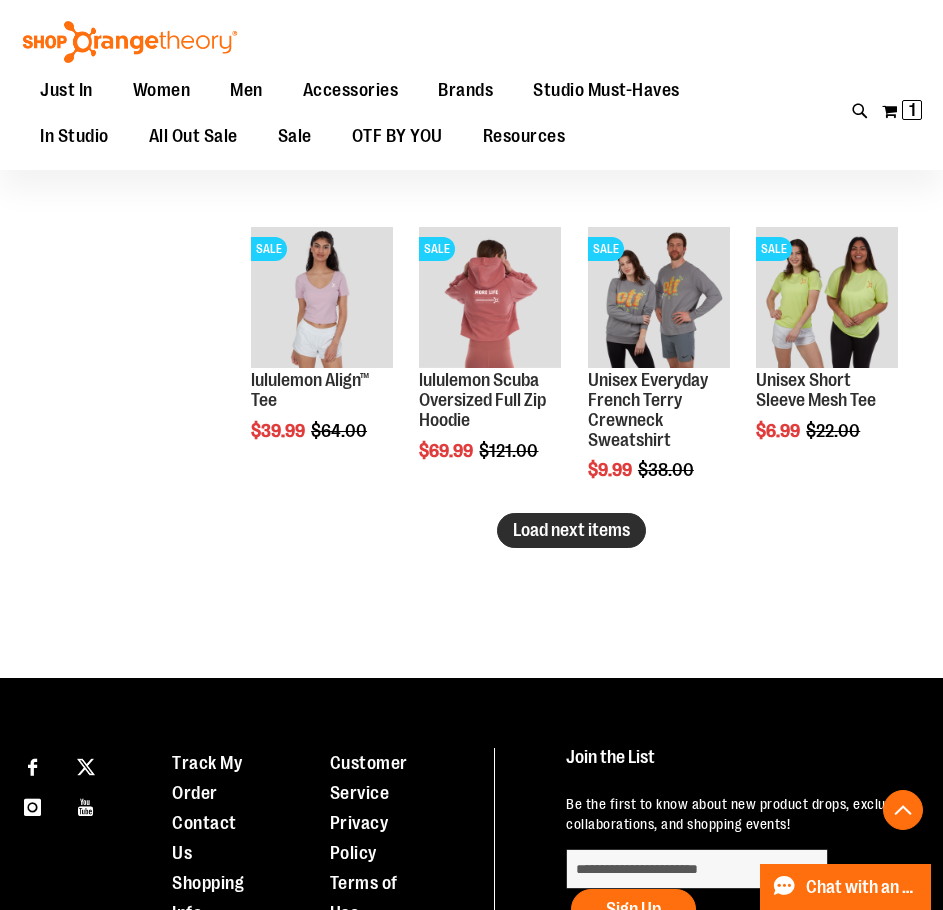 click on "Load next items" at bounding box center [571, 530] 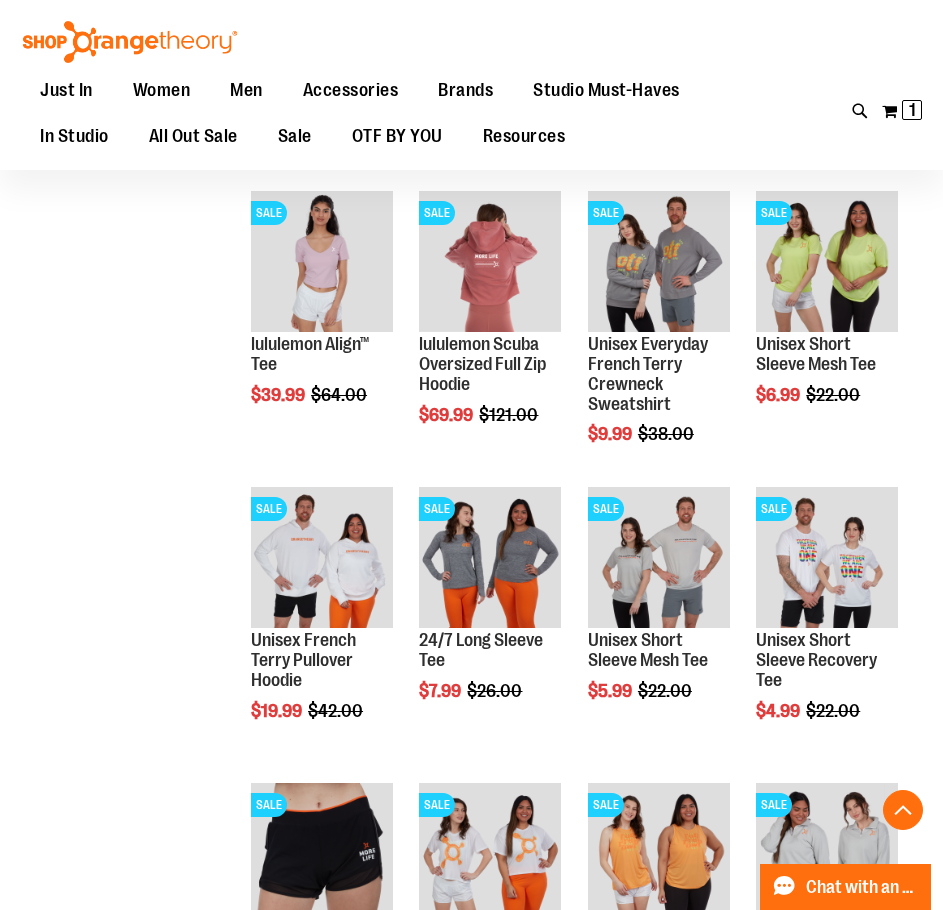 scroll, scrollTop: 7025, scrollLeft: 0, axis: vertical 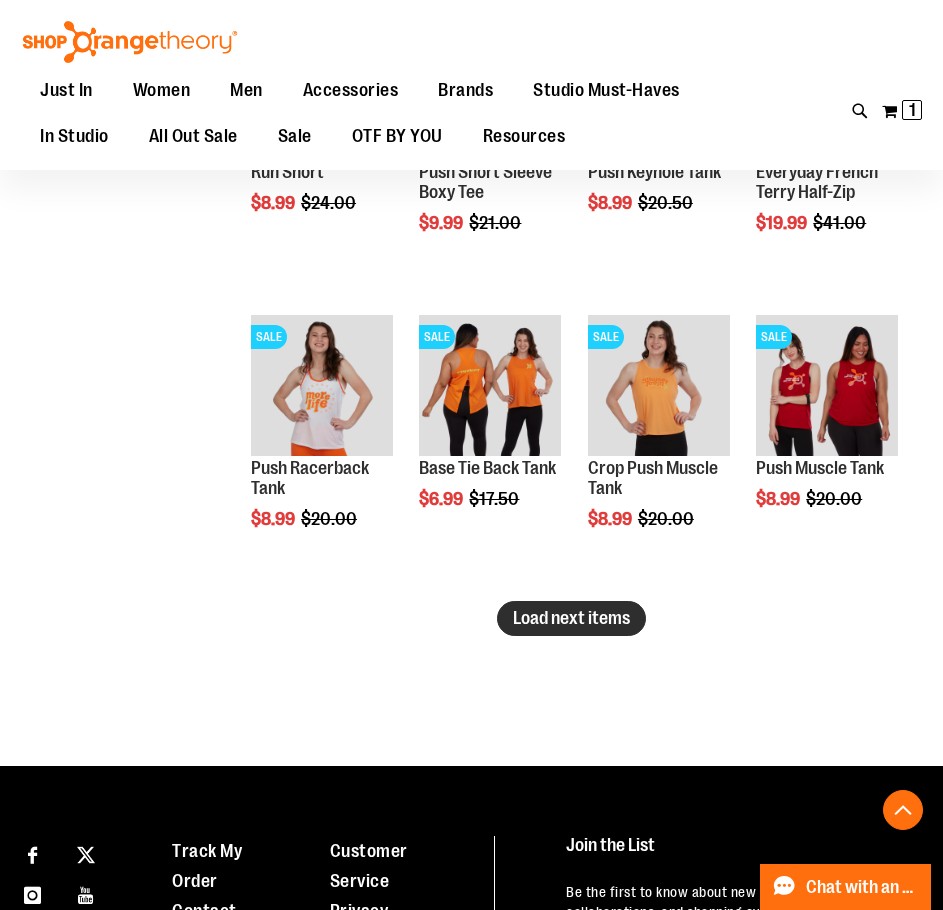 click on "Load next items" at bounding box center (571, 618) 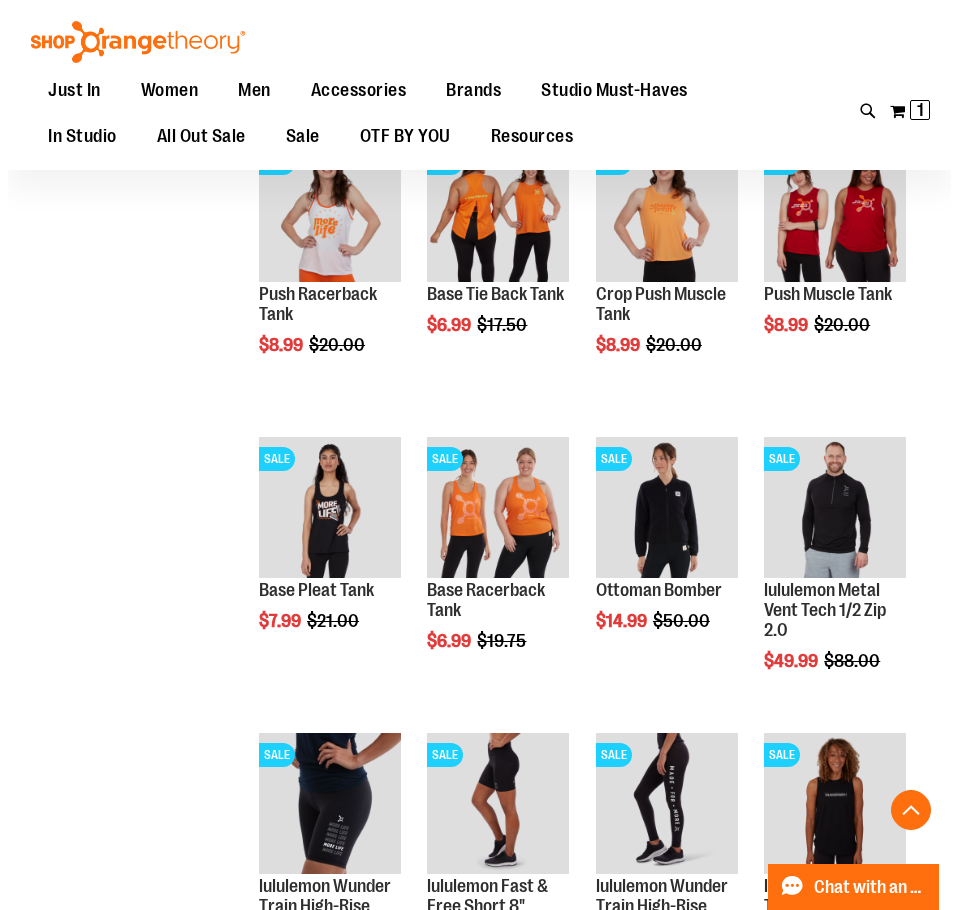 scroll, scrollTop: 8025, scrollLeft: 0, axis: vertical 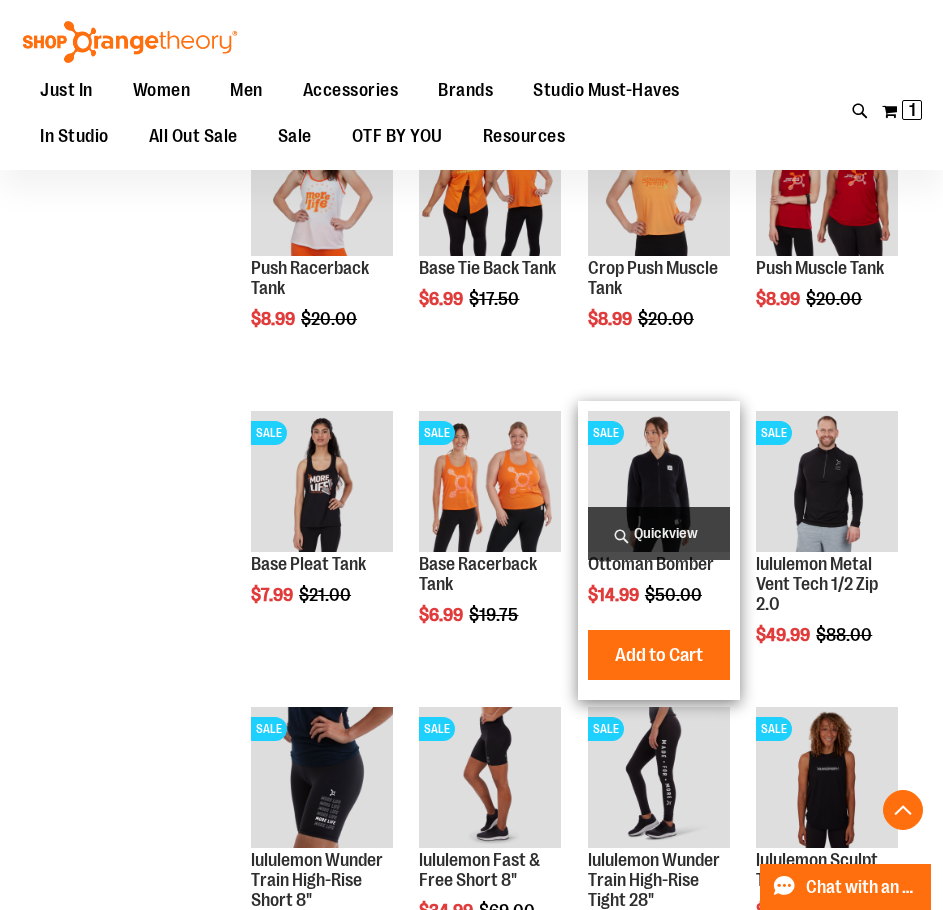 click on "Quickview" at bounding box center [659, 533] 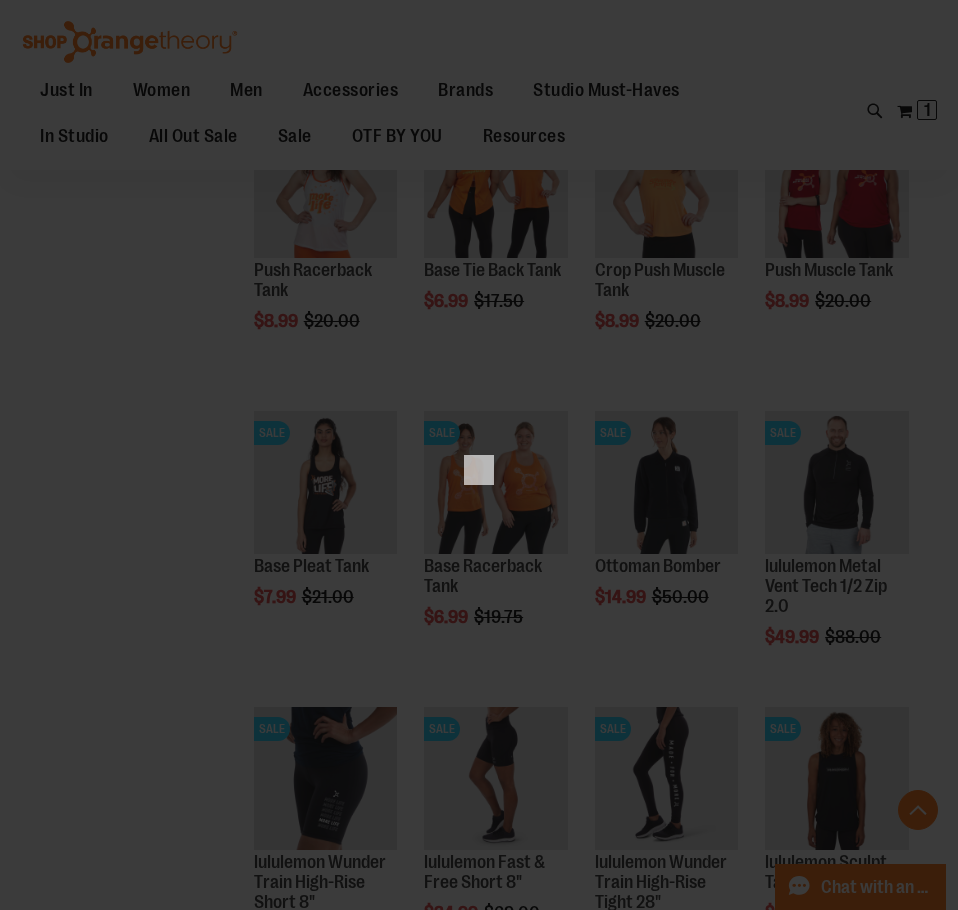 scroll, scrollTop: 0, scrollLeft: 0, axis: both 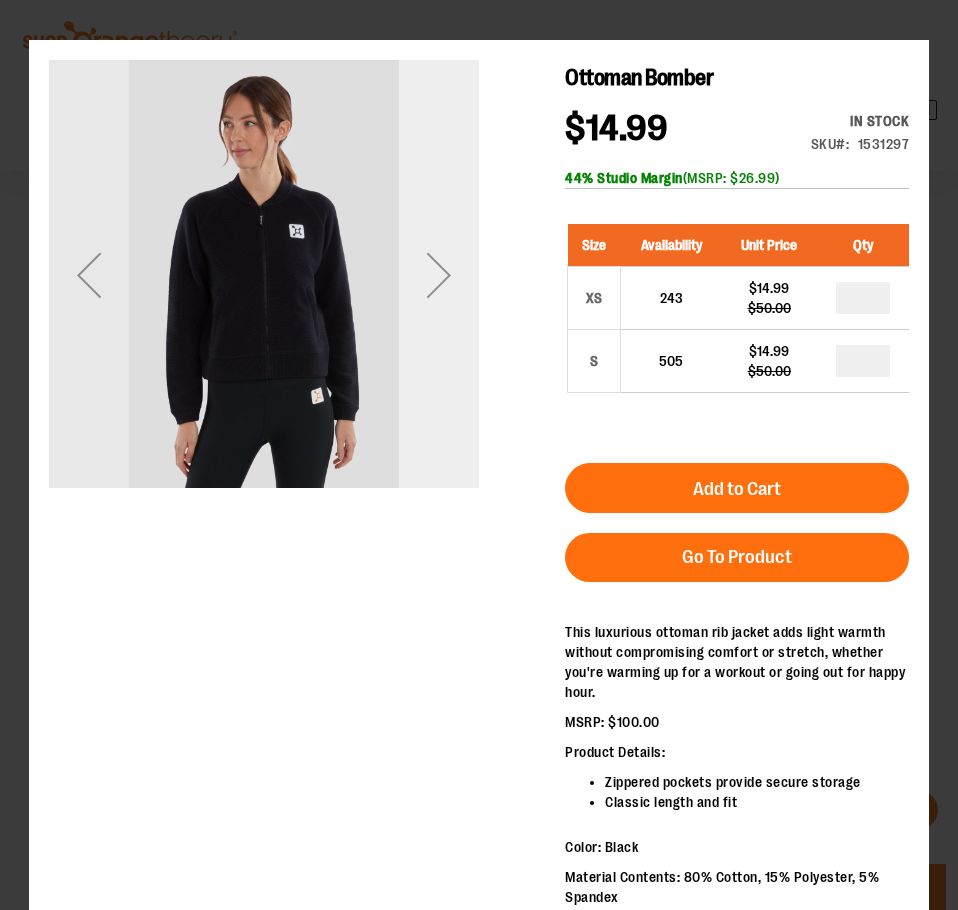 click at bounding box center [439, 275] 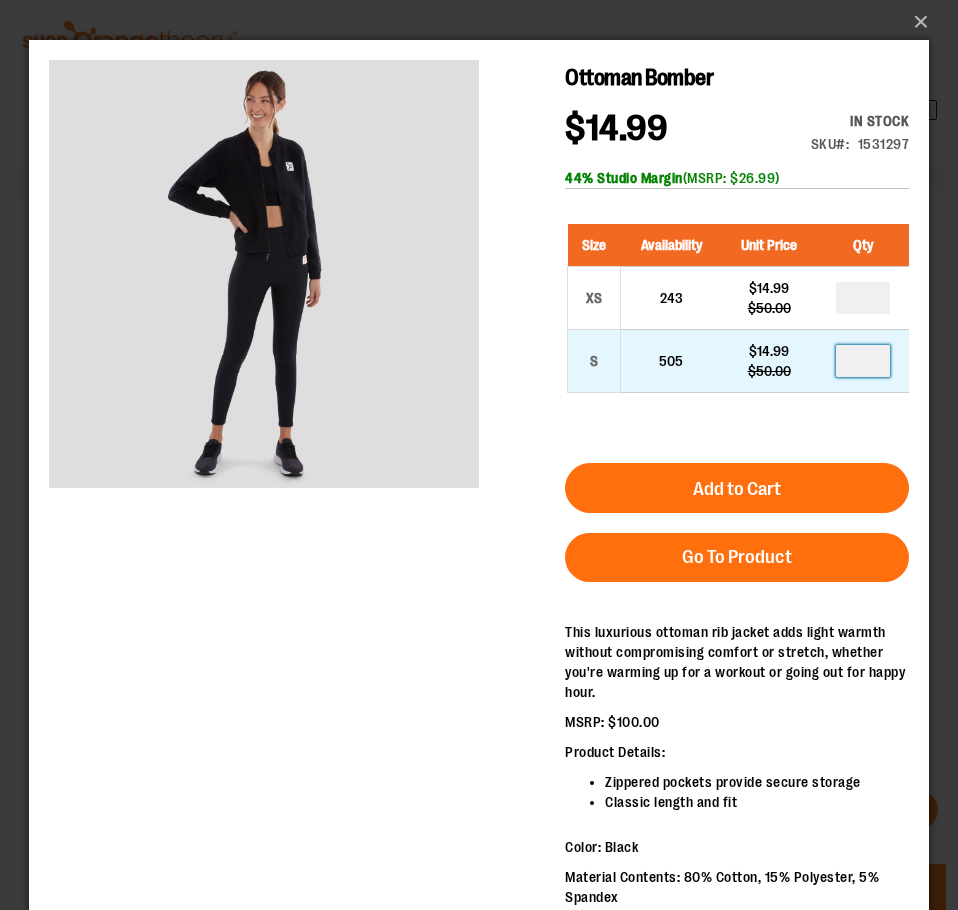 drag, startPoint x: 882, startPoint y: 364, endPoint x: 865, endPoint y: 364, distance: 17 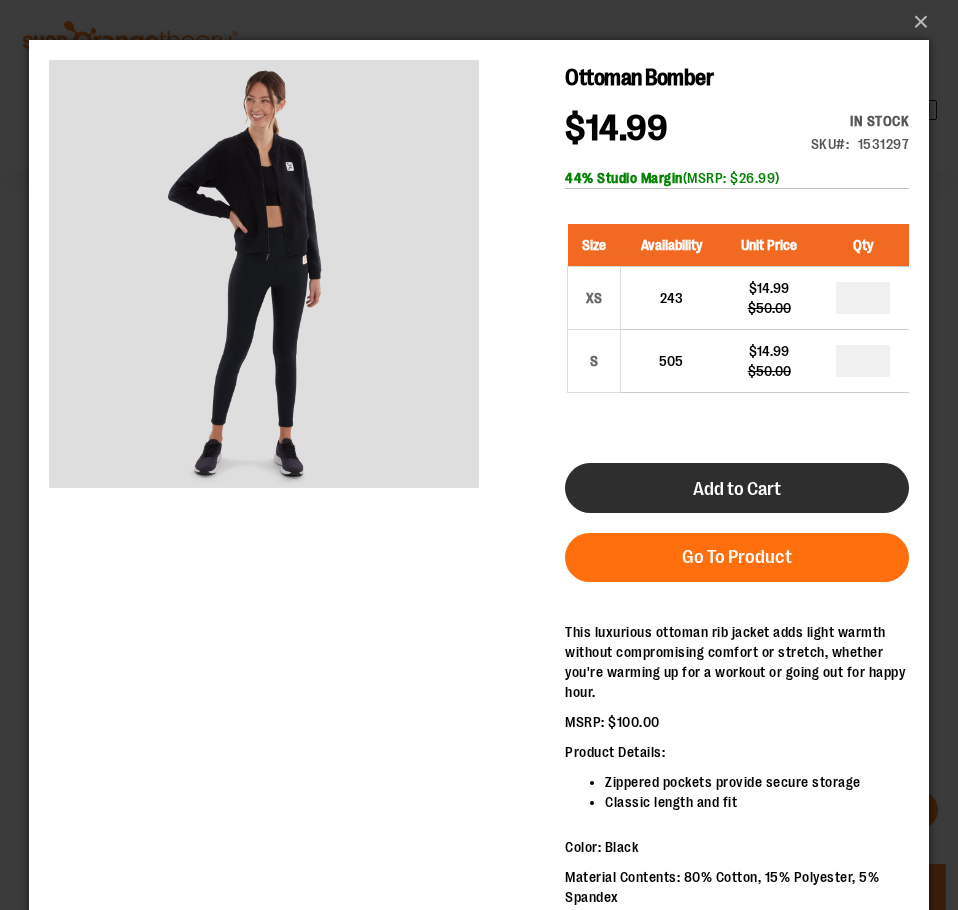 click on "Add to Cart" at bounding box center [737, 488] 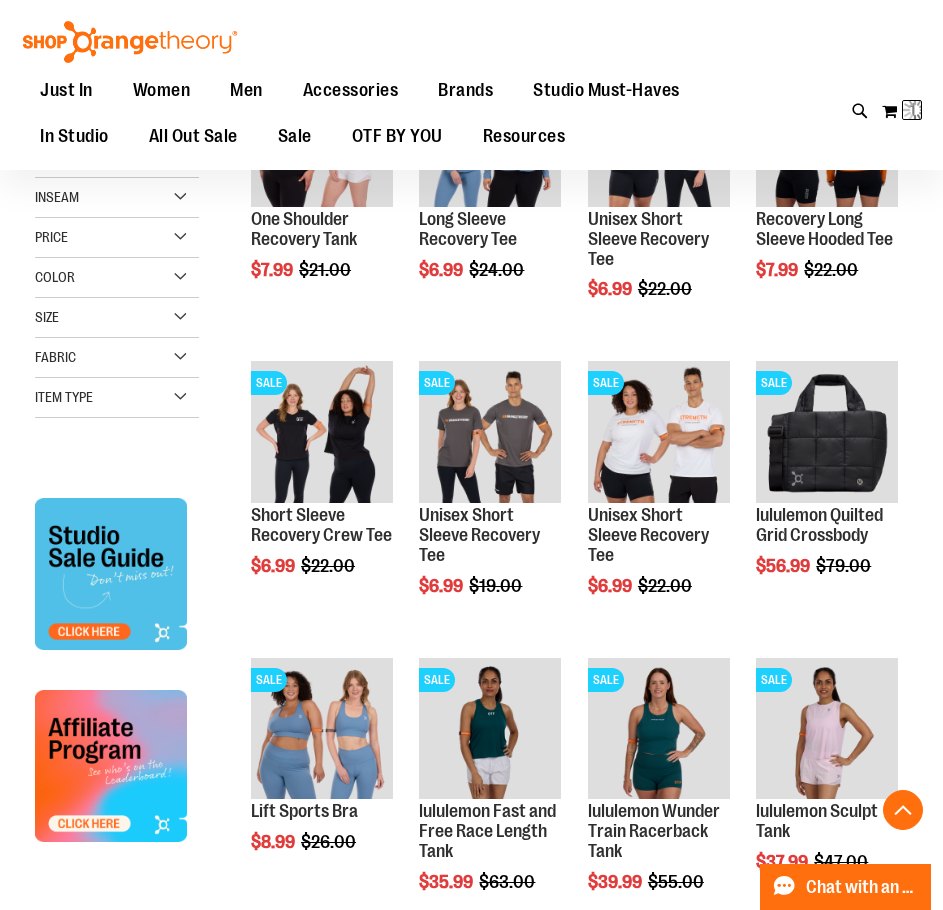 scroll, scrollTop: 47, scrollLeft: 0, axis: vertical 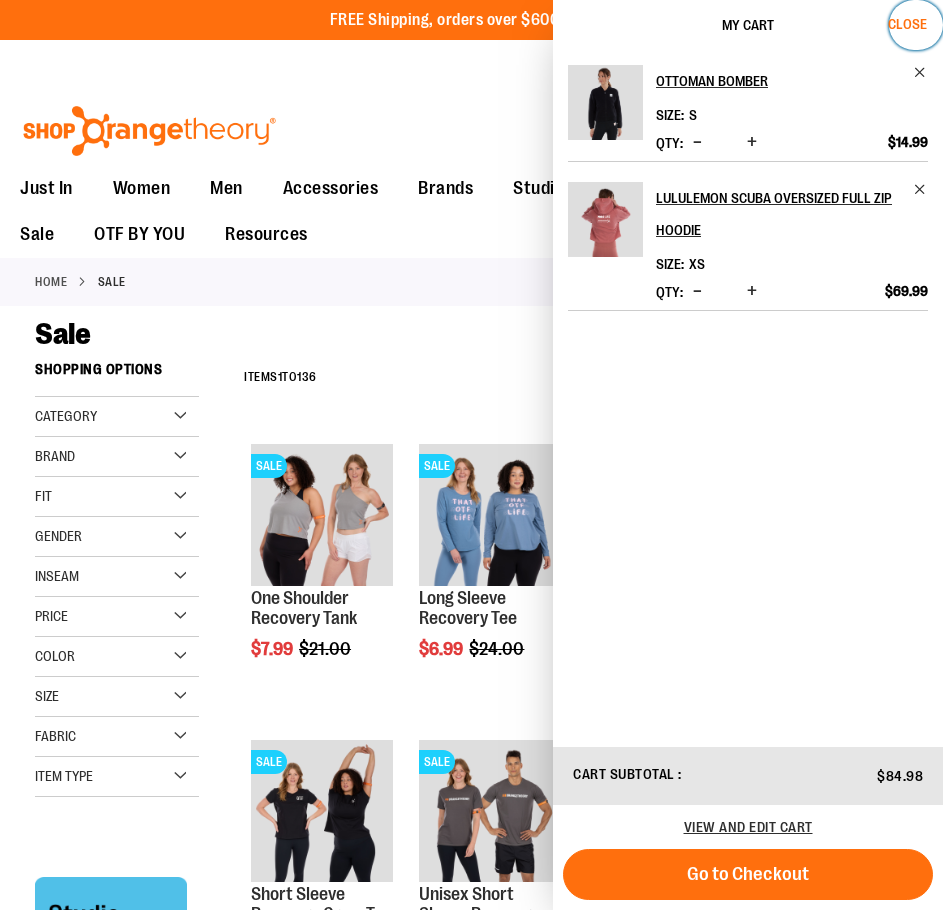 click on "Close" at bounding box center [907, 24] 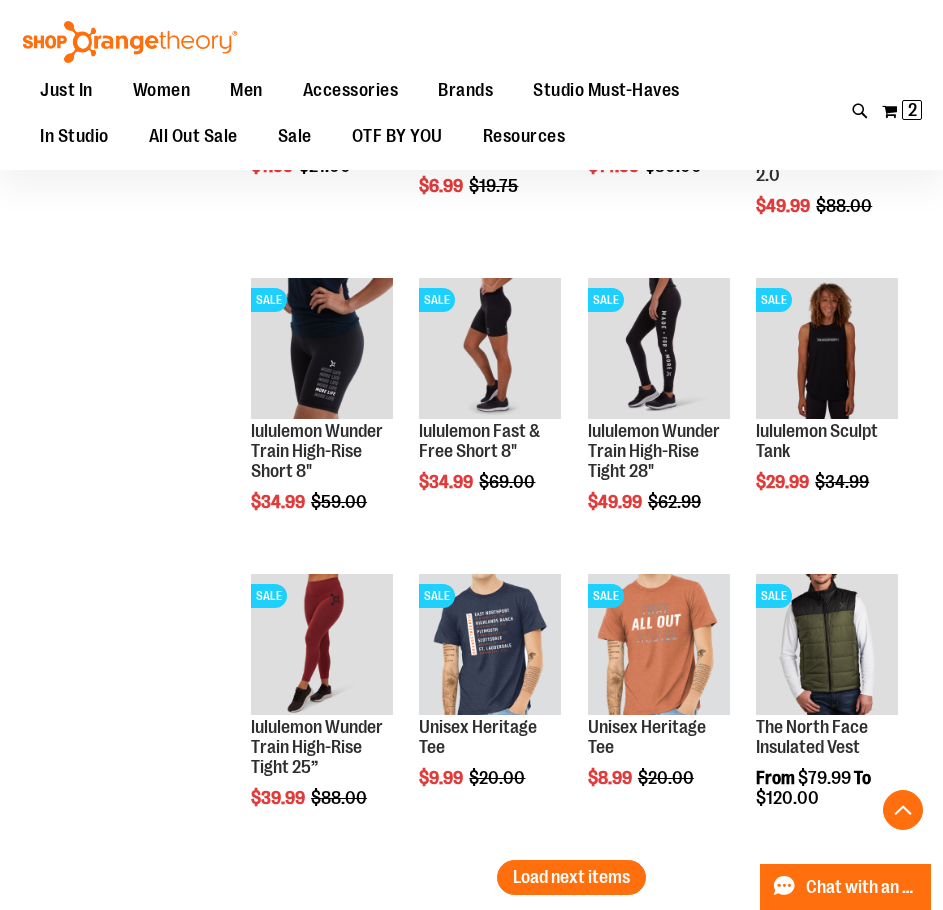 scroll, scrollTop: 8690, scrollLeft: 0, axis: vertical 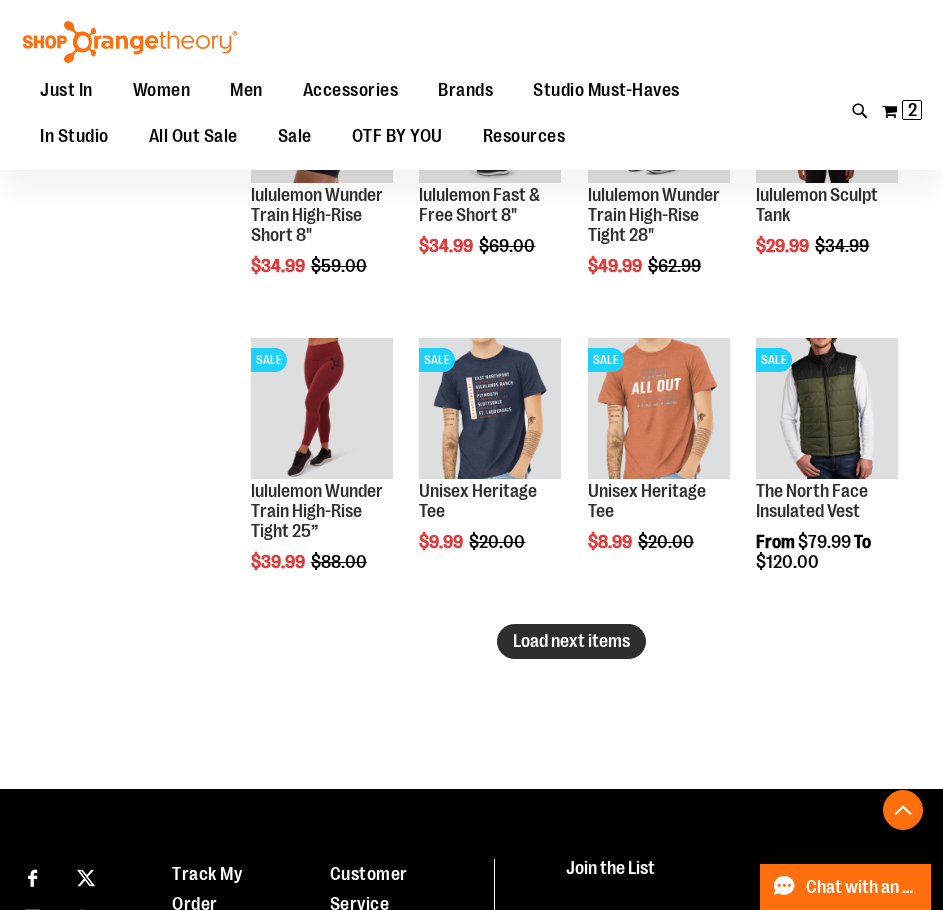 click on "Load next items" at bounding box center (571, 641) 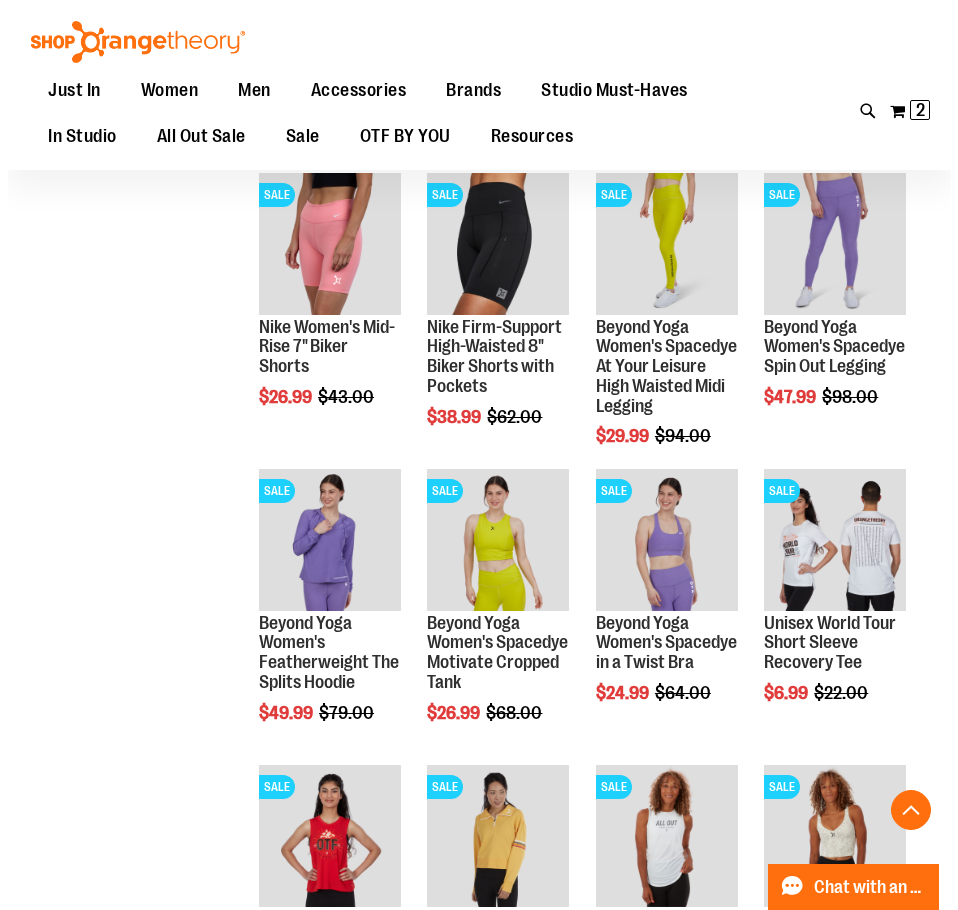 scroll, scrollTop: 9190, scrollLeft: 0, axis: vertical 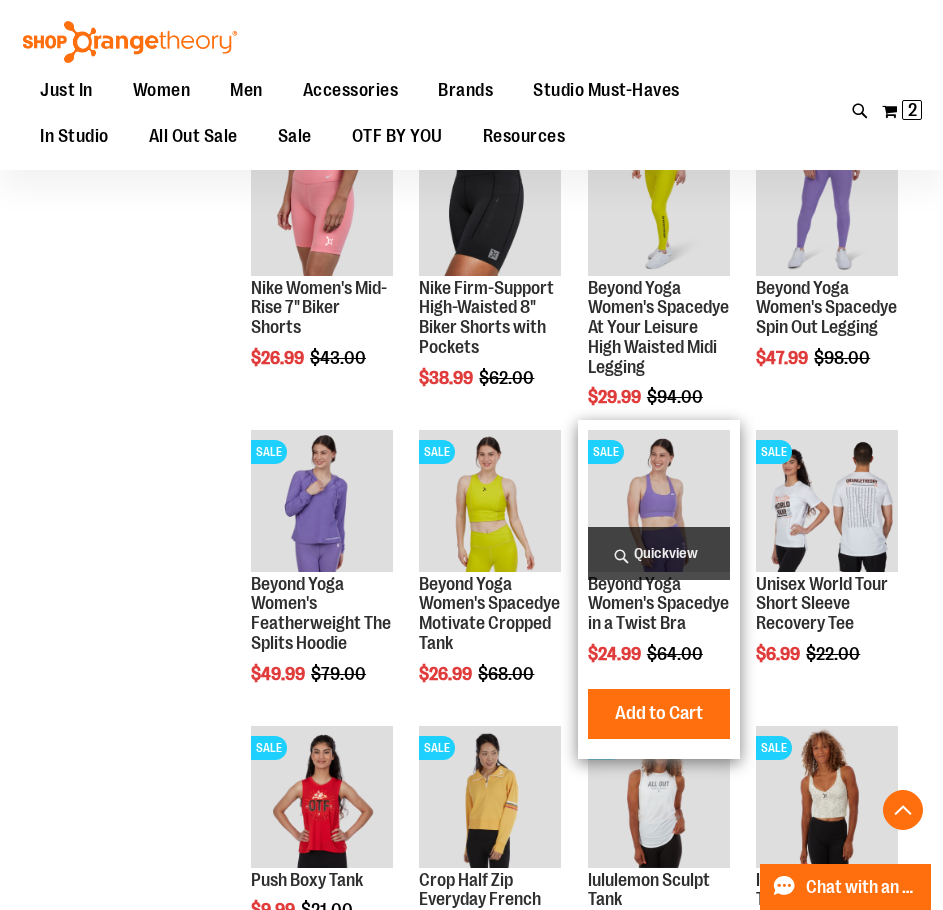 click on "Quickview" at bounding box center (659, 553) 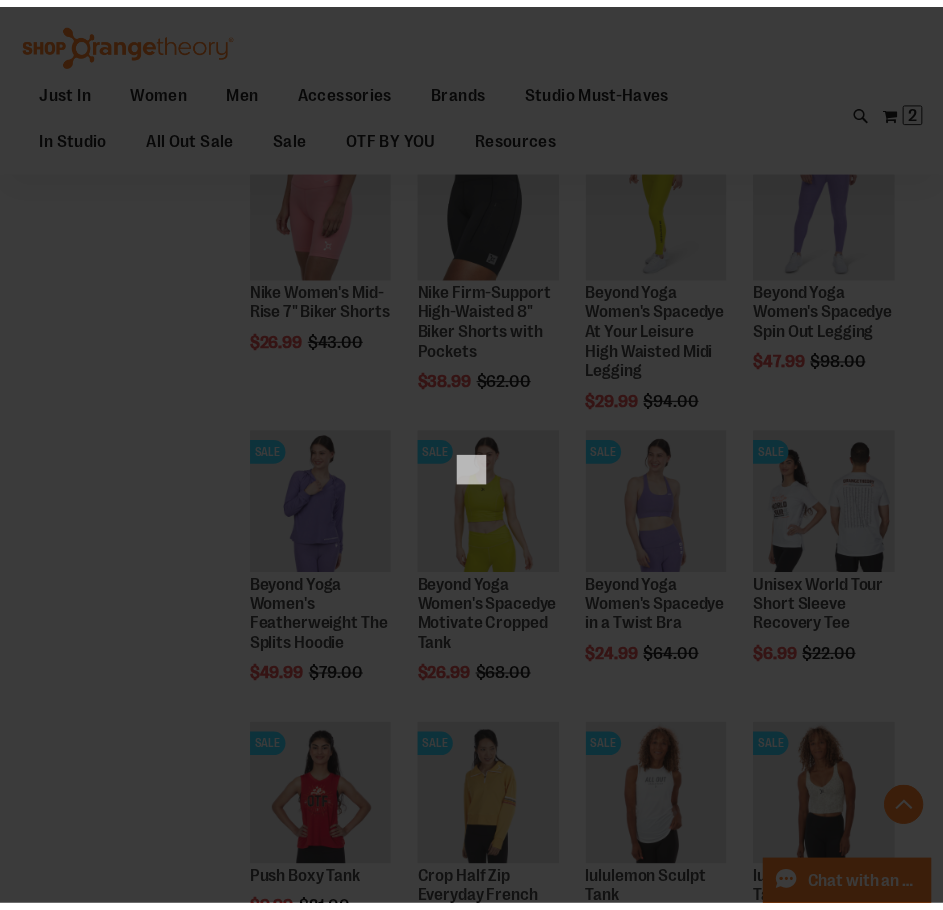 scroll, scrollTop: 0, scrollLeft: 0, axis: both 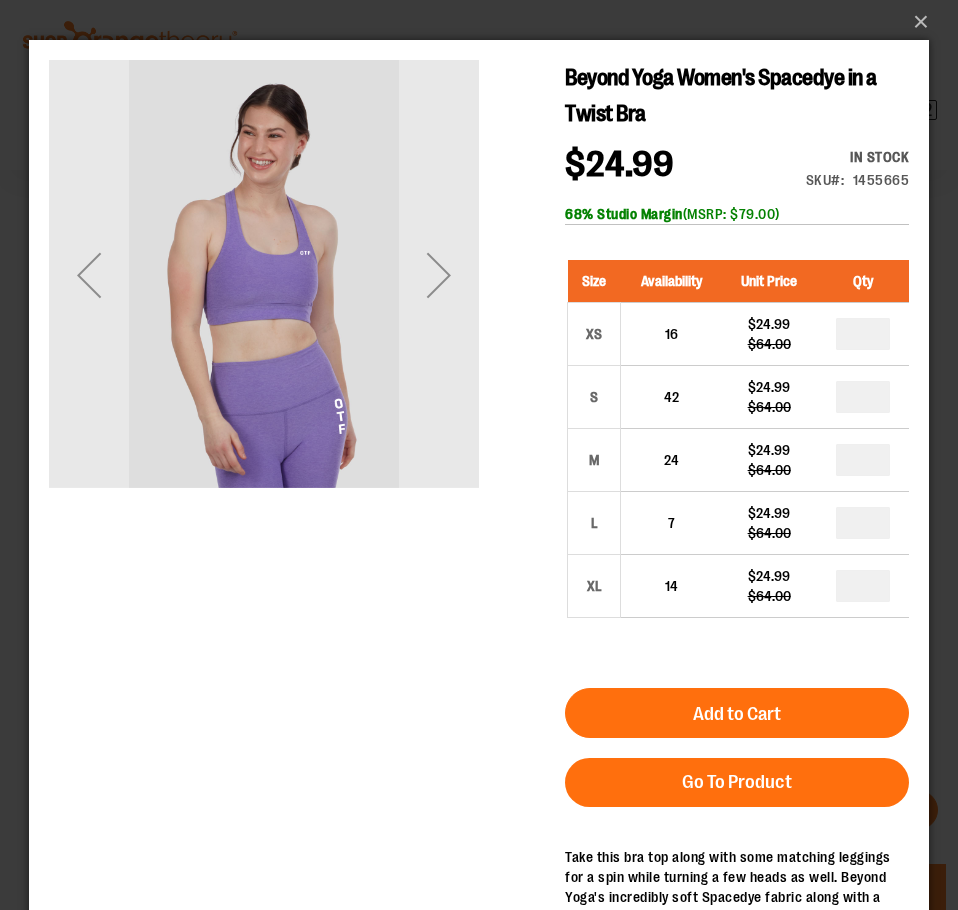 click at bounding box center (439, 275) 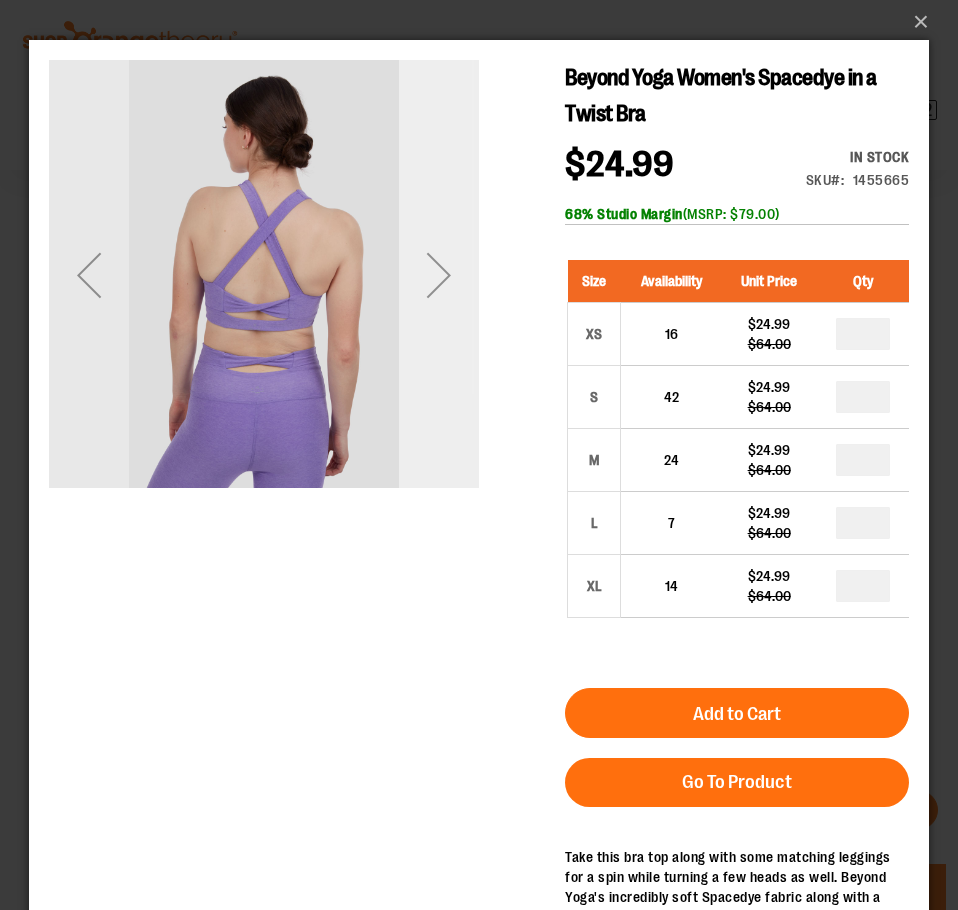 click at bounding box center [439, 275] 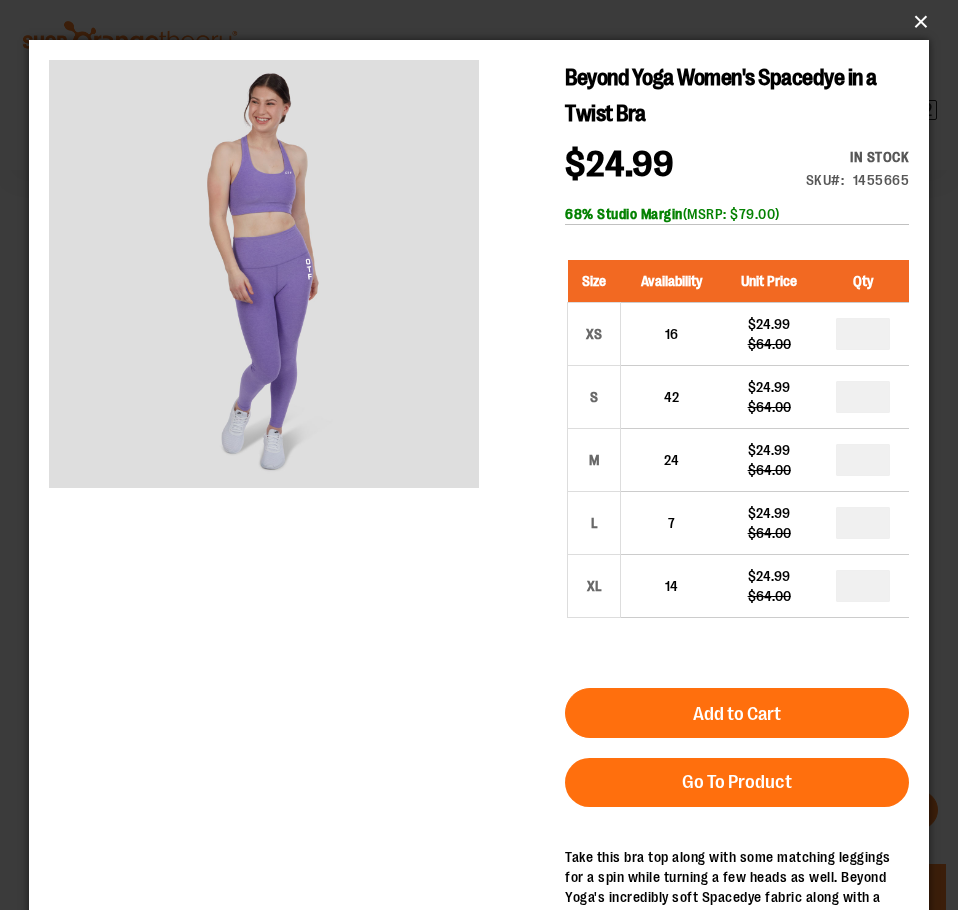 click on "×" at bounding box center (485, 22) 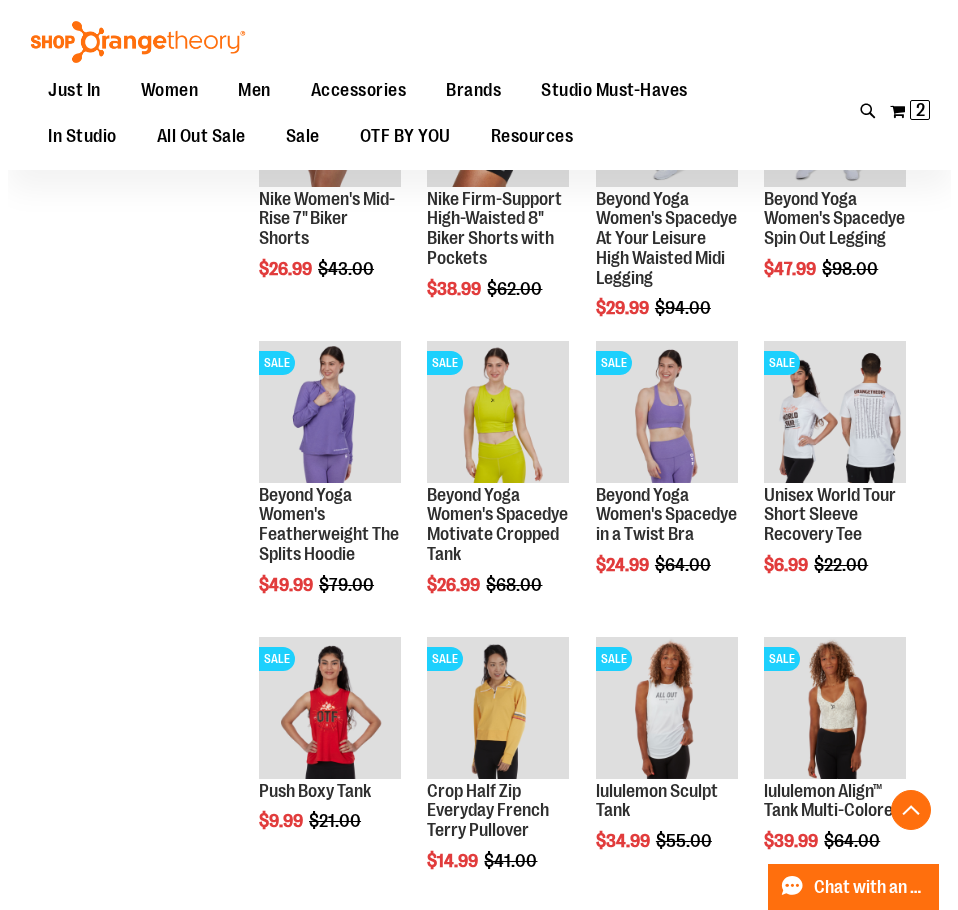scroll, scrollTop: 9490, scrollLeft: 0, axis: vertical 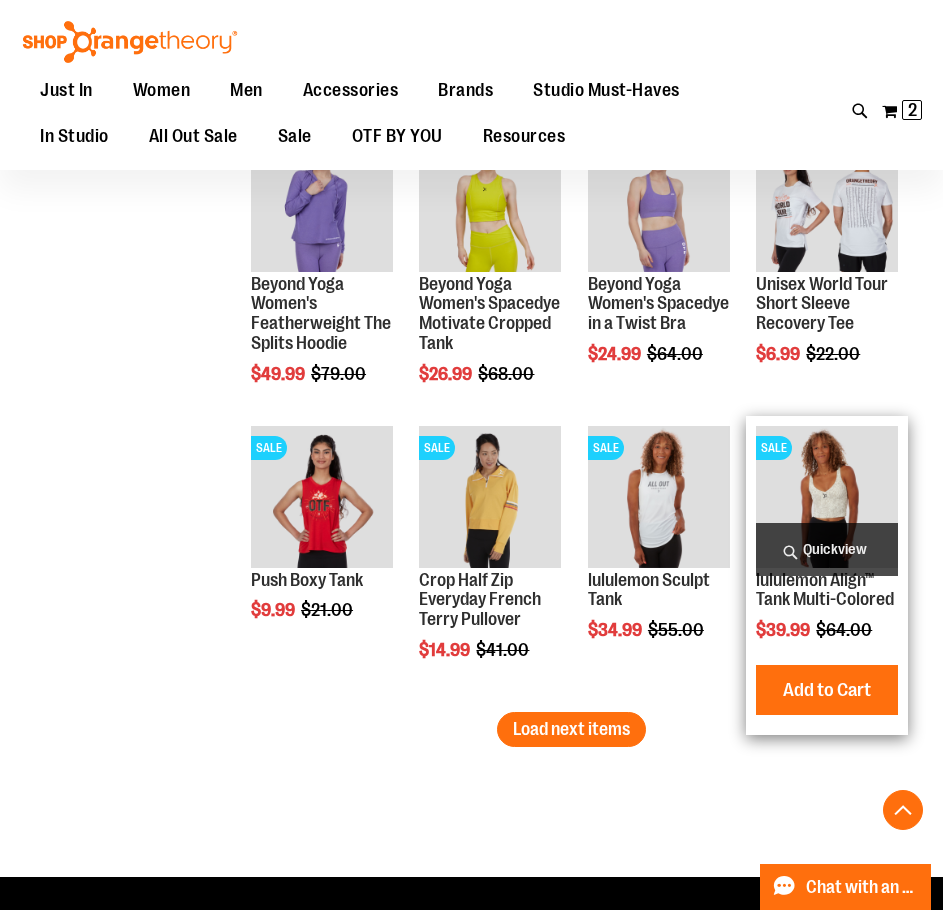 click on "Quickview" at bounding box center [827, 549] 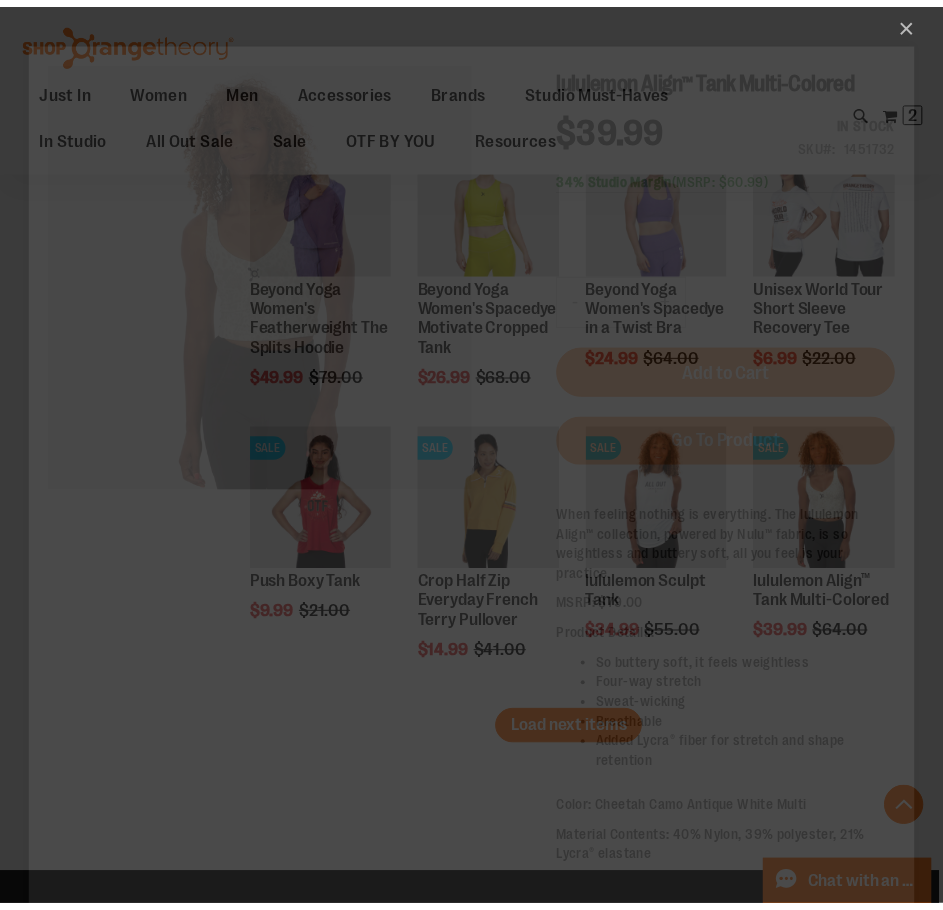 scroll, scrollTop: 0, scrollLeft: 0, axis: both 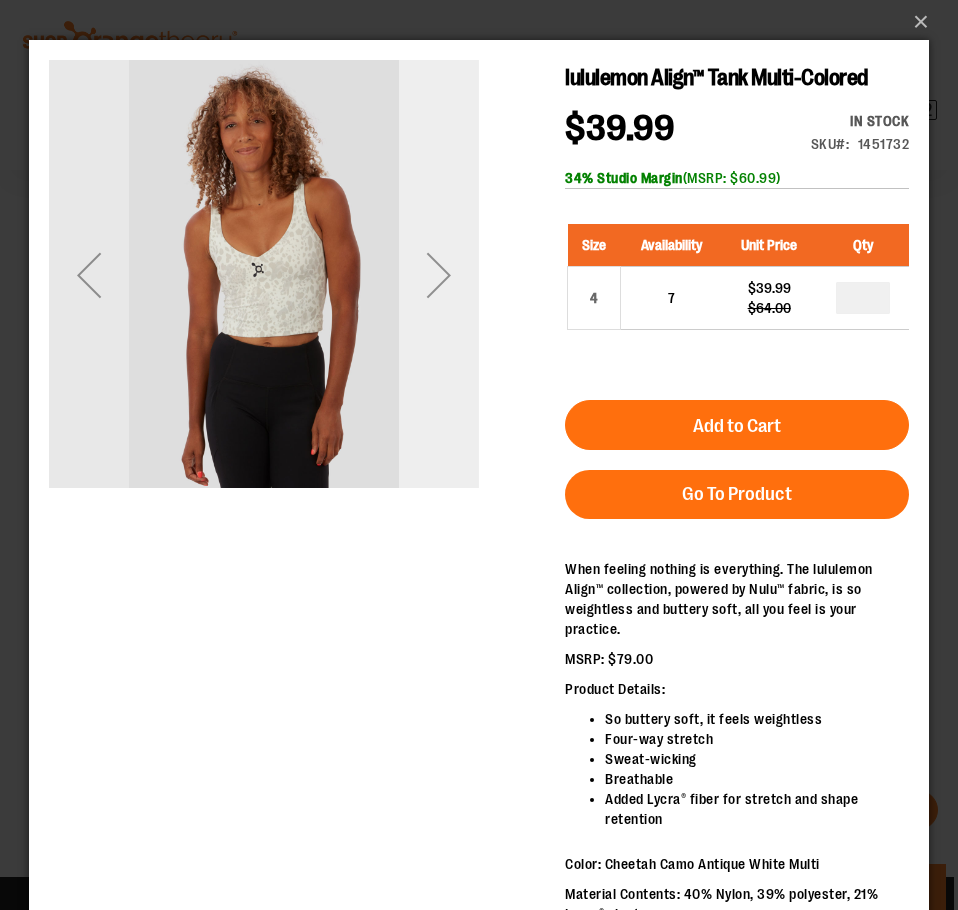 click at bounding box center (439, 275) 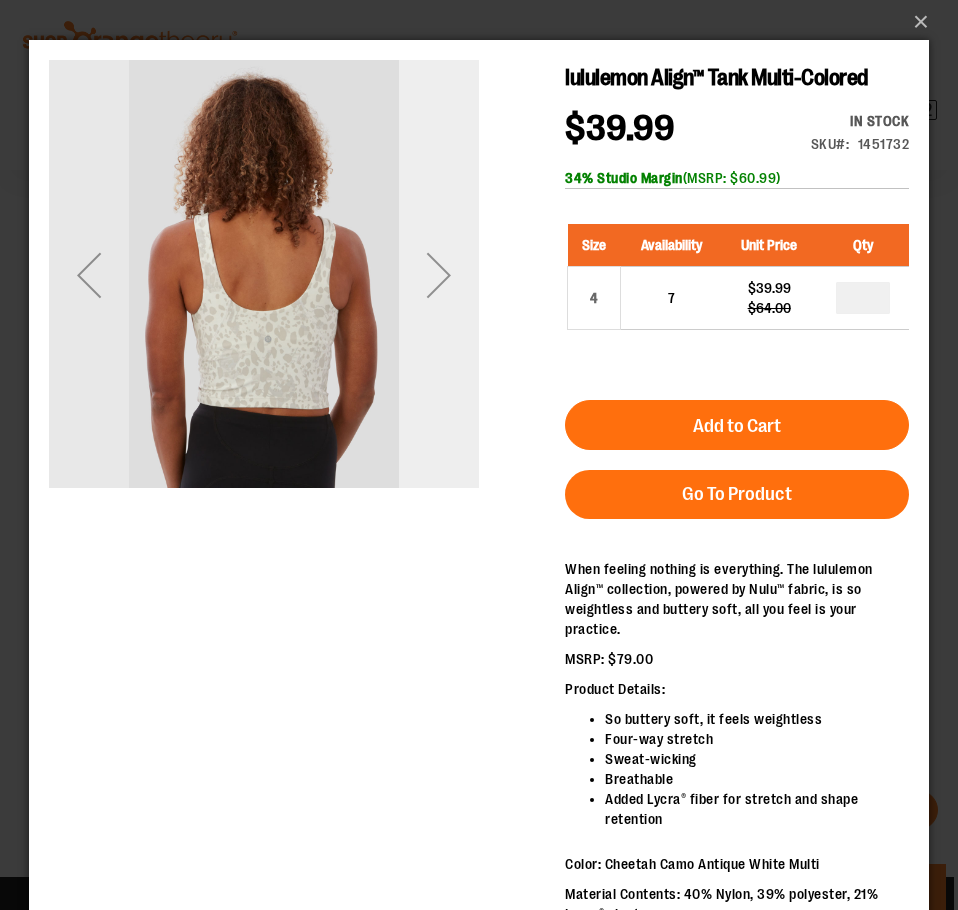 click at bounding box center [439, 275] 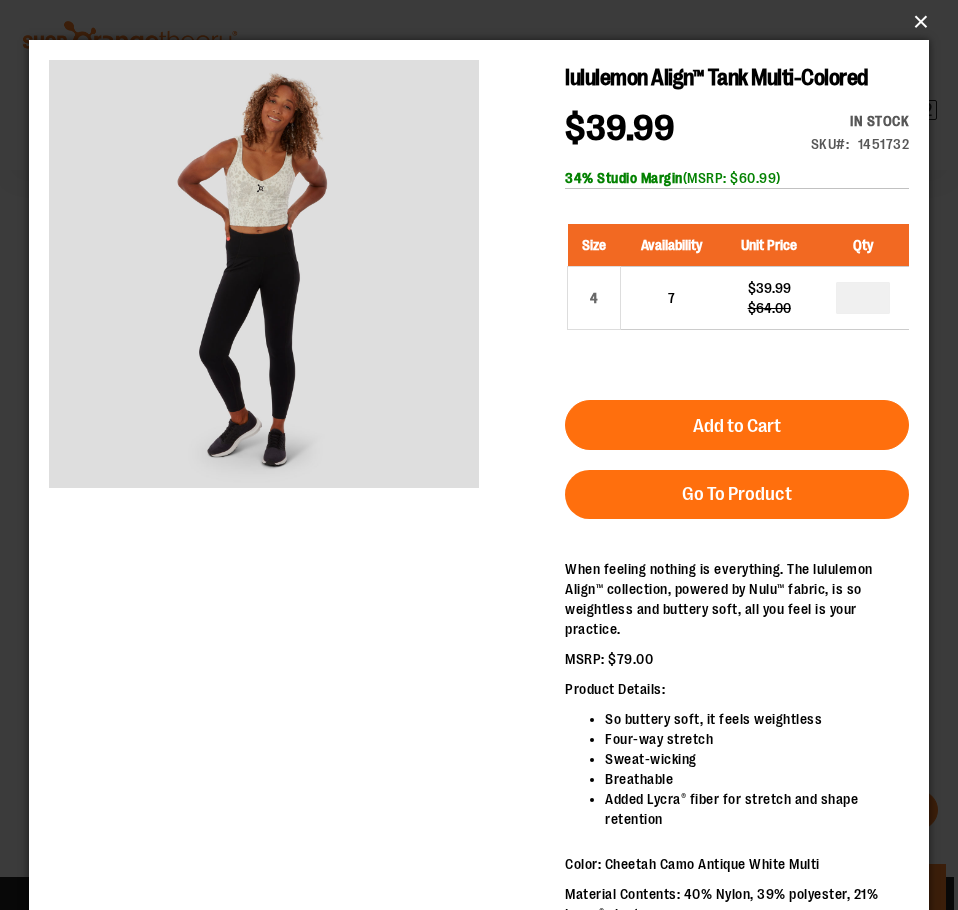 click on "×" at bounding box center (485, 22) 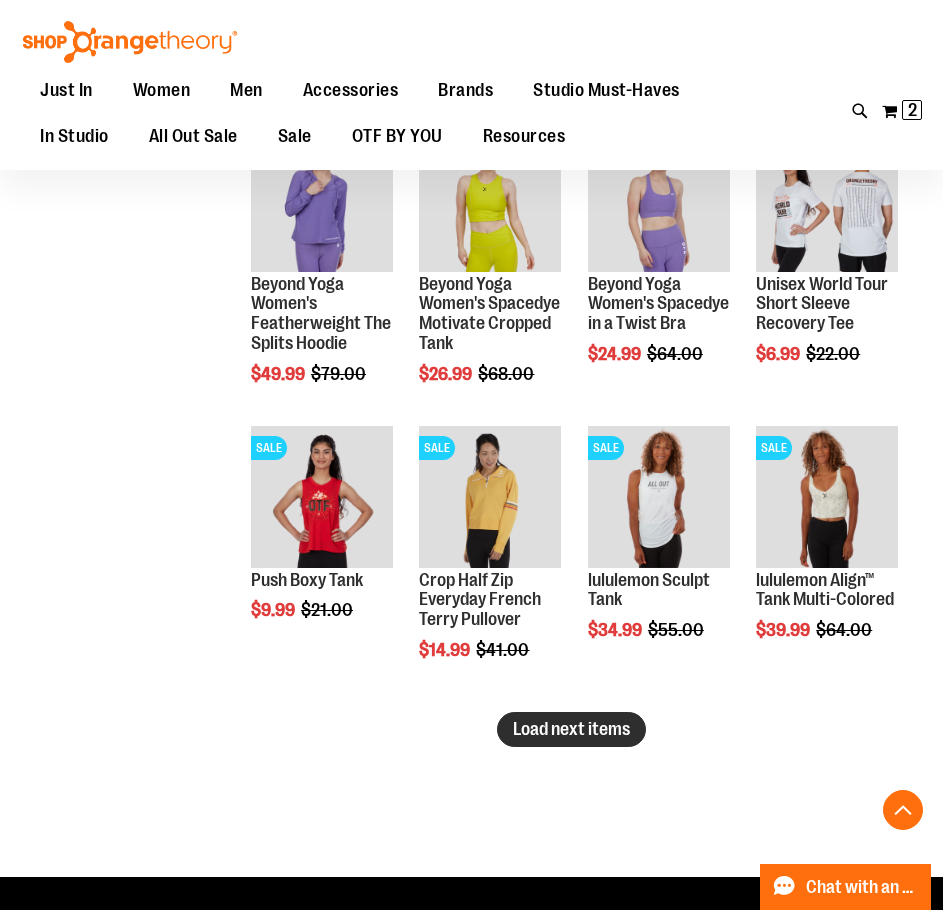 click on "Load next items" at bounding box center (571, 729) 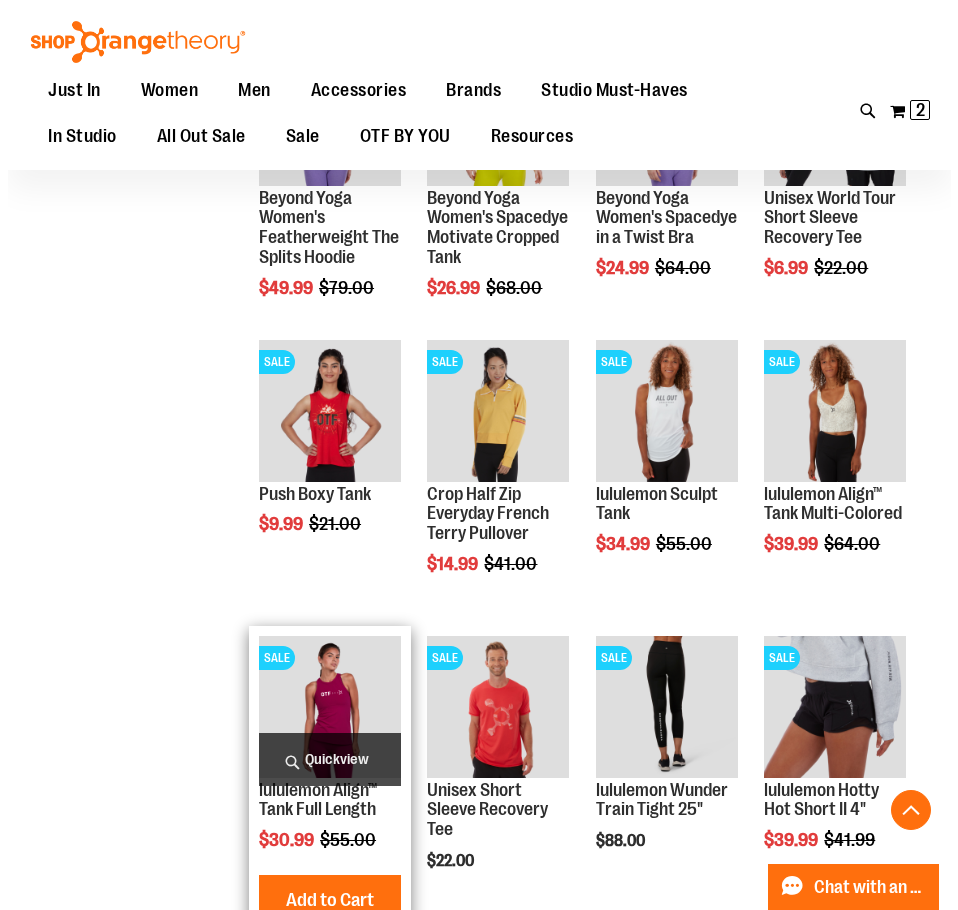 scroll, scrollTop: 9690, scrollLeft: 0, axis: vertical 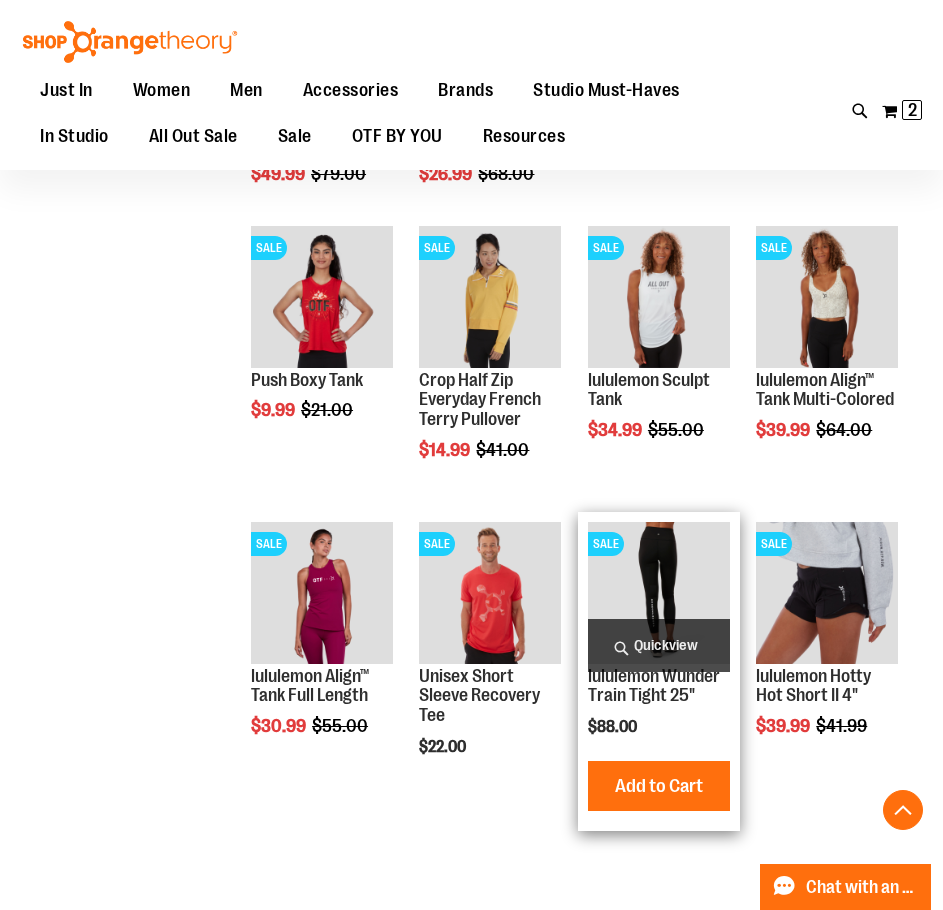 click on "Quickview" at bounding box center [659, 645] 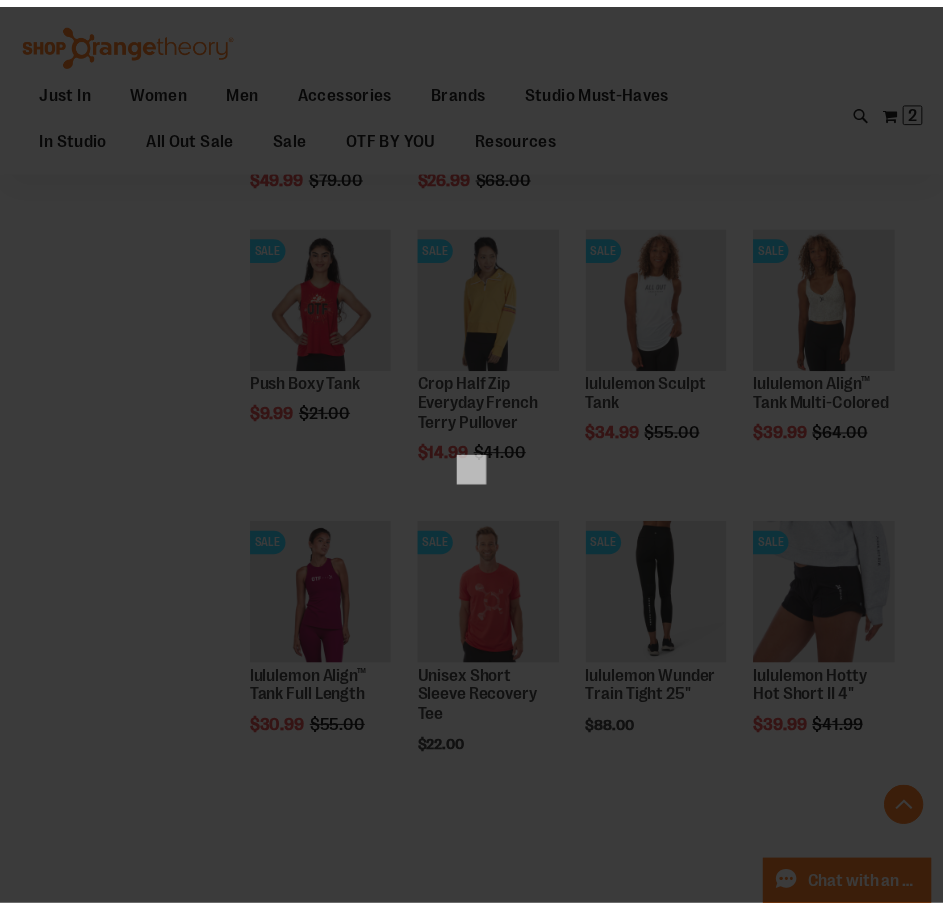 scroll, scrollTop: 0, scrollLeft: 0, axis: both 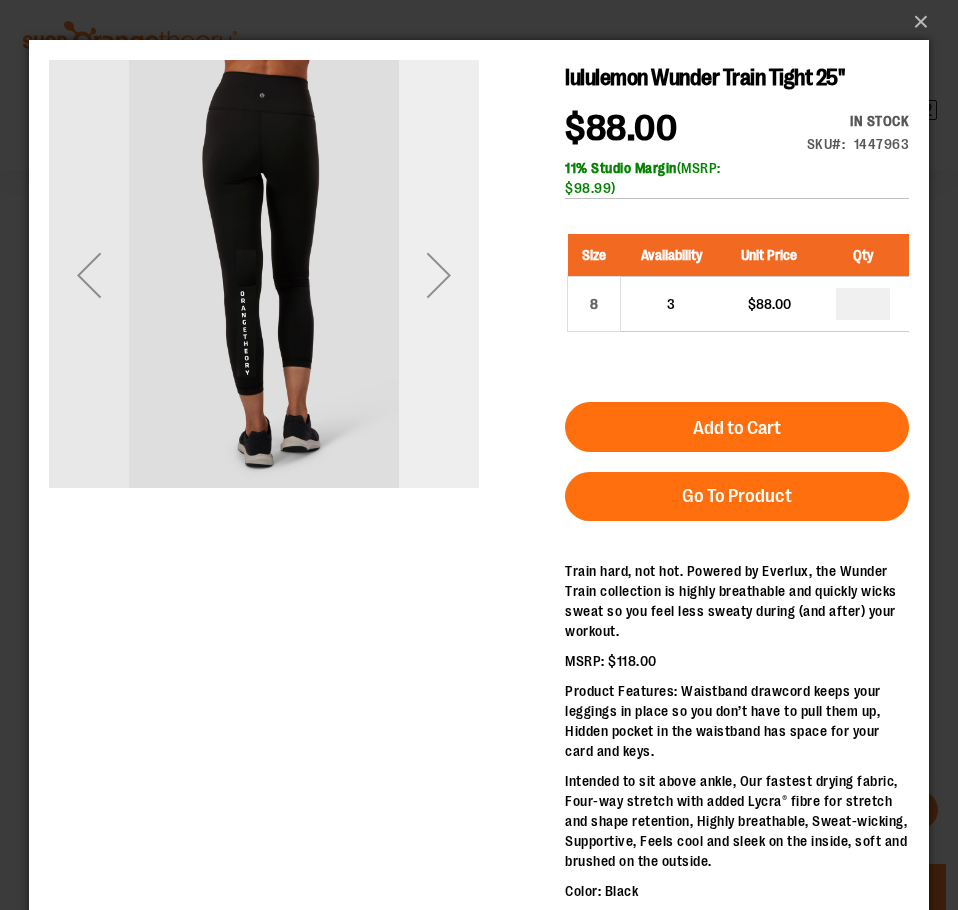 click at bounding box center [439, 275] 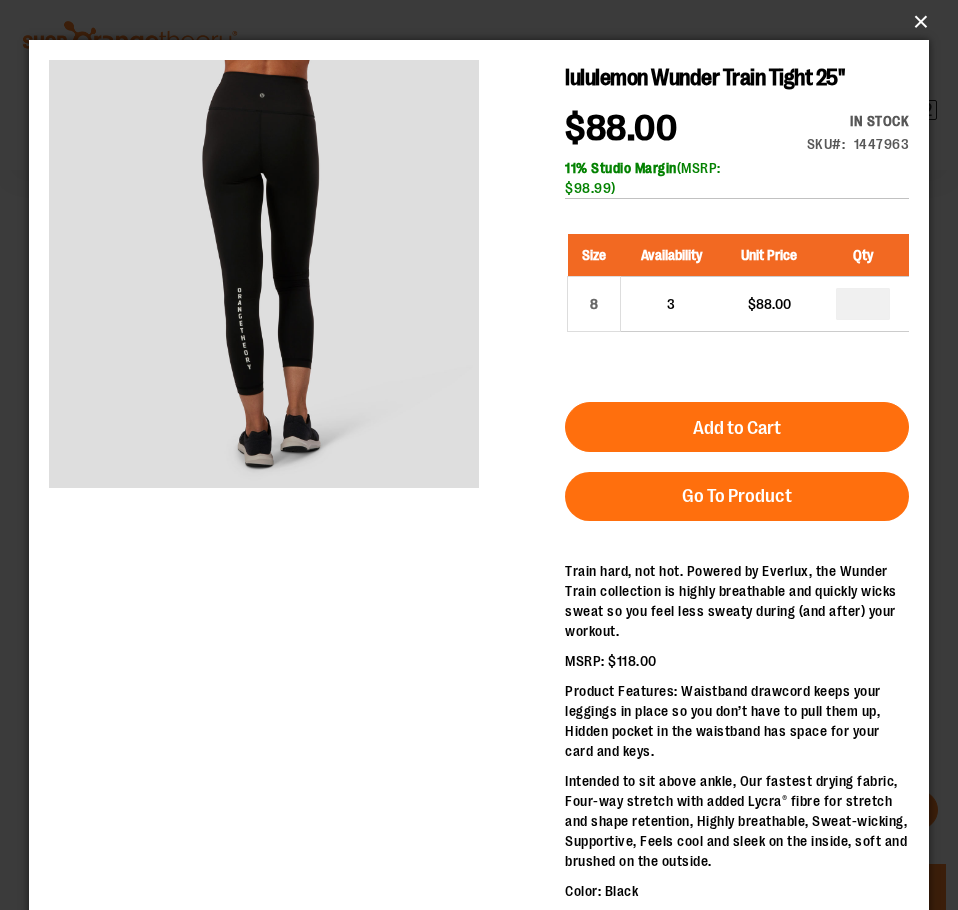 click on "×" at bounding box center [485, 22] 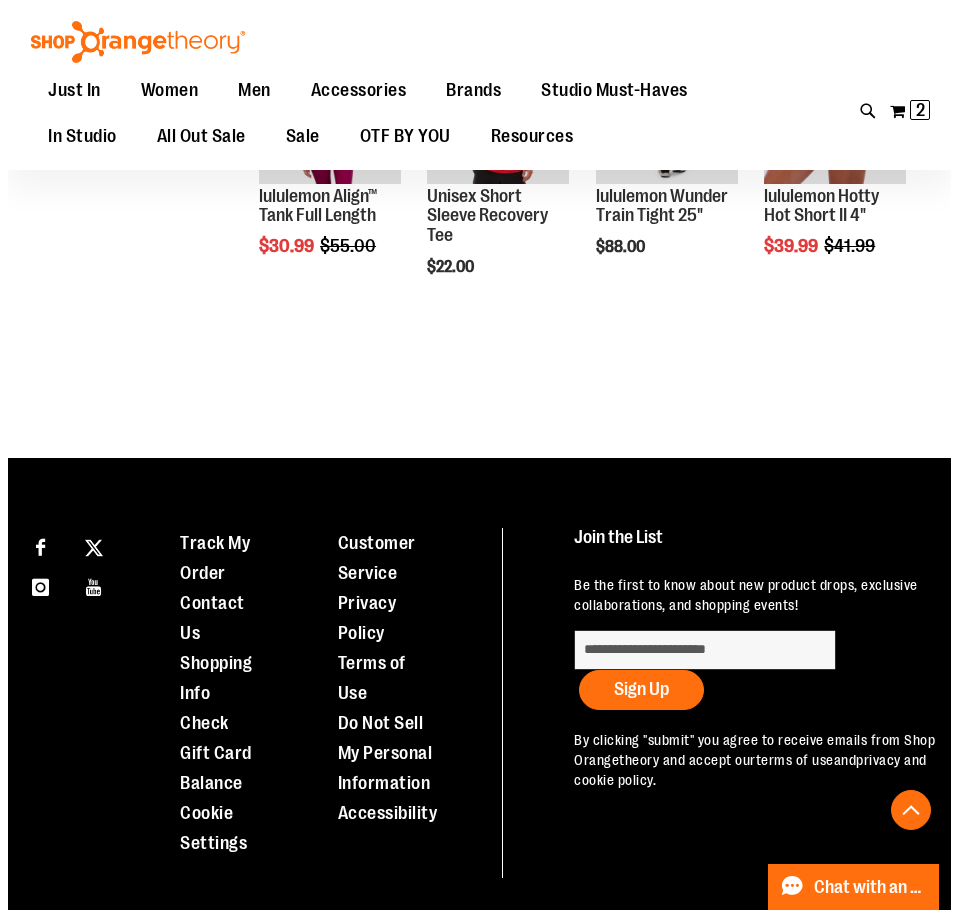 scroll, scrollTop: 9790, scrollLeft: 0, axis: vertical 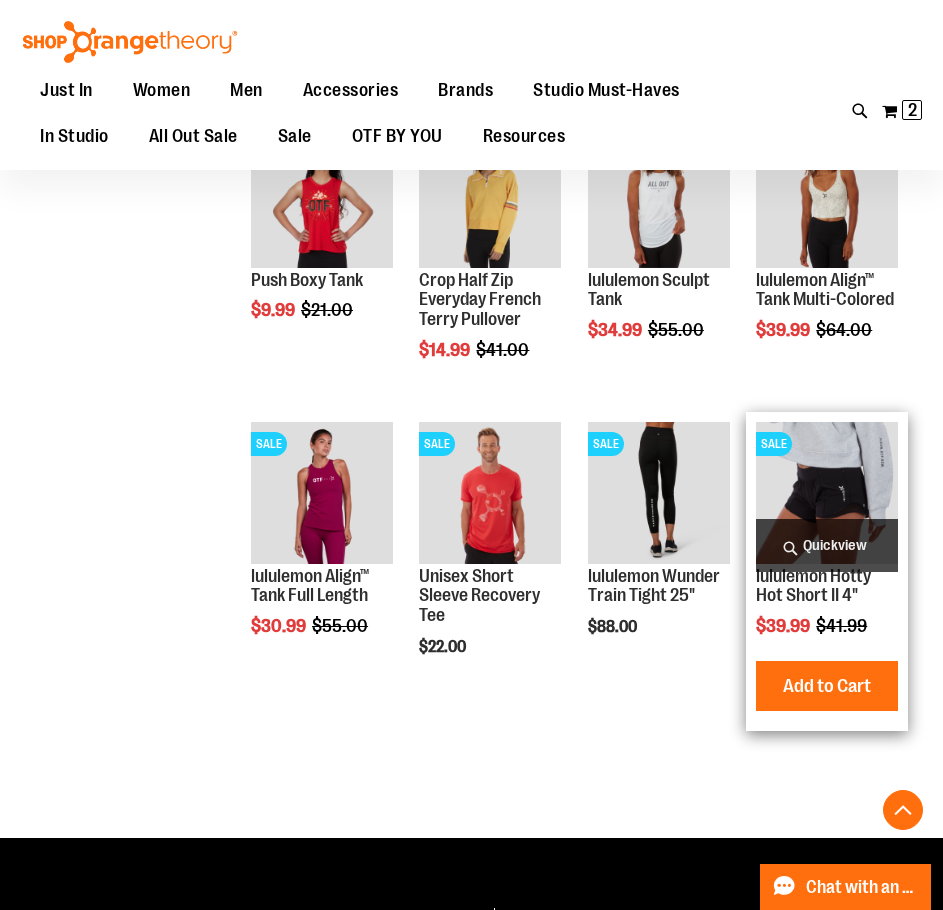 click on "Quickview" at bounding box center [827, 545] 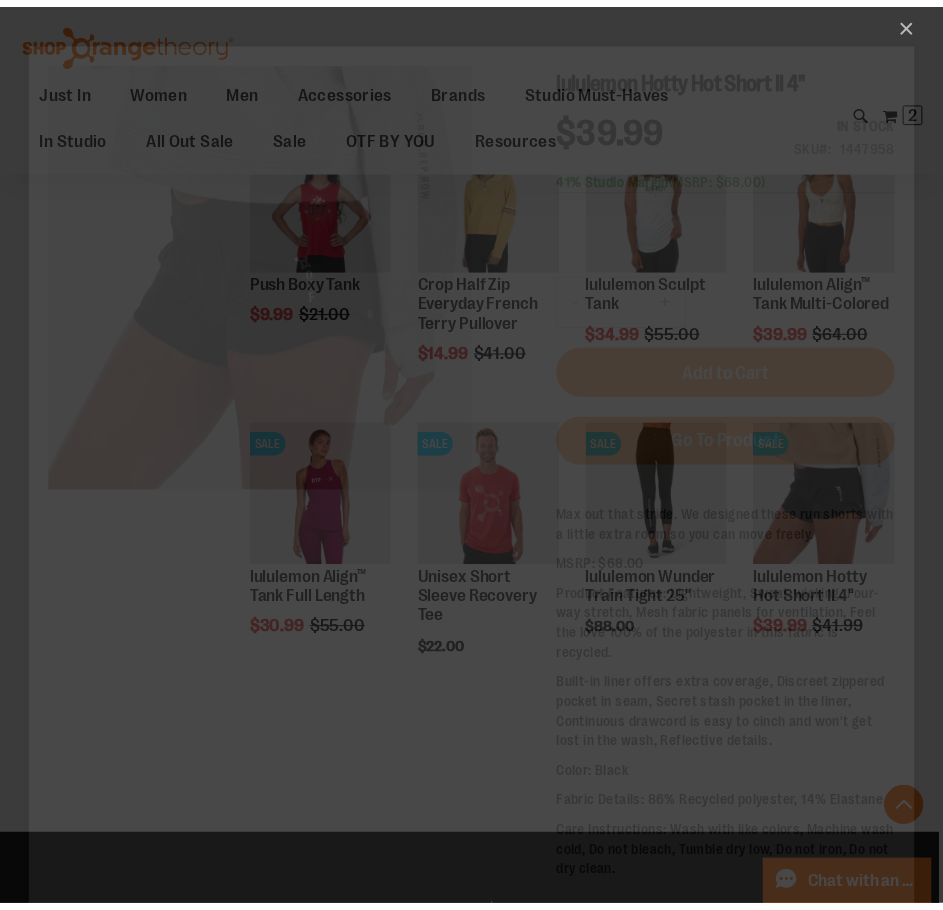scroll, scrollTop: 0, scrollLeft: 0, axis: both 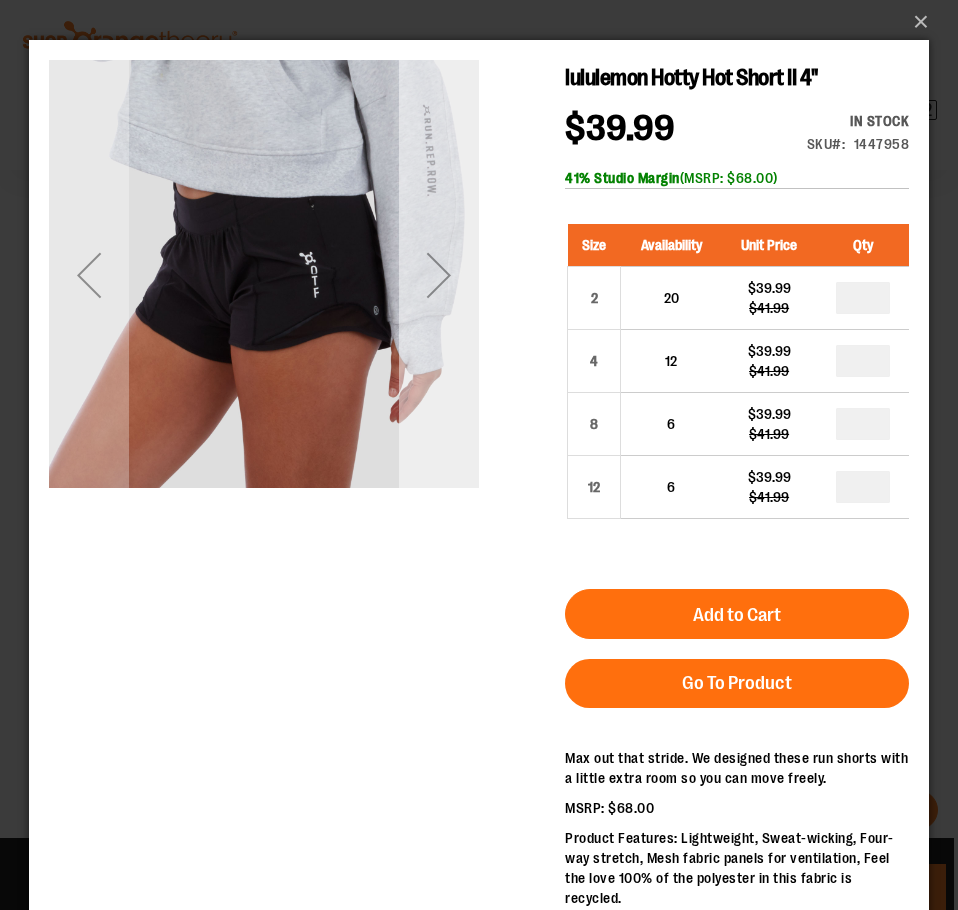 click at bounding box center [439, 275] 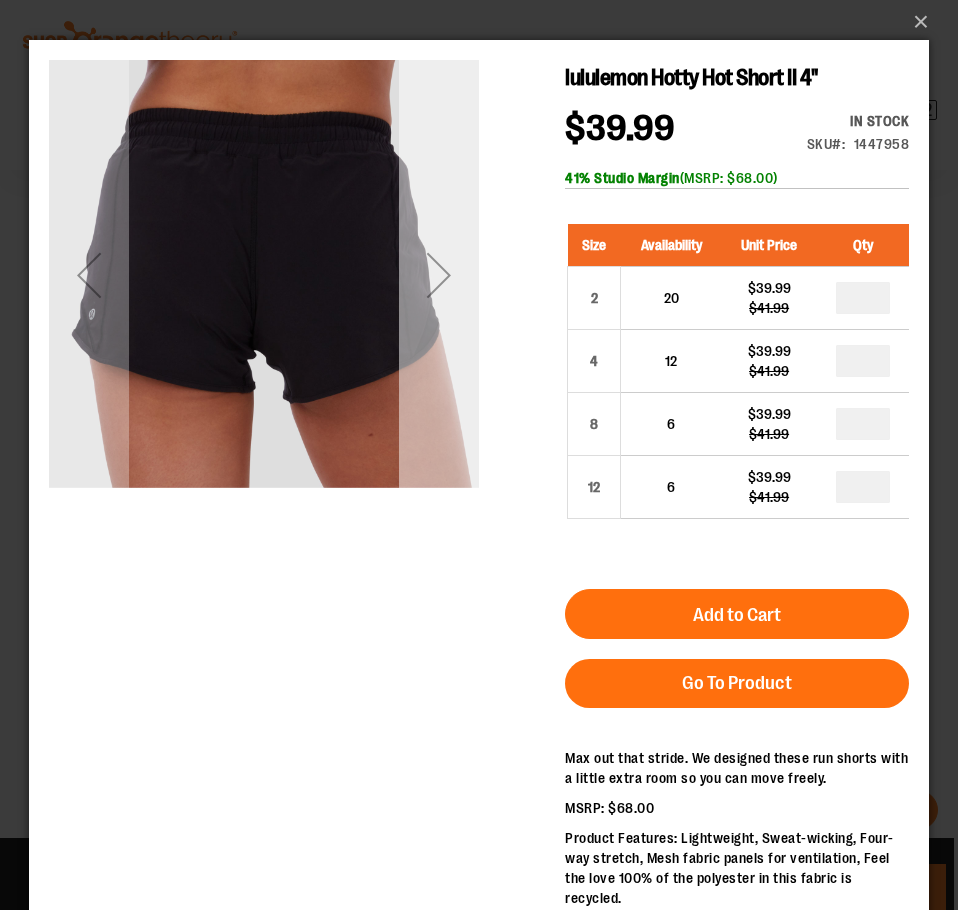 click at bounding box center [439, 275] 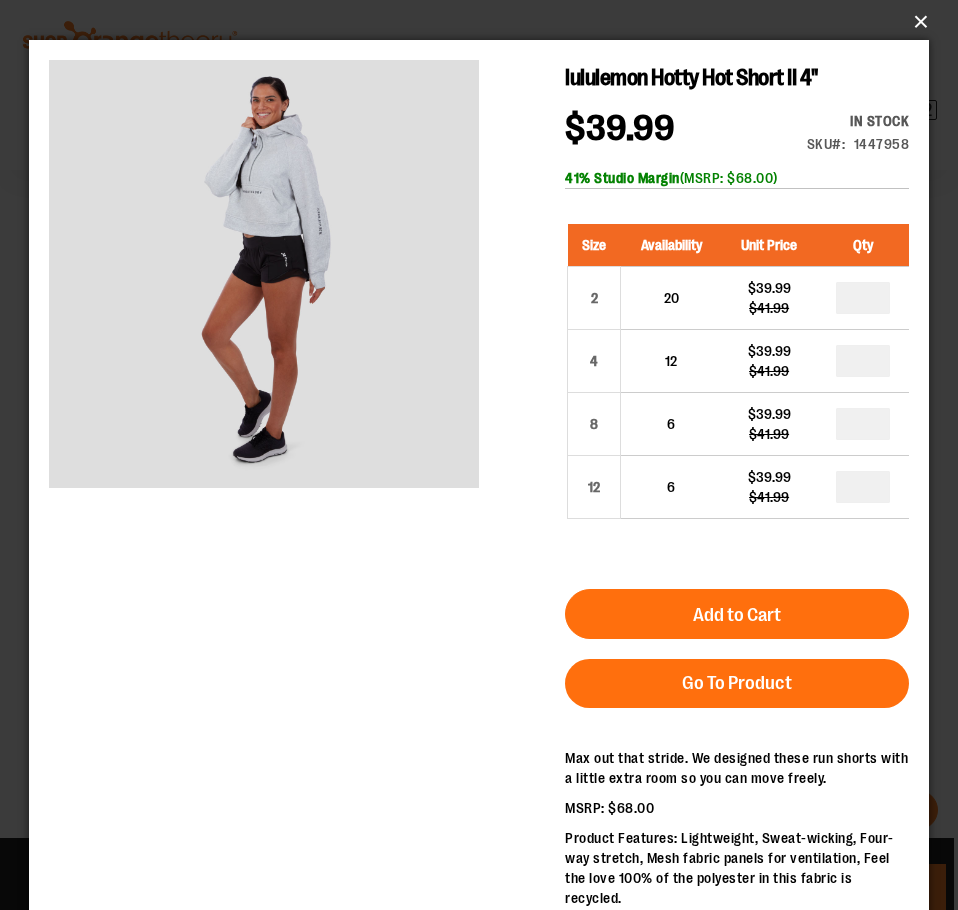 click on "×" at bounding box center (485, 22) 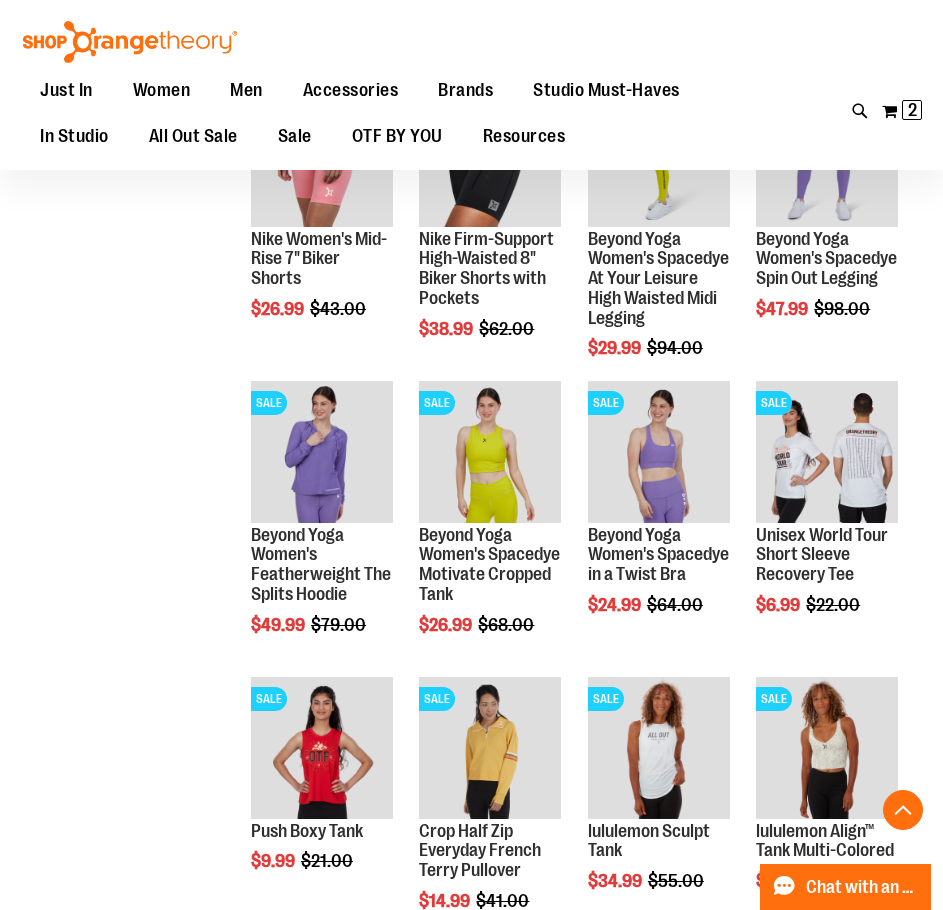 scroll, scrollTop: 8890, scrollLeft: 0, axis: vertical 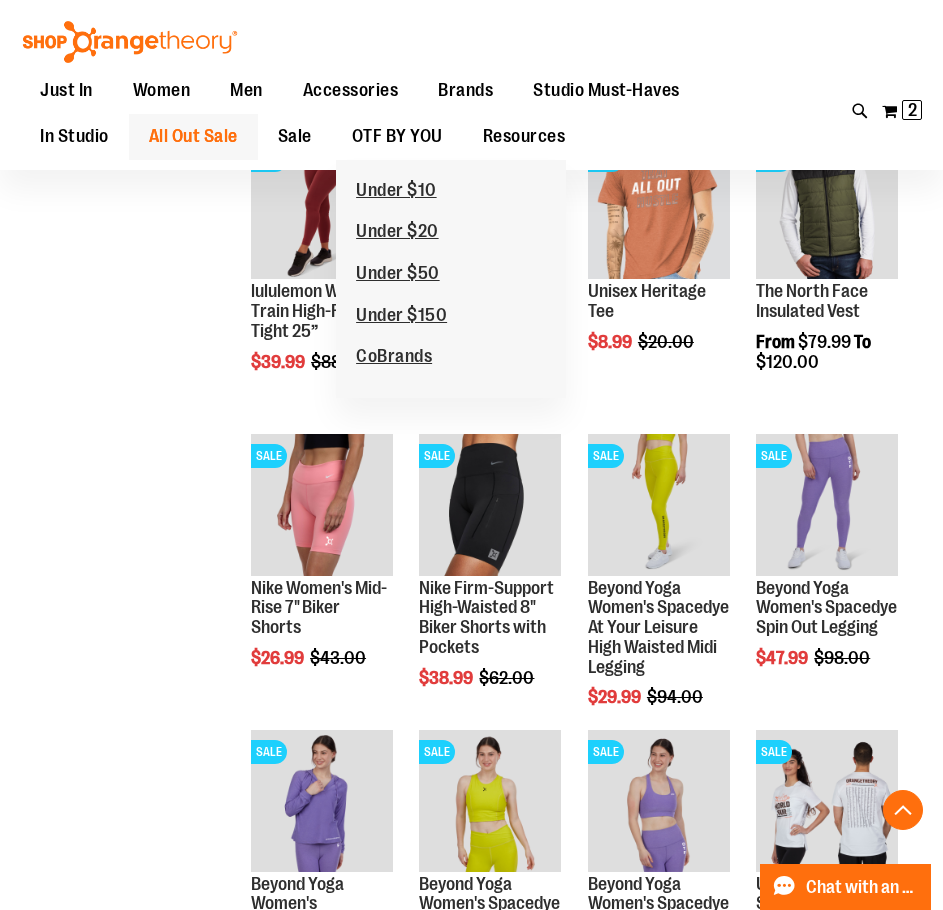 click on "All Out Sale" at bounding box center [193, 136] 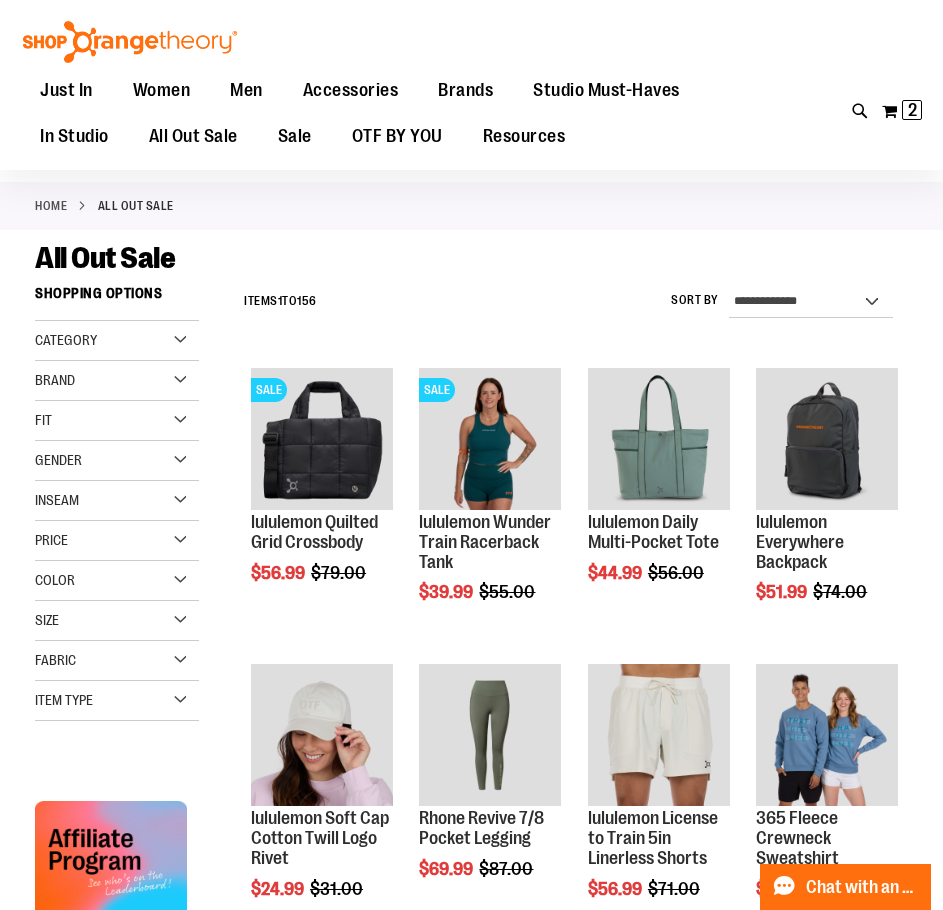 scroll, scrollTop: 199, scrollLeft: 0, axis: vertical 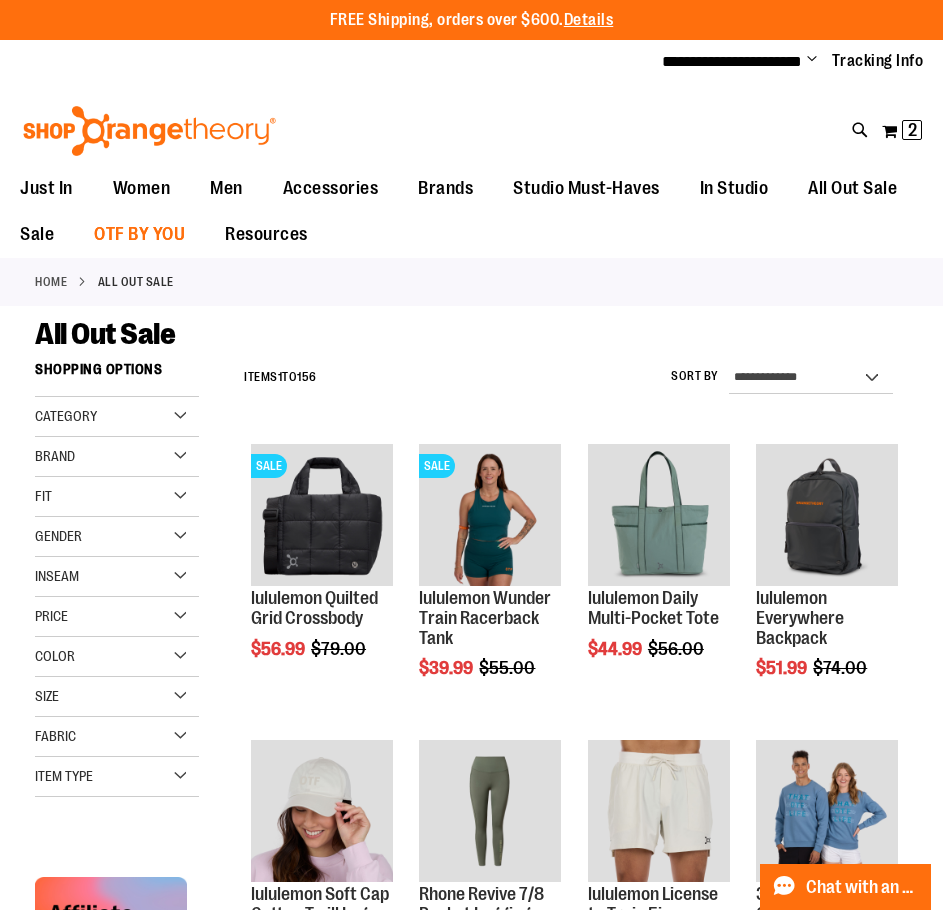 click on "OTF BY YOU" at bounding box center (139, 234) 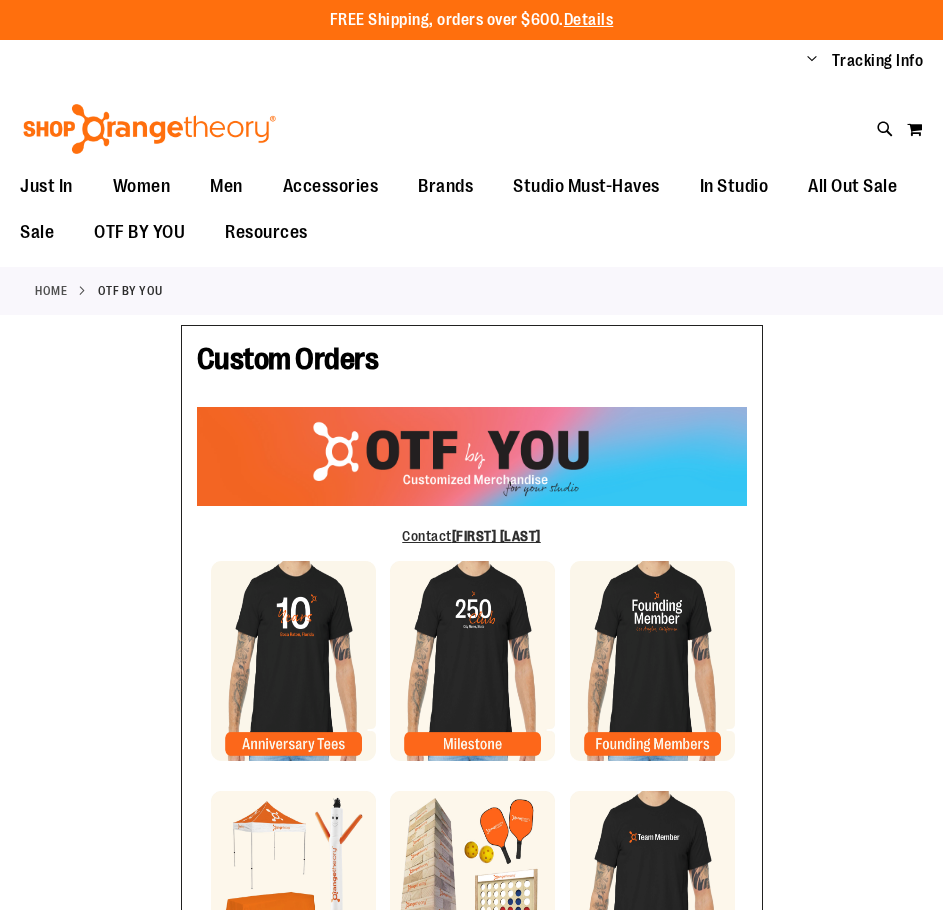 scroll, scrollTop: 0, scrollLeft: 0, axis: both 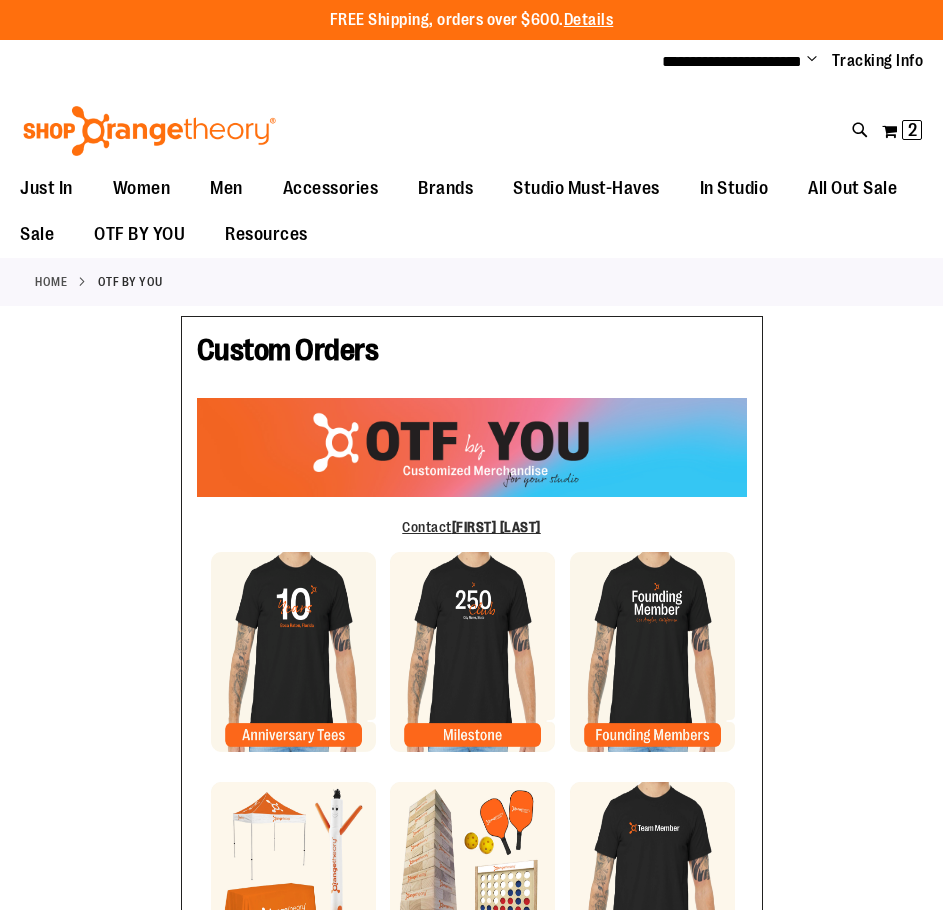 type on "******" 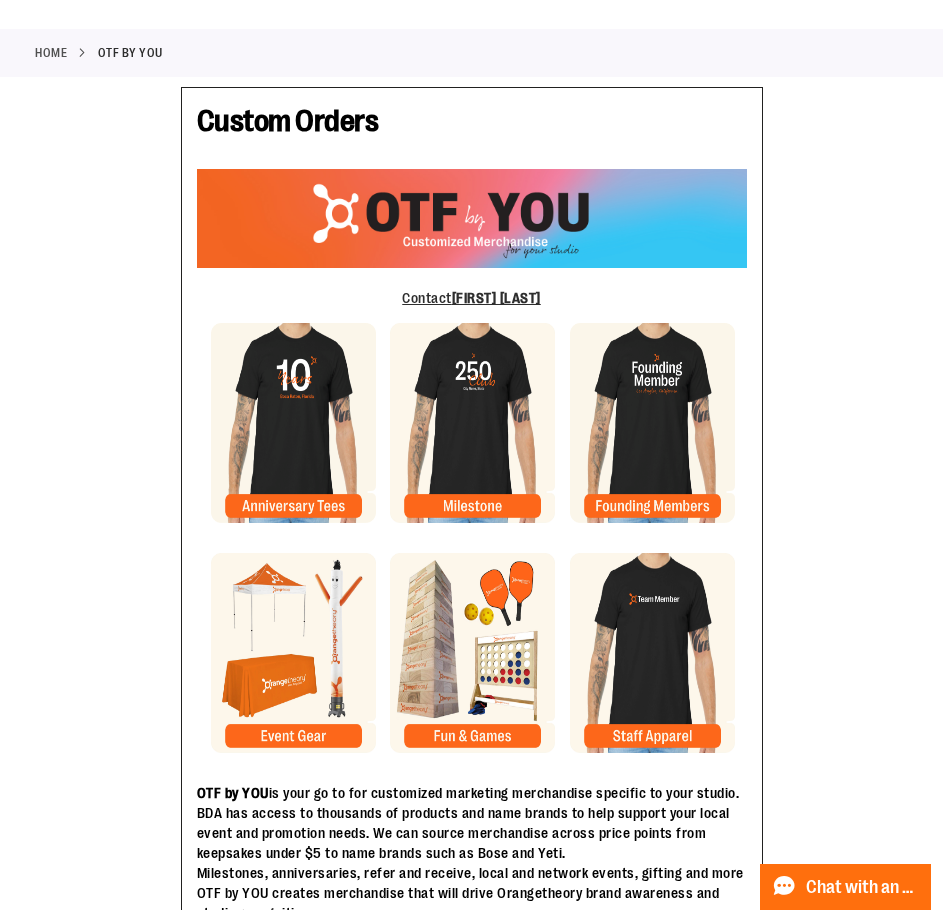 scroll, scrollTop: 0, scrollLeft: 0, axis: both 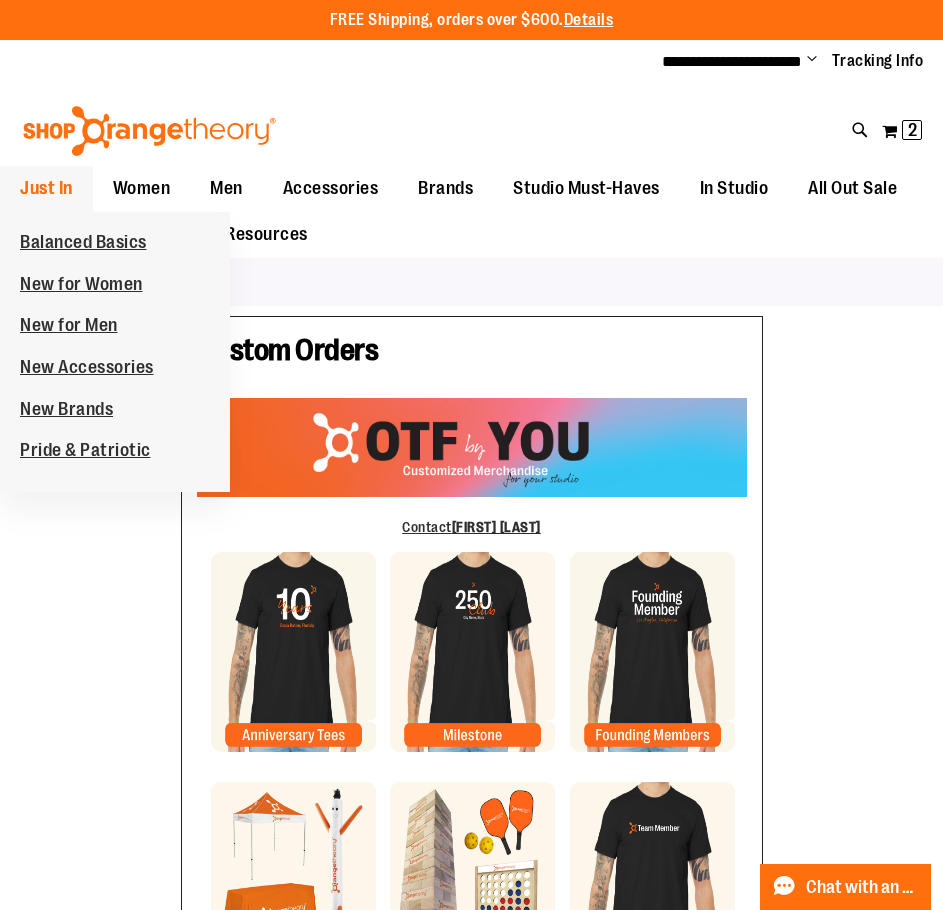 click on "Just In" at bounding box center [46, 188] 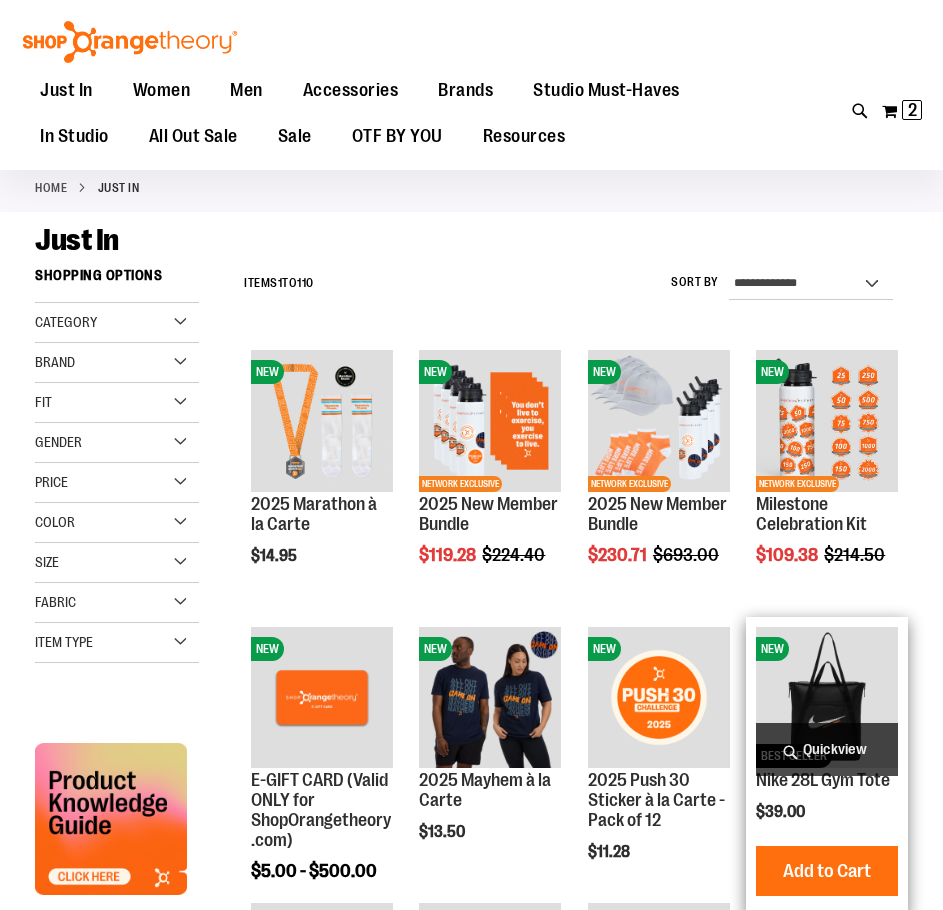 scroll, scrollTop: 199, scrollLeft: 0, axis: vertical 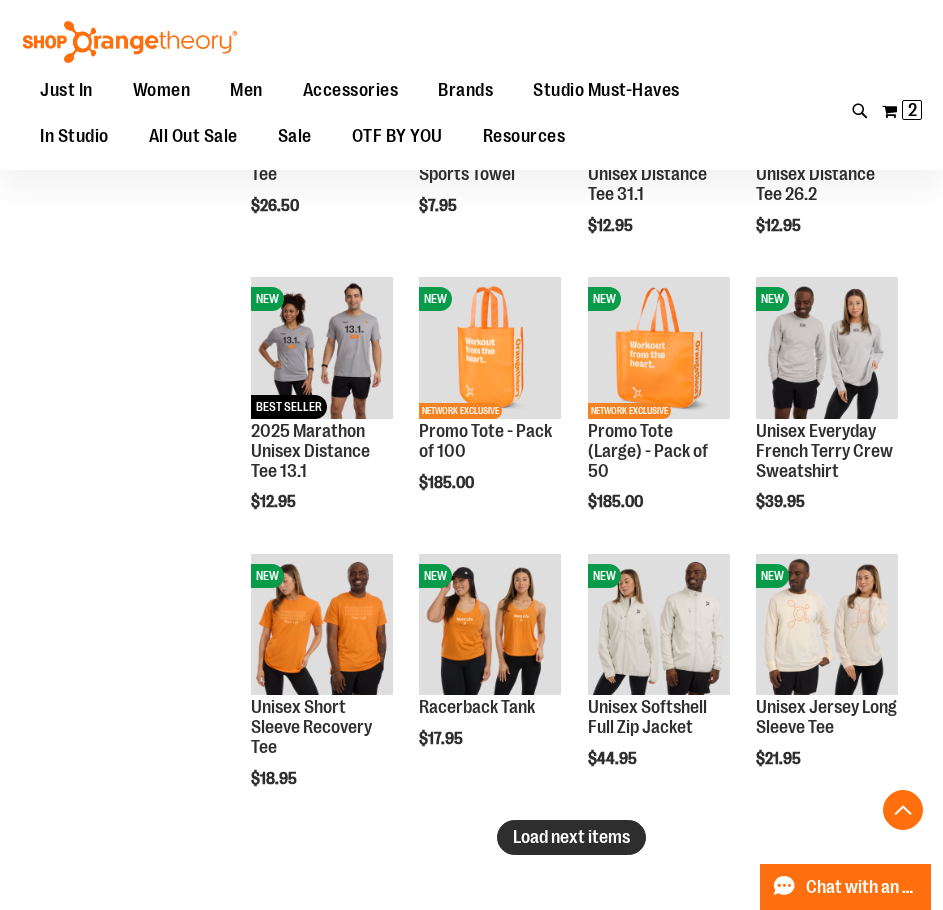click on "Load next items" at bounding box center [571, 837] 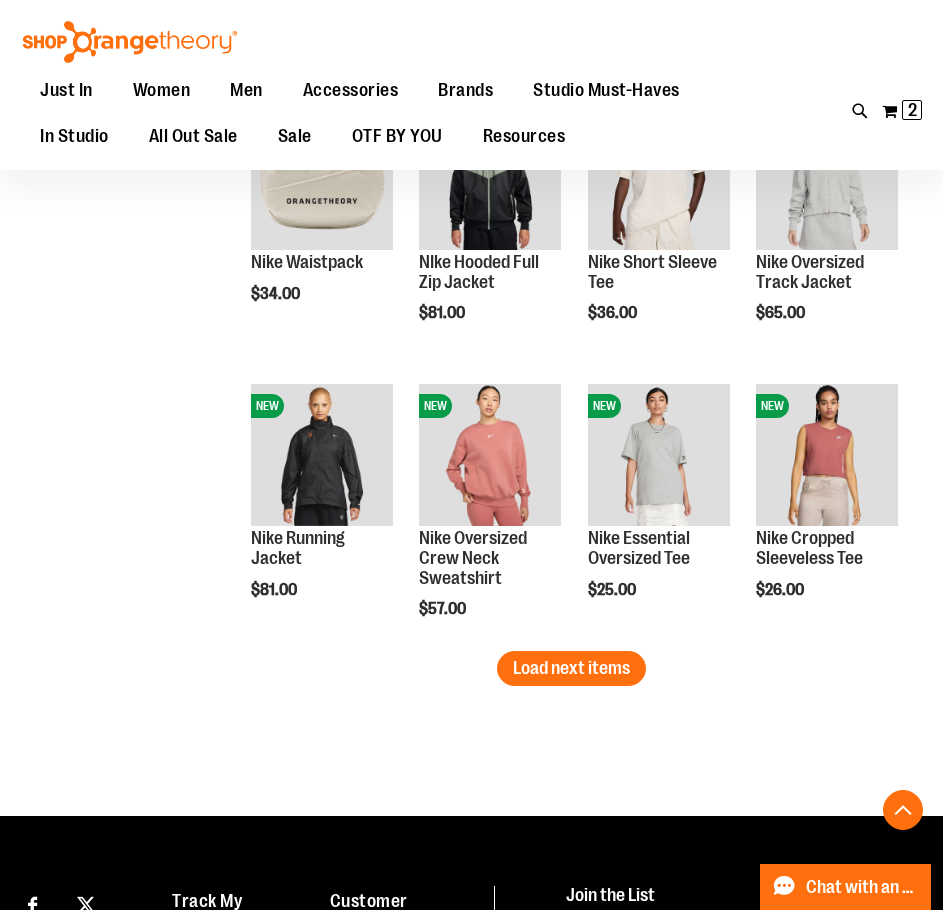 scroll, scrollTop: 3099, scrollLeft: 0, axis: vertical 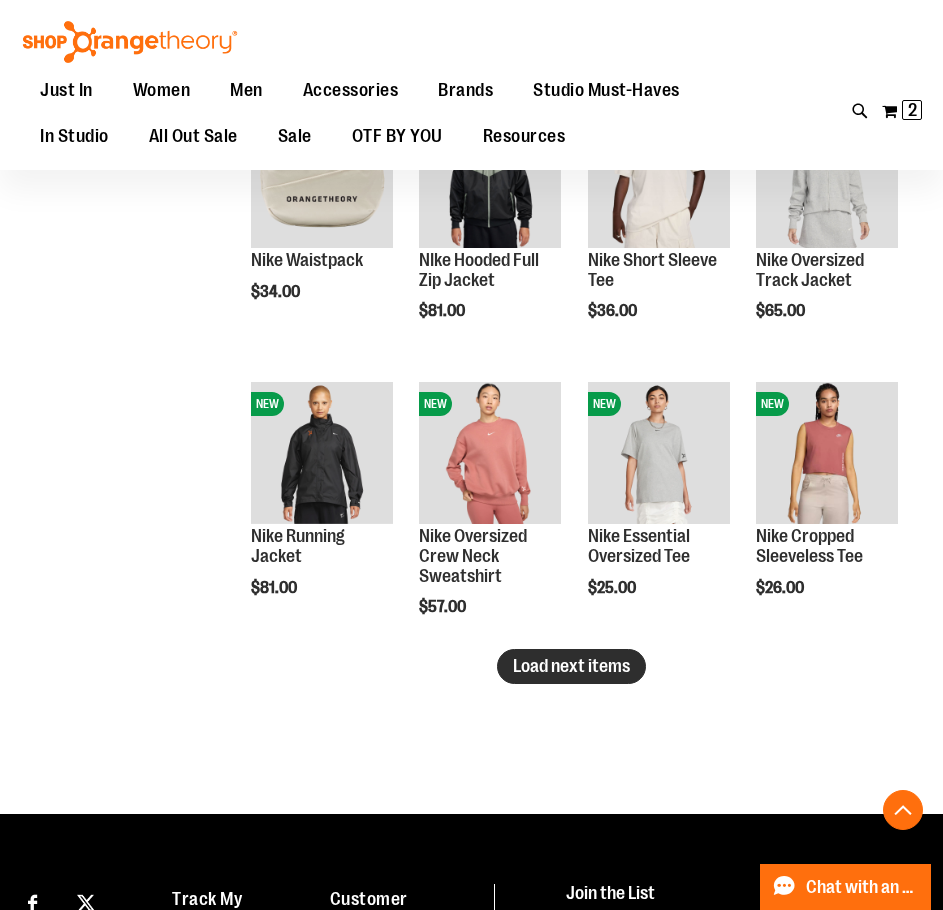 click on "Load next items" at bounding box center (571, 666) 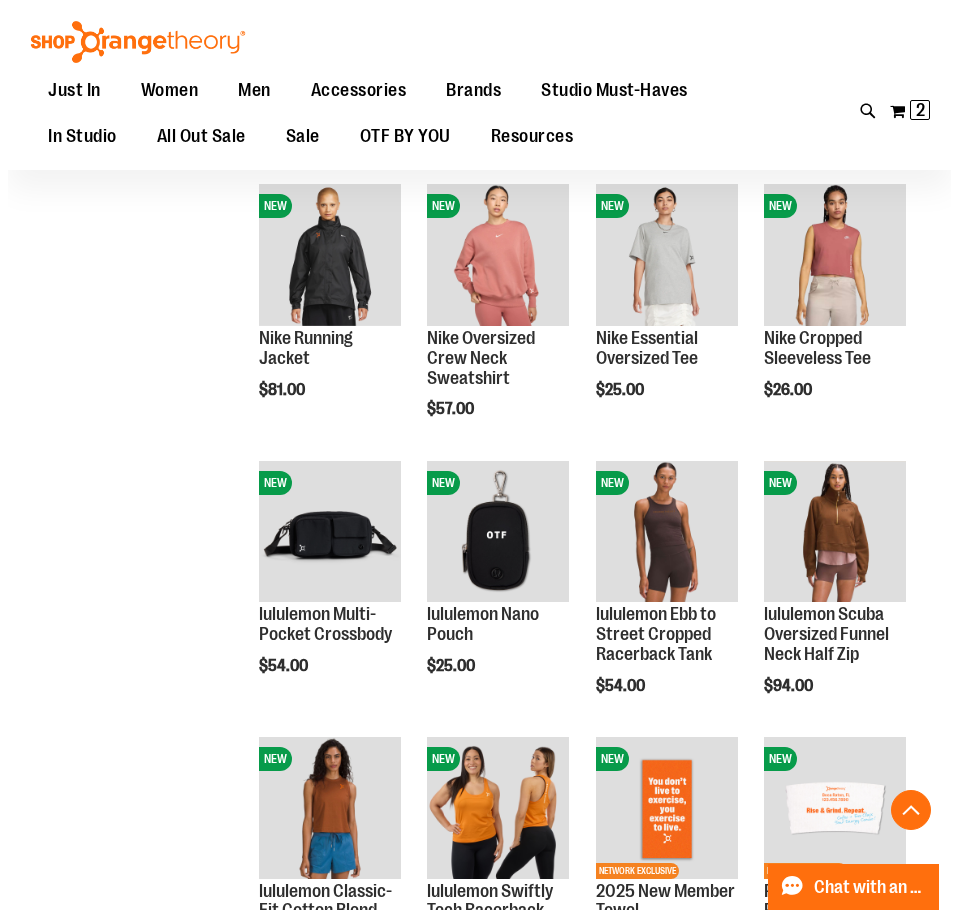 scroll, scrollTop: 3299, scrollLeft: 0, axis: vertical 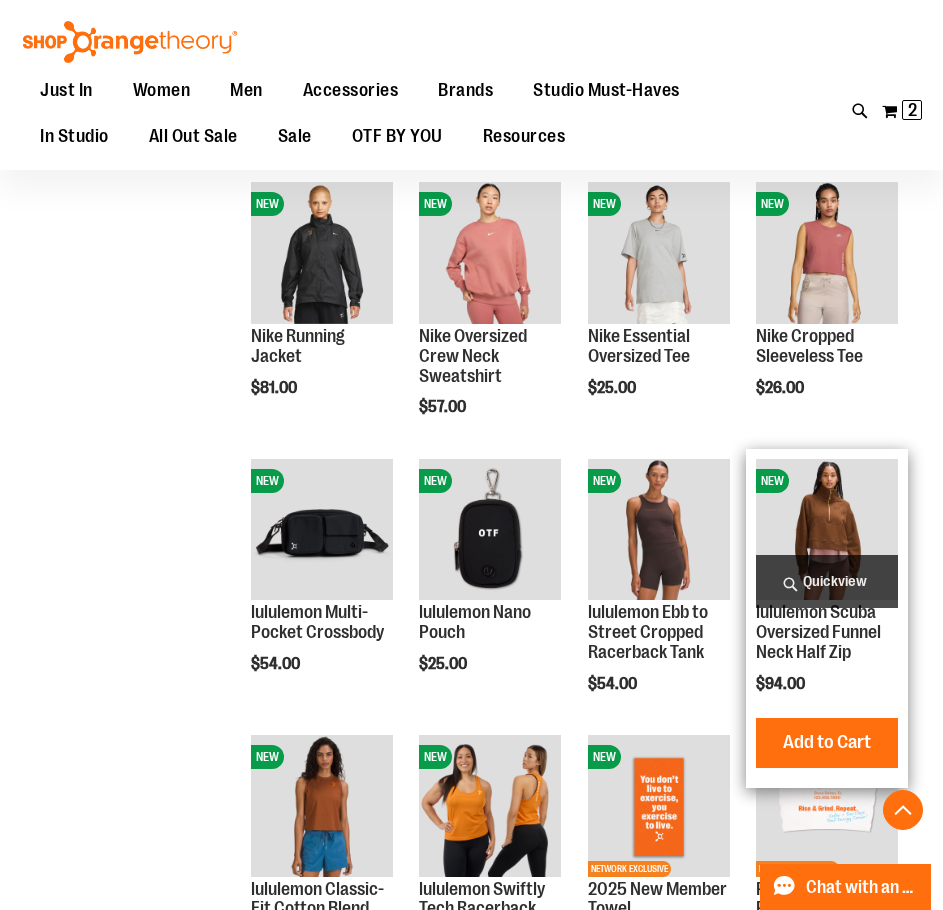 click on "Quickview" at bounding box center (827, 581) 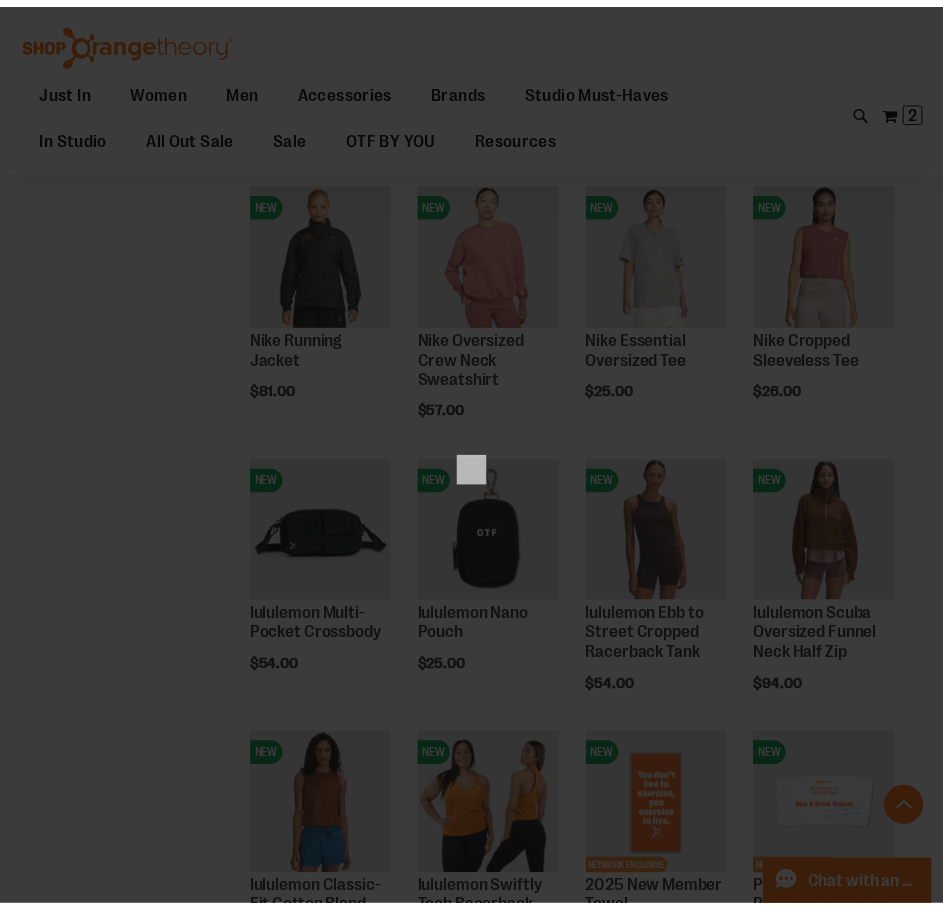 scroll, scrollTop: 0, scrollLeft: 0, axis: both 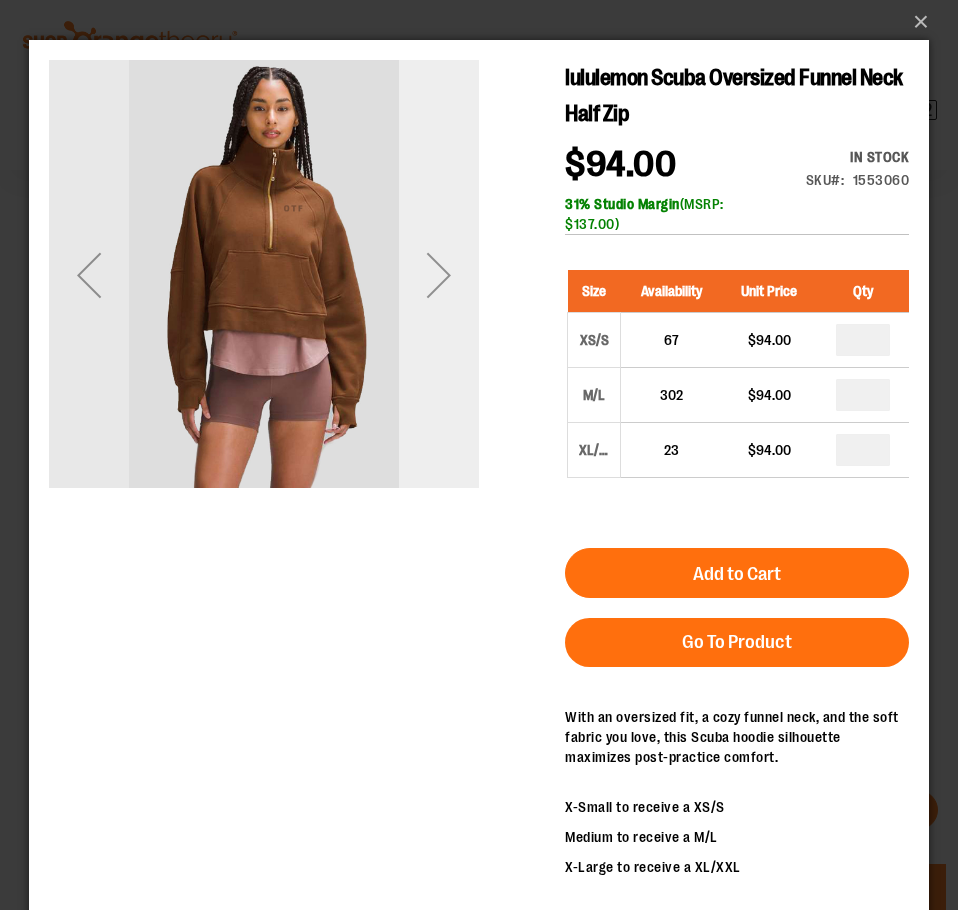 click at bounding box center [439, 275] 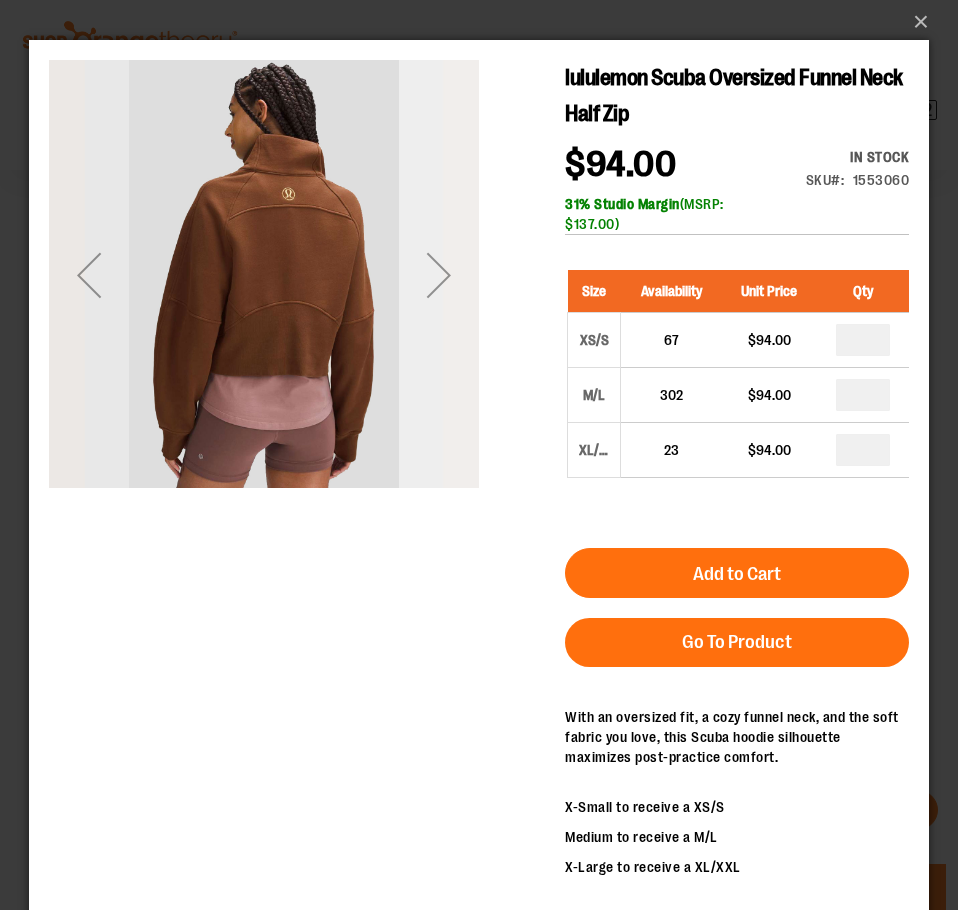 click at bounding box center [439, 275] 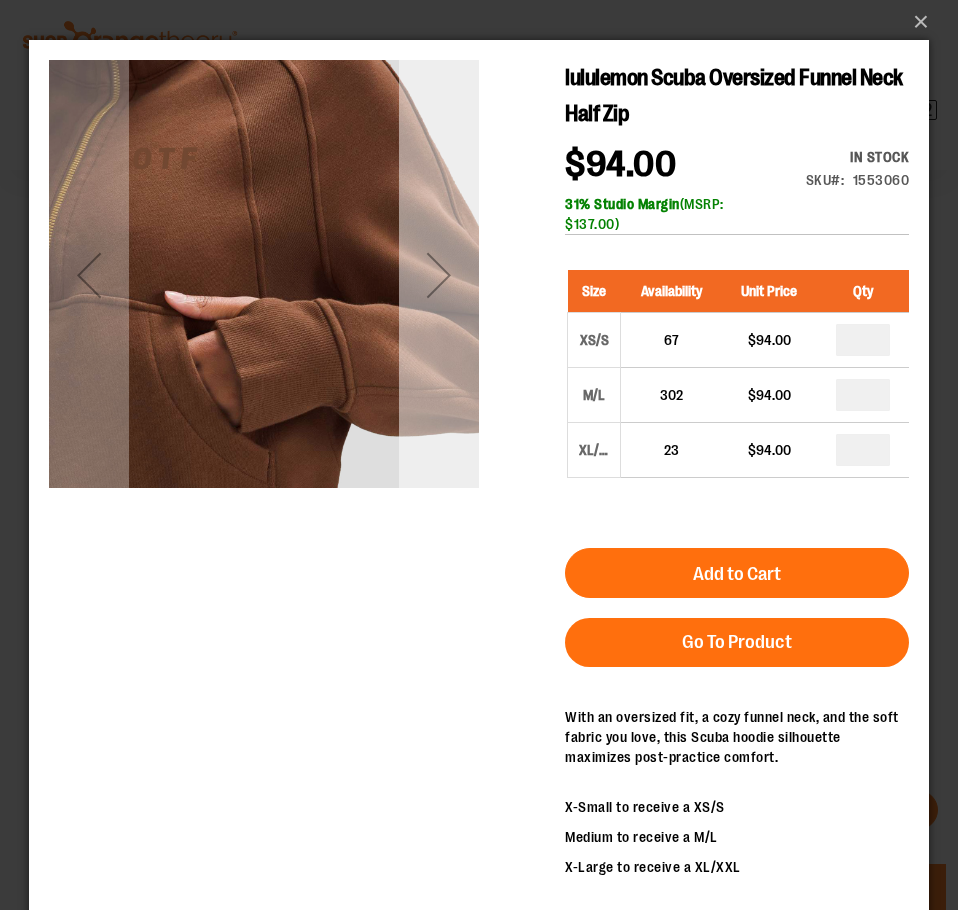click at bounding box center [439, 275] 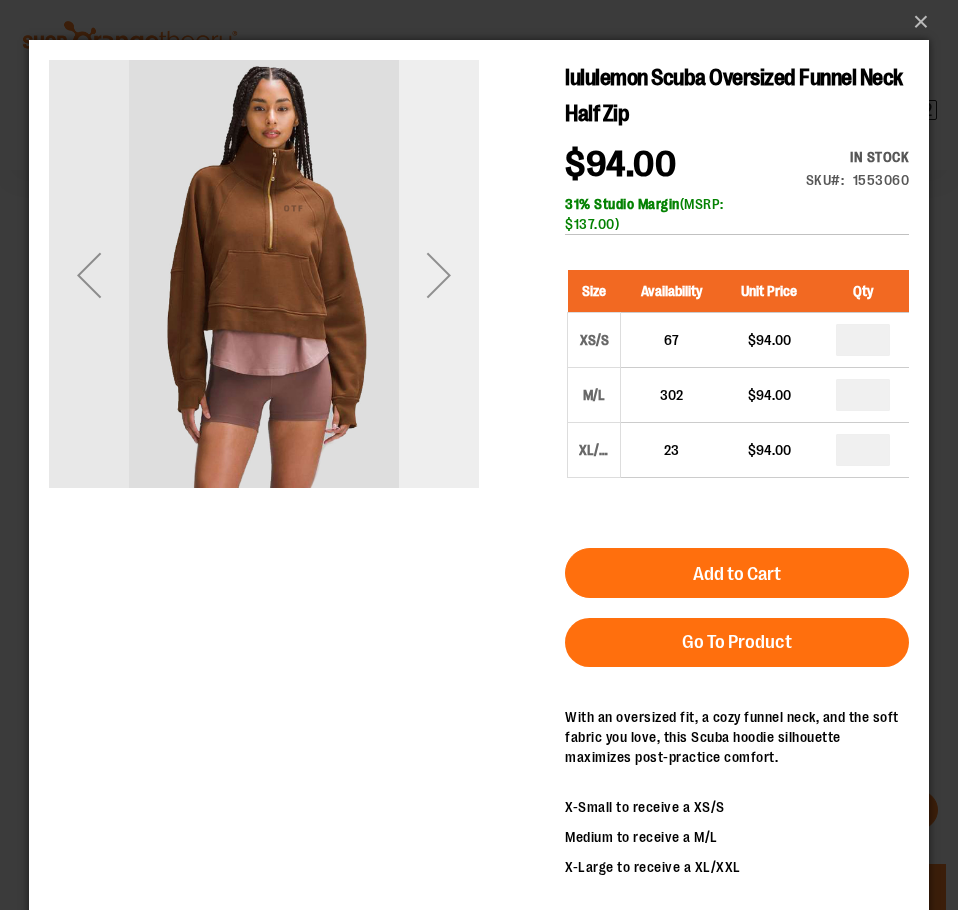 click at bounding box center [439, 275] 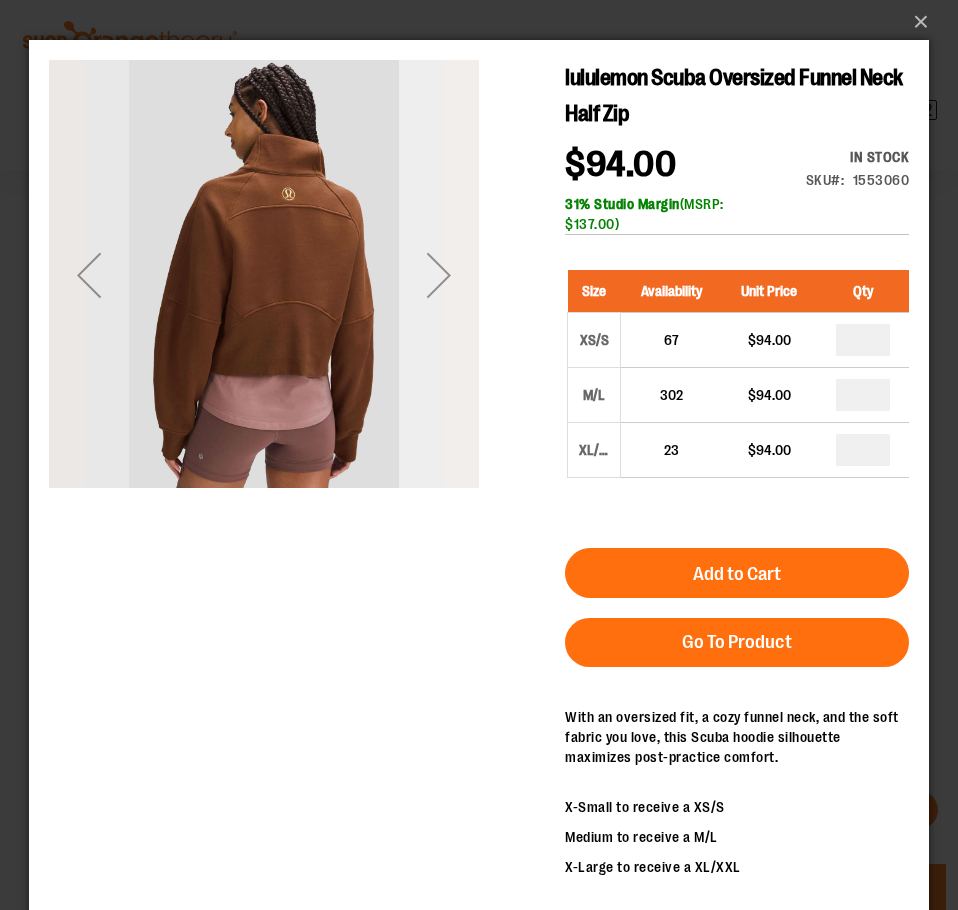 click at bounding box center [439, 275] 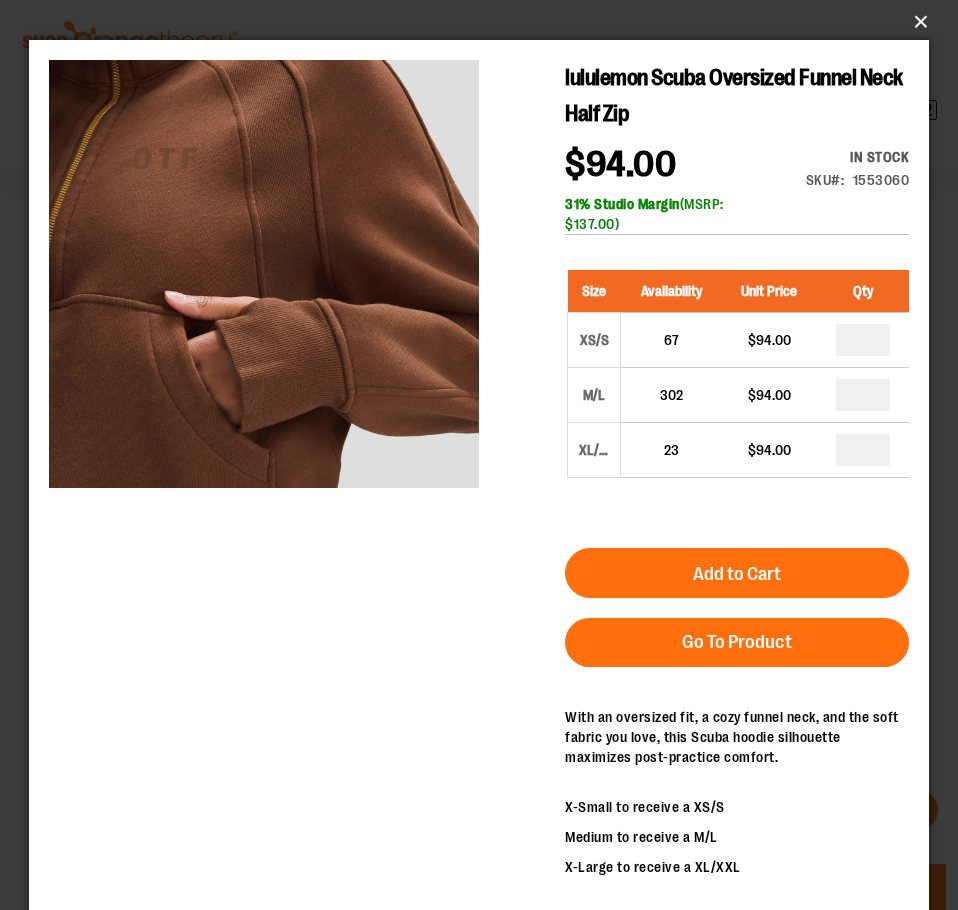 click on "×" at bounding box center [485, 22] 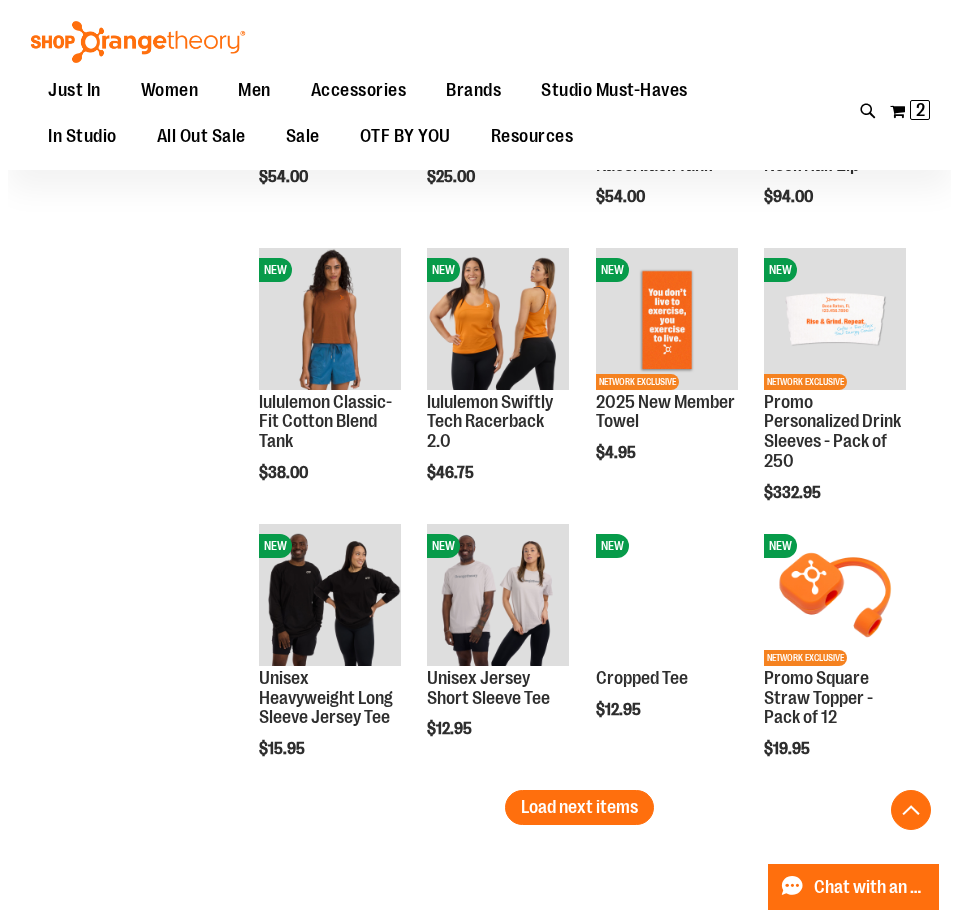 scroll, scrollTop: 3799, scrollLeft: 0, axis: vertical 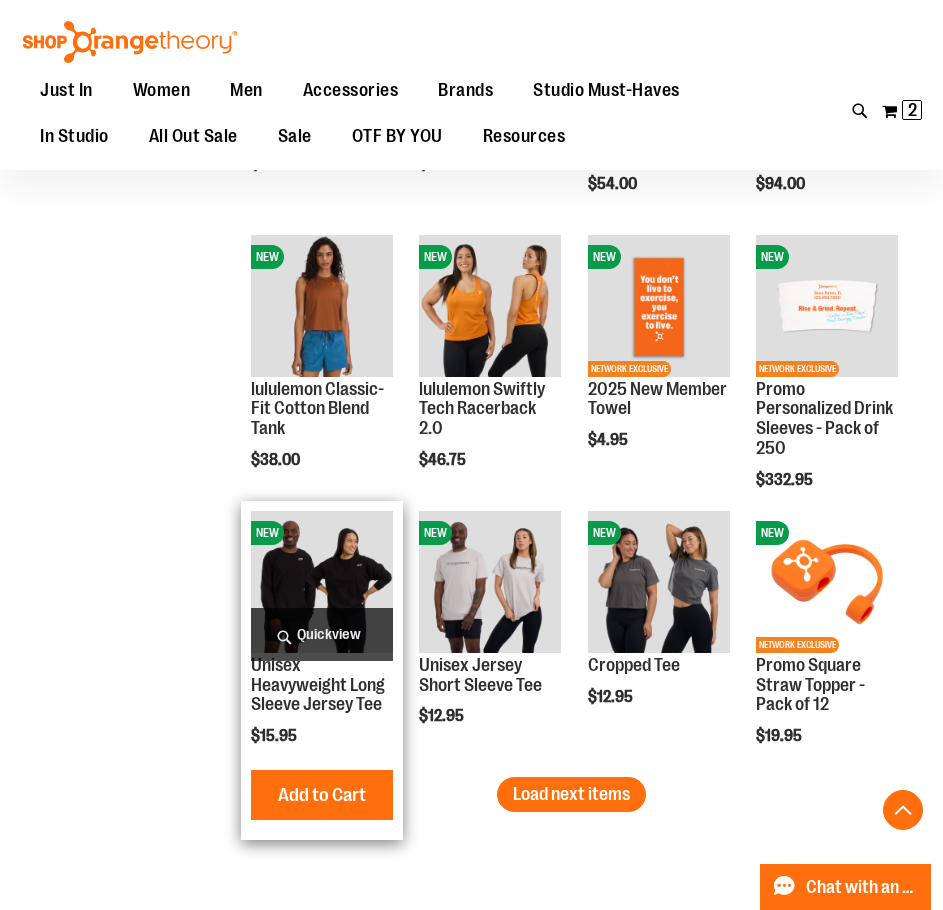 click on "Quickview" at bounding box center [322, 634] 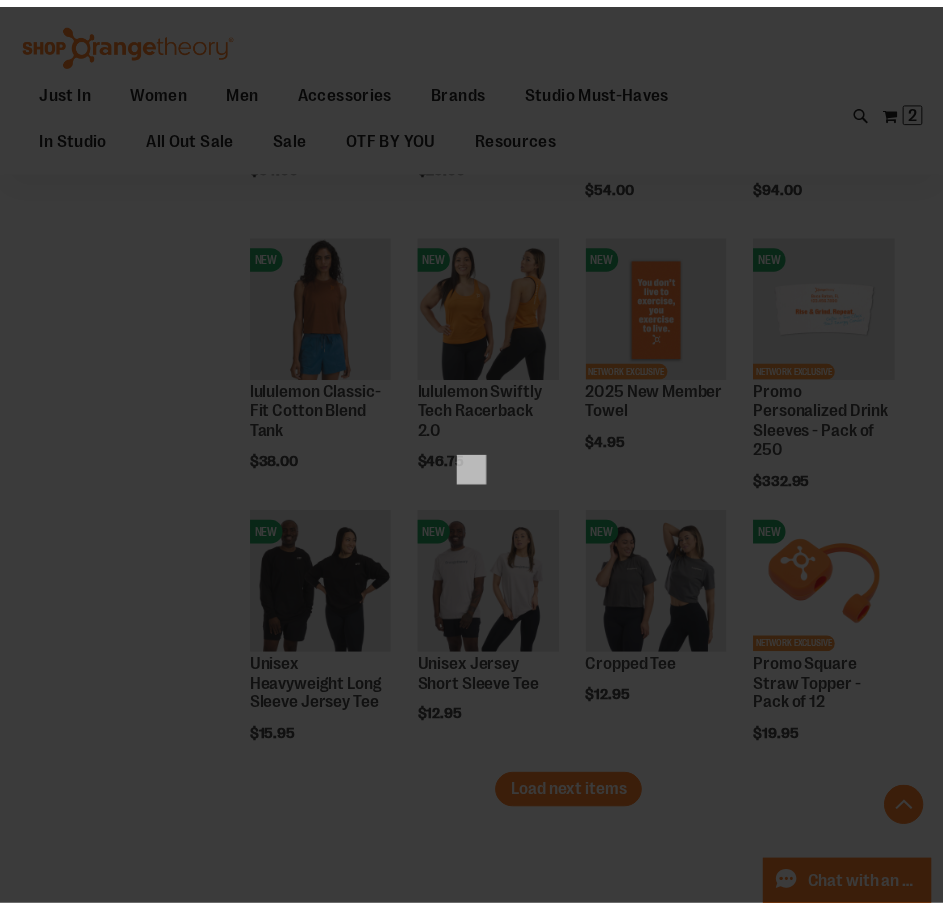 scroll, scrollTop: 0, scrollLeft: 0, axis: both 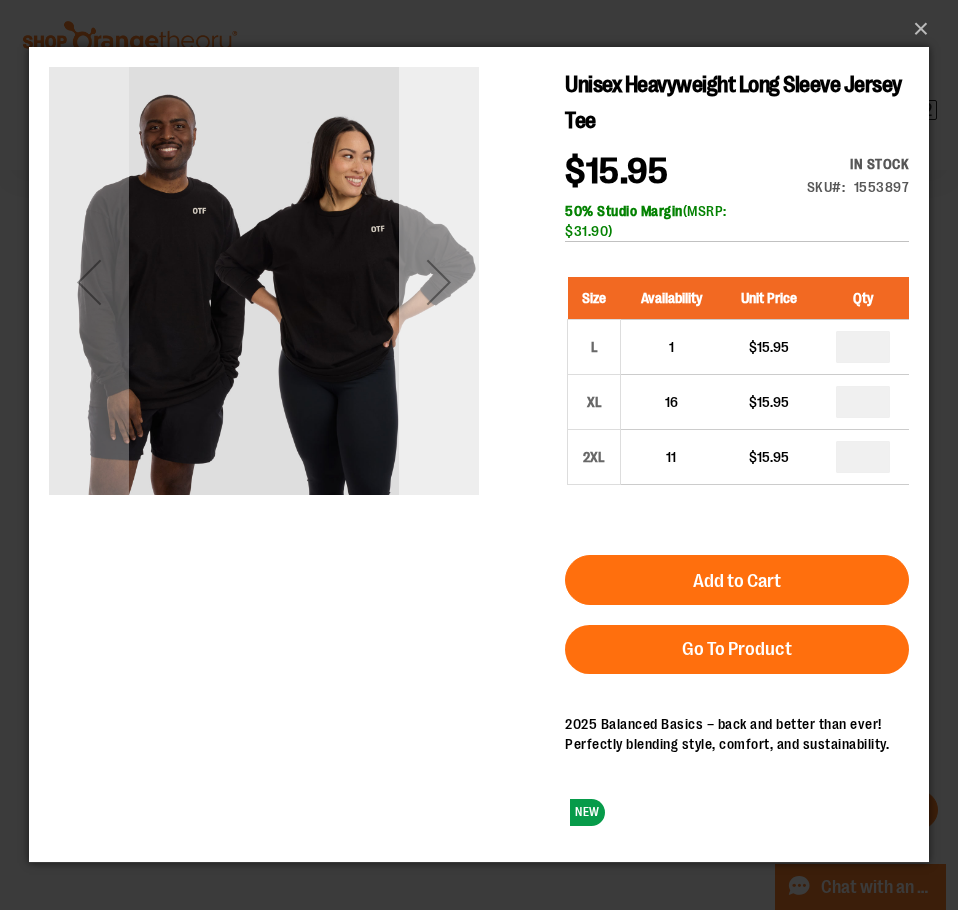 click at bounding box center (439, 282) 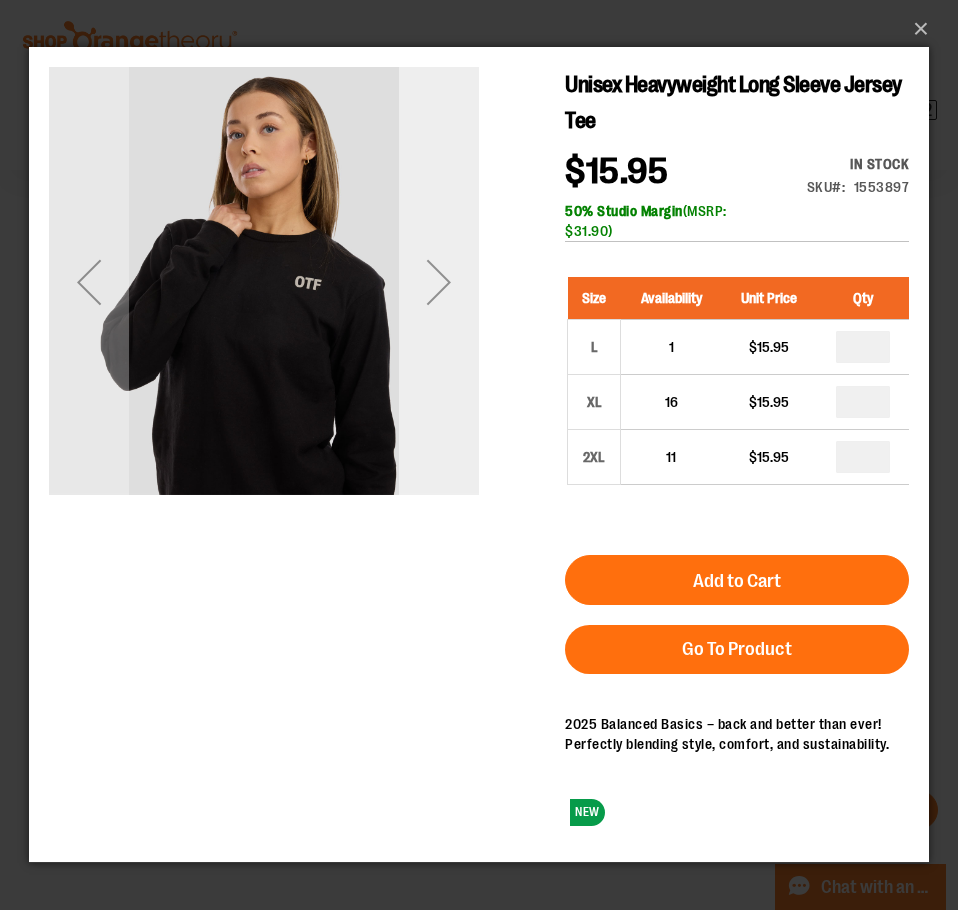 click at bounding box center [439, 282] 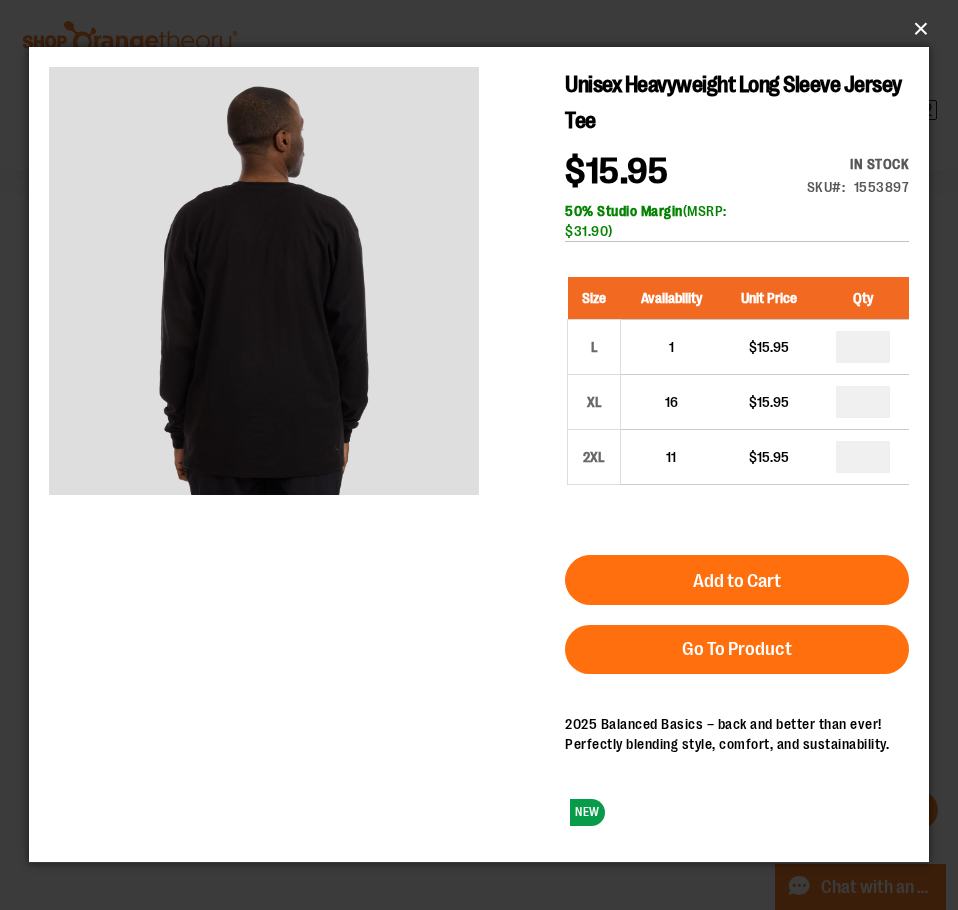 click on "×" at bounding box center (485, 29) 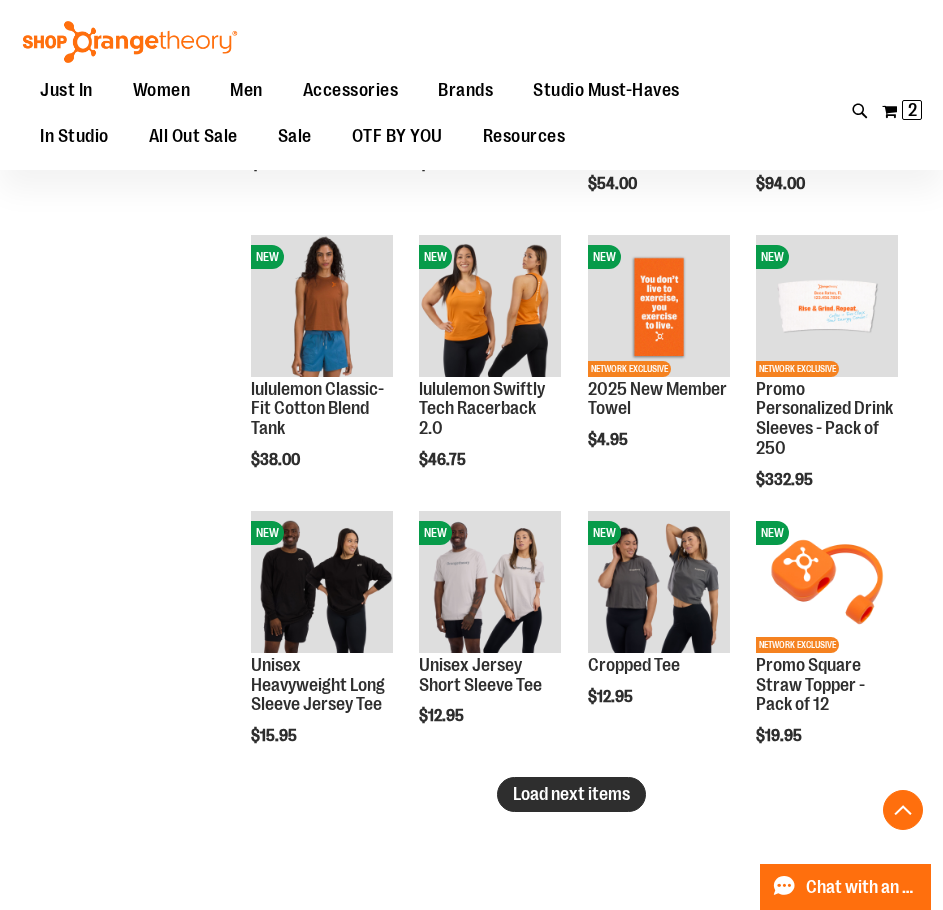 click on "Load next items" at bounding box center [571, 794] 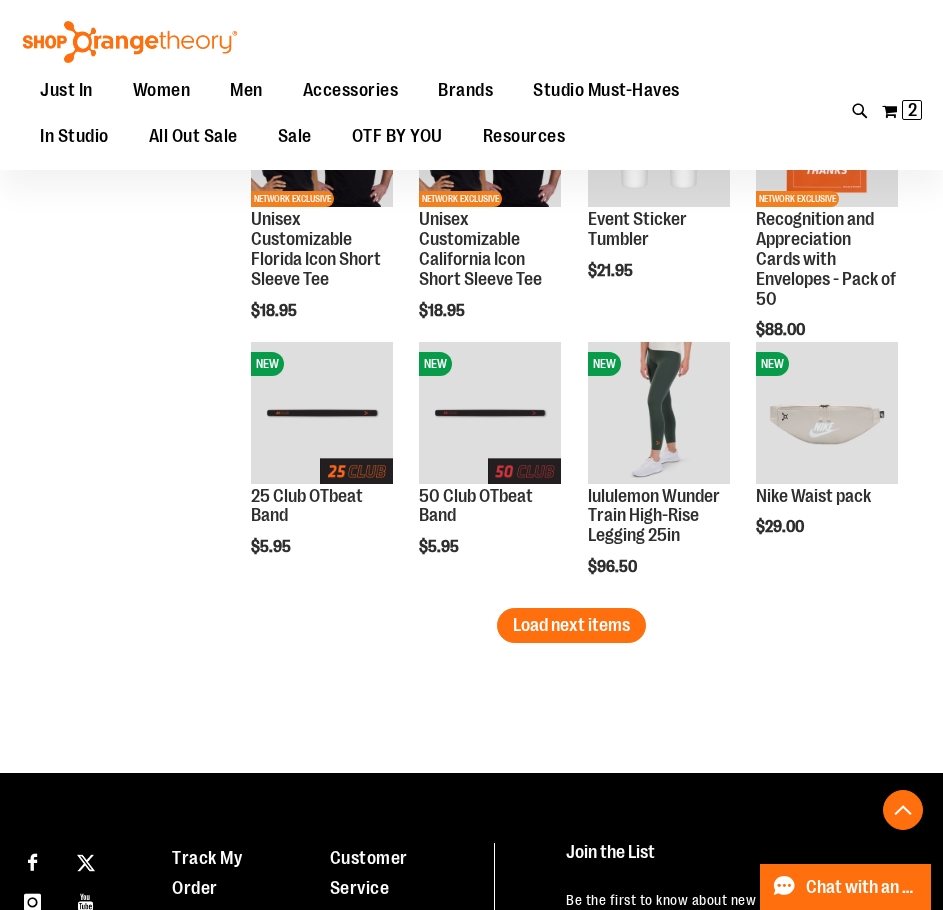 scroll, scrollTop: 4799, scrollLeft: 0, axis: vertical 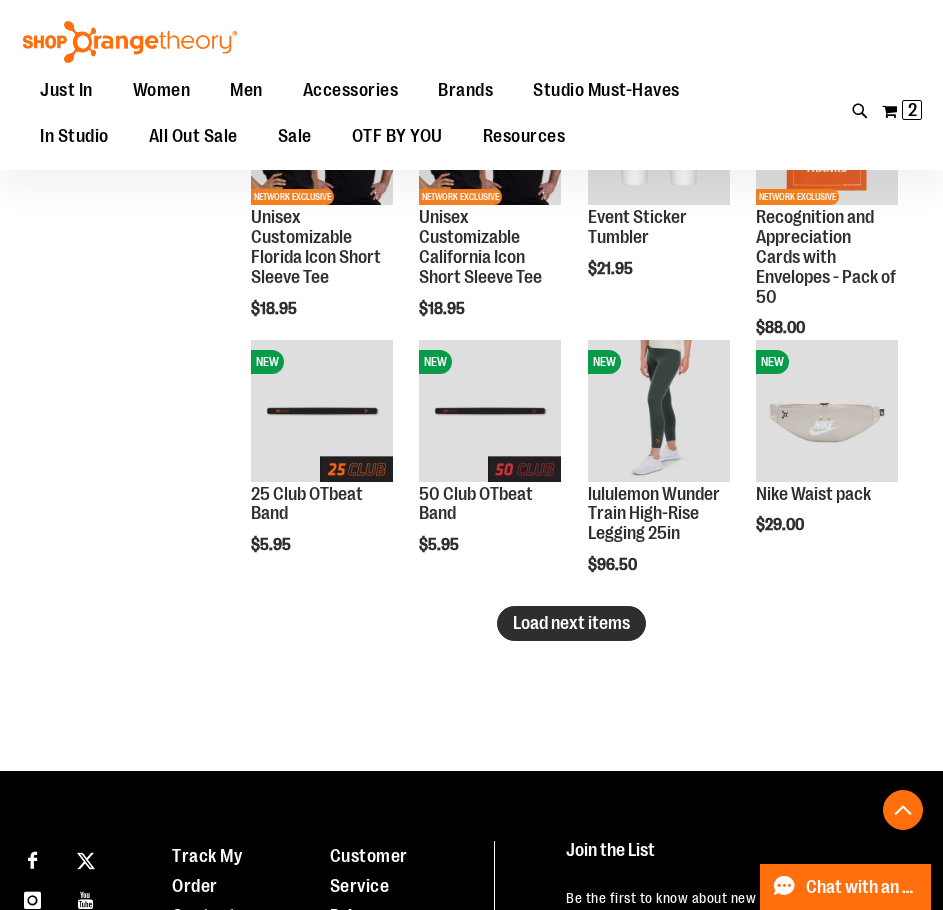 click on "Load next items" at bounding box center [571, 623] 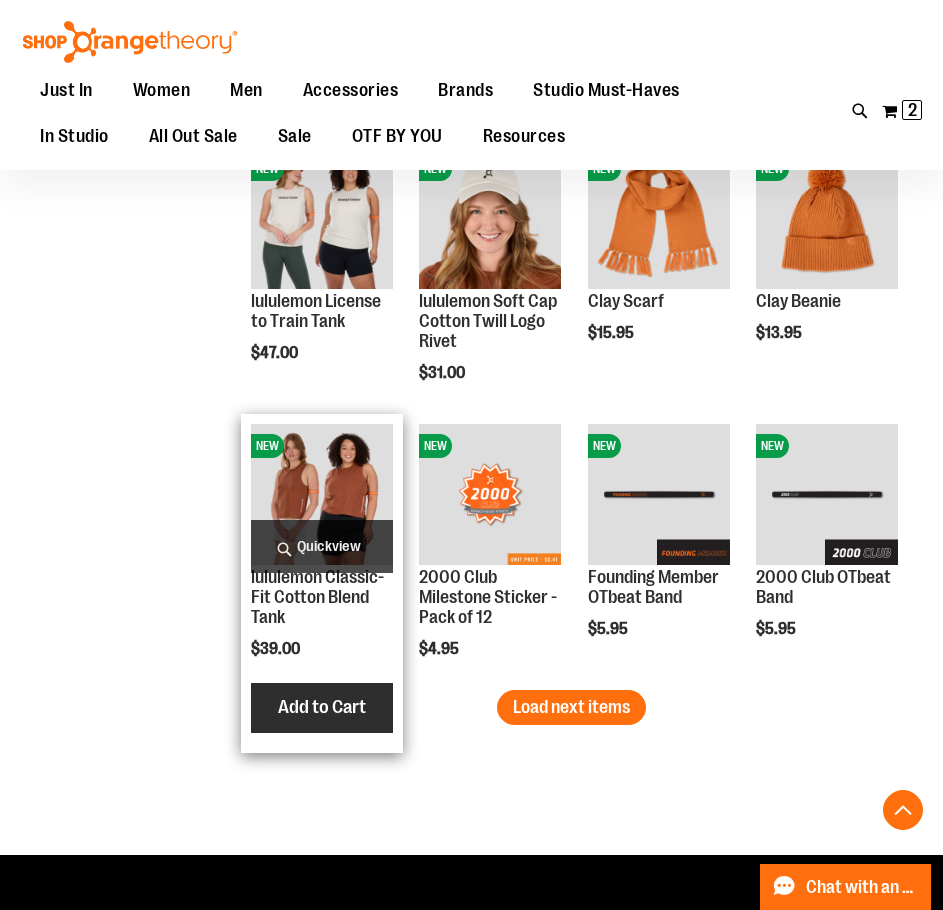 scroll, scrollTop: 5599, scrollLeft: 0, axis: vertical 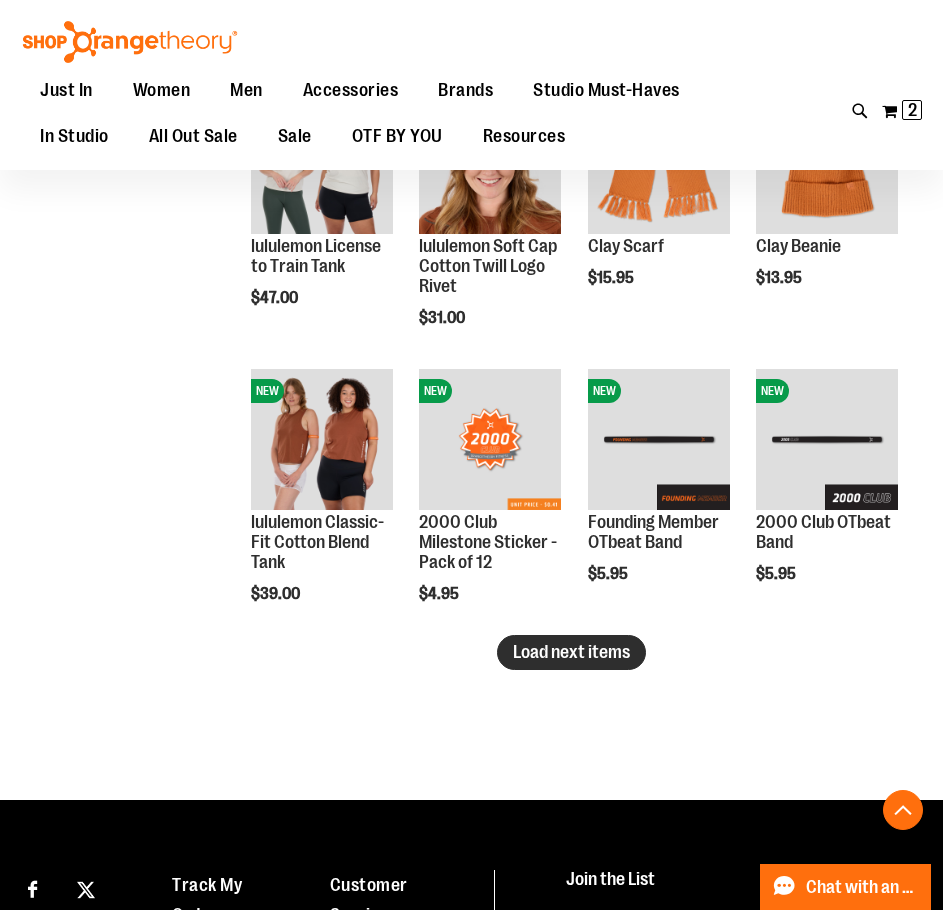 click on "Load next items" at bounding box center [571, 652] 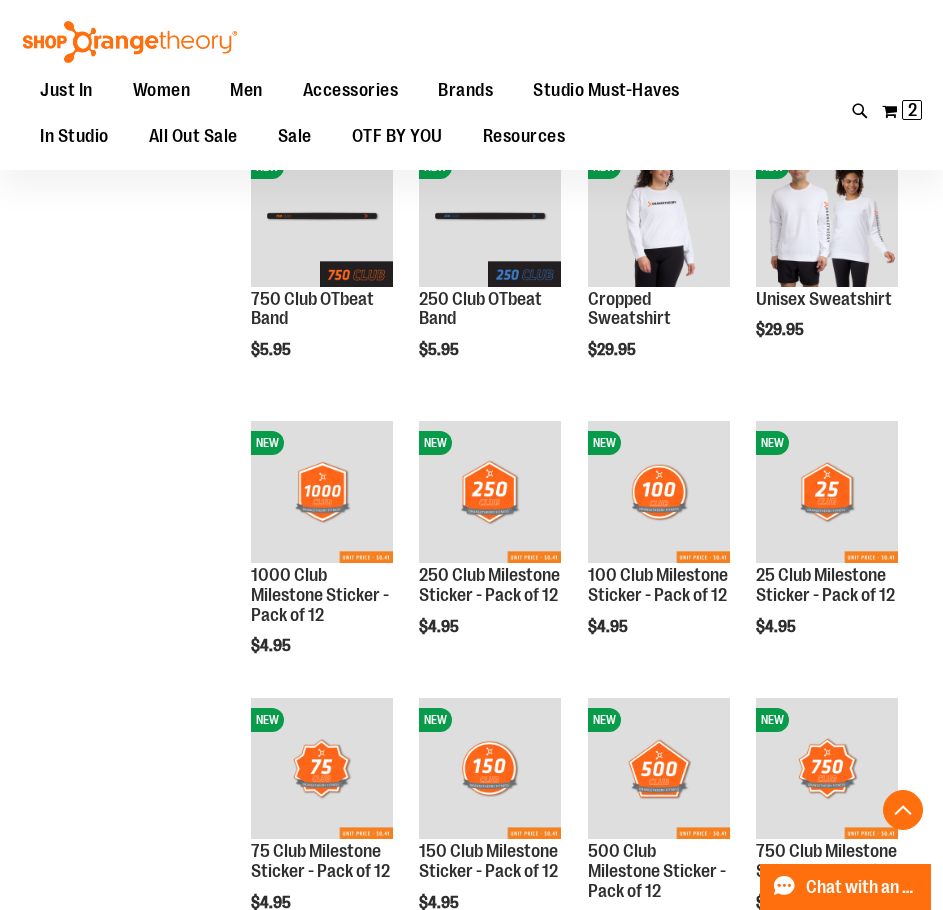 scroll, scrollTop: 6299, scrollLeft: 0, axis: vertical 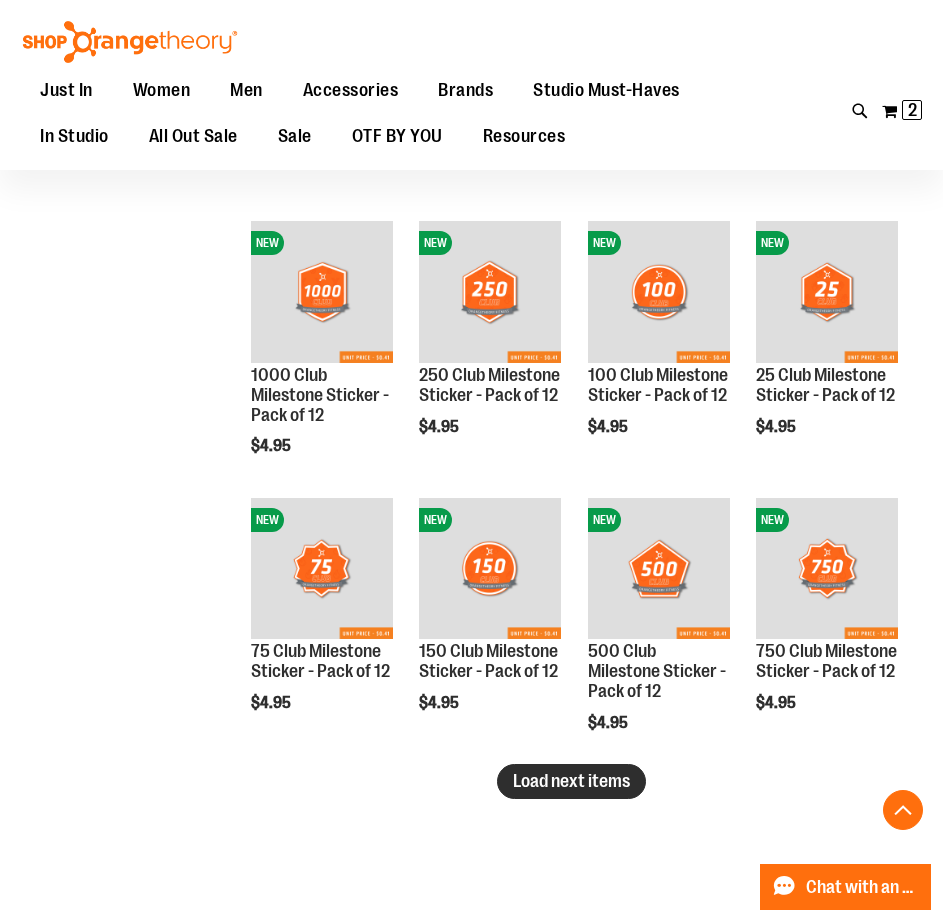 click on "Load next items" at bounding box center [571, 781] 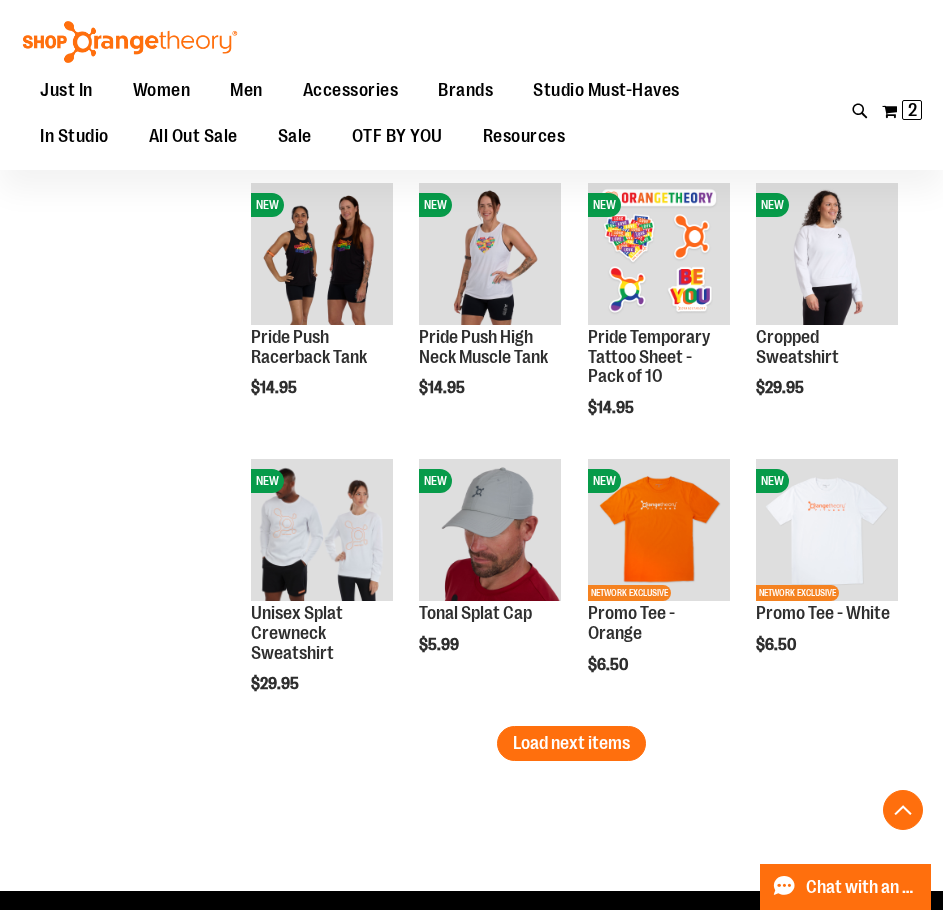 scroll, scrollTop: 7199, scrollLeft: 0, axis: vertical 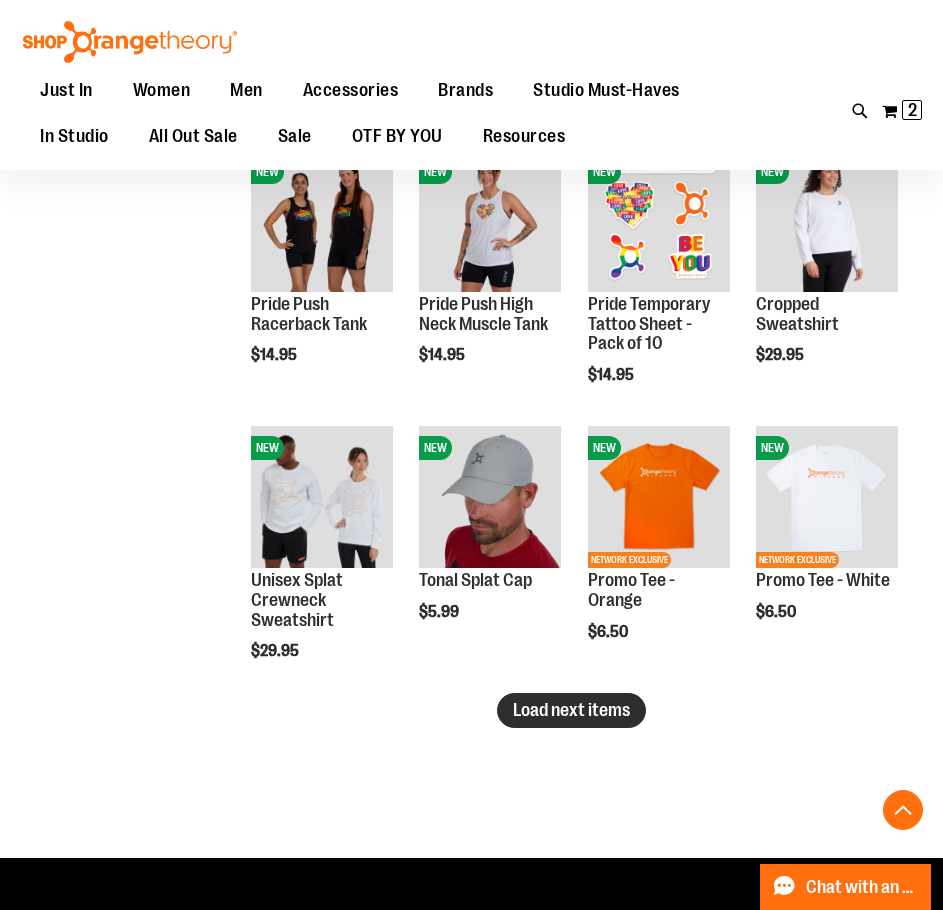 click on "Load next items" at bounding box center [571, 710] 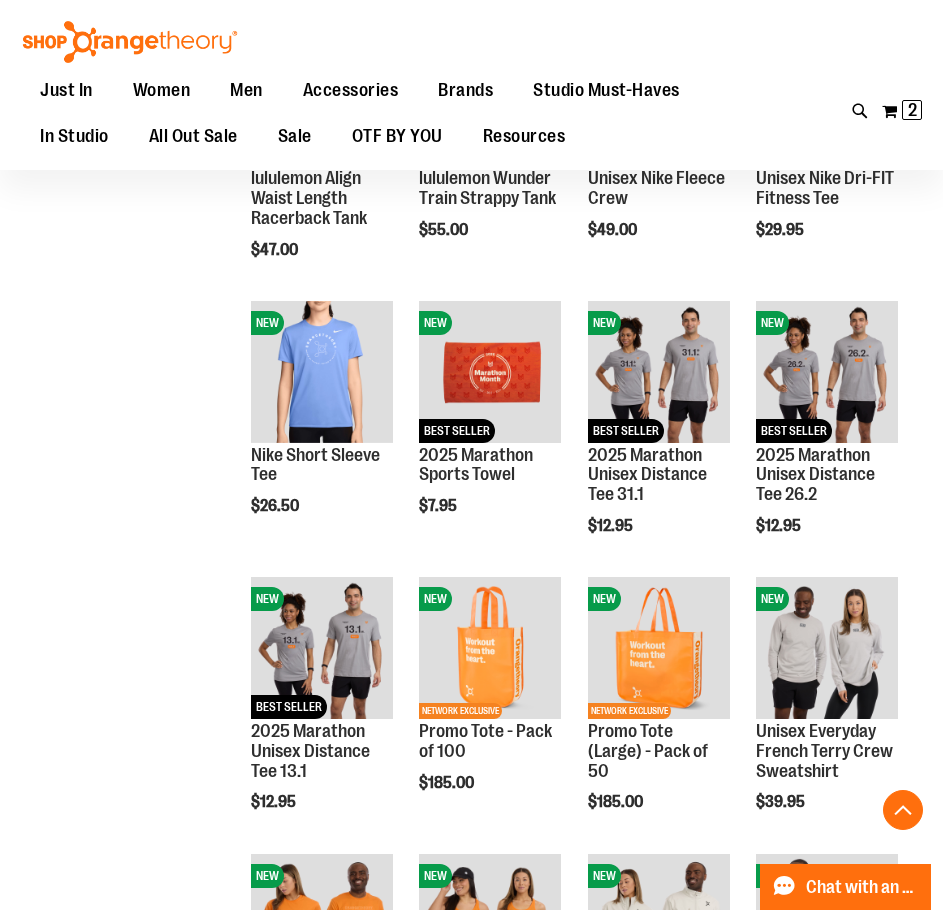 scroll, scrollTop: 899, scrollLeft: 0, axis: vertical 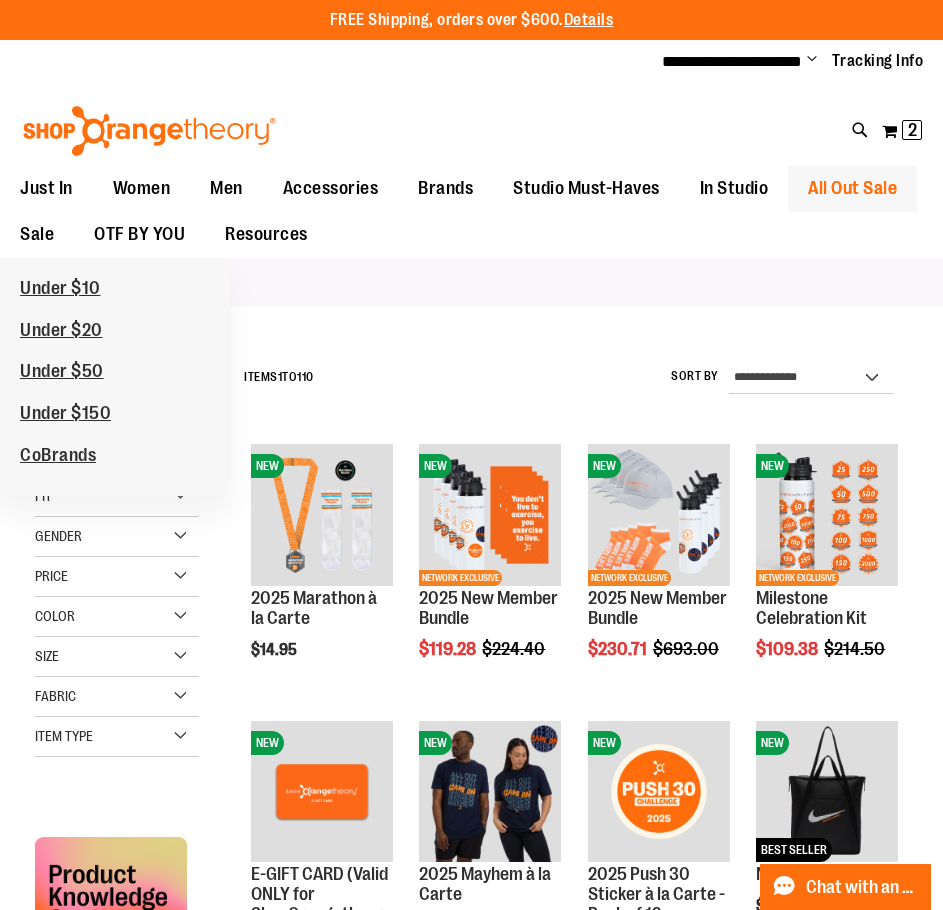 click on "All Out Sale" at bounding box center (852, 188) 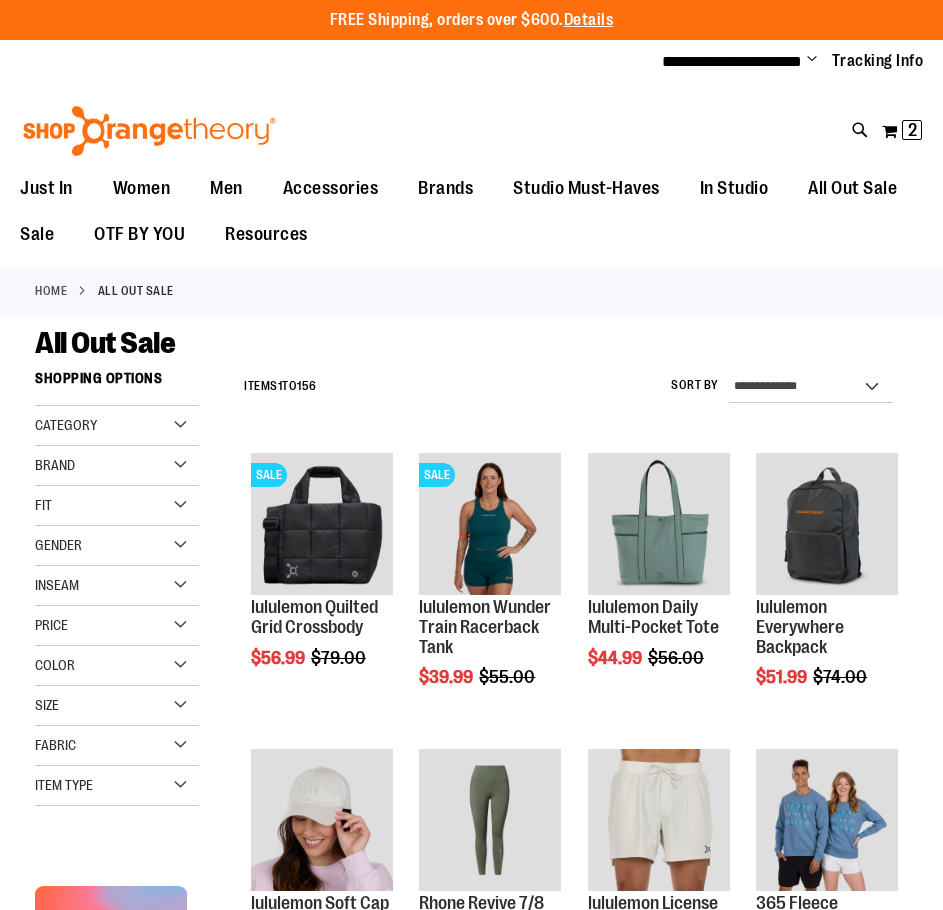 scroll, scrollTop: 0, scrollLeft: 0, axis: both 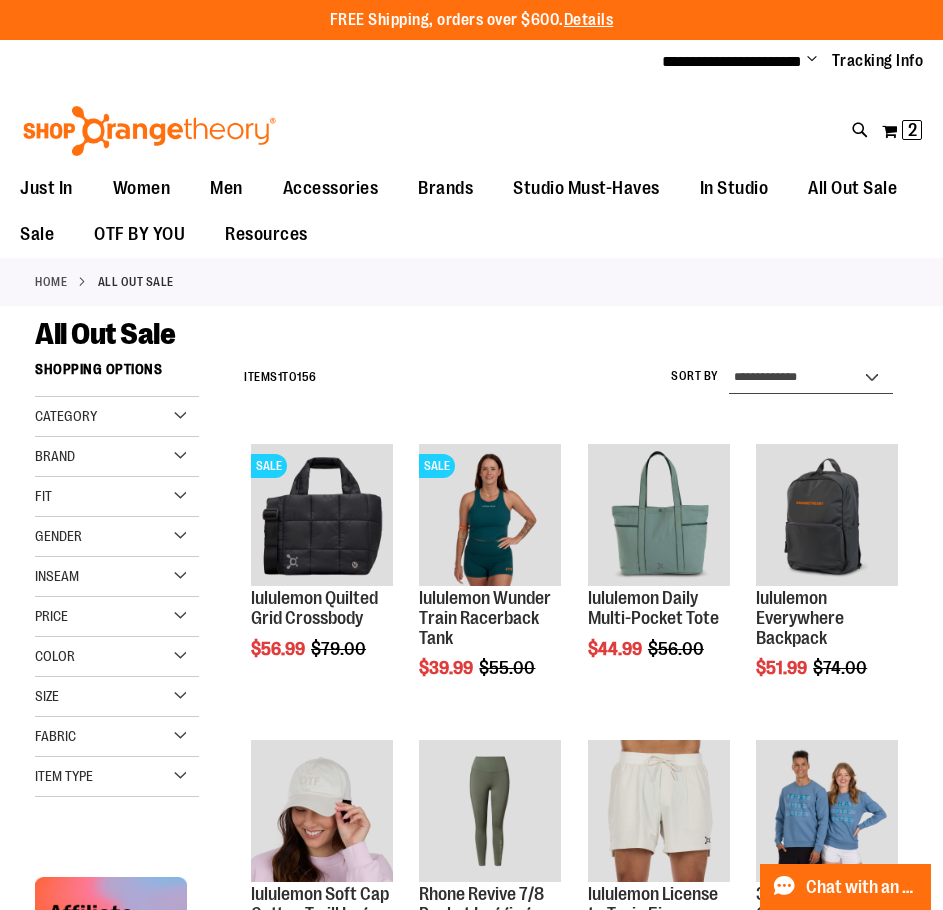 click on "**********" at bounding box center (811, 378) 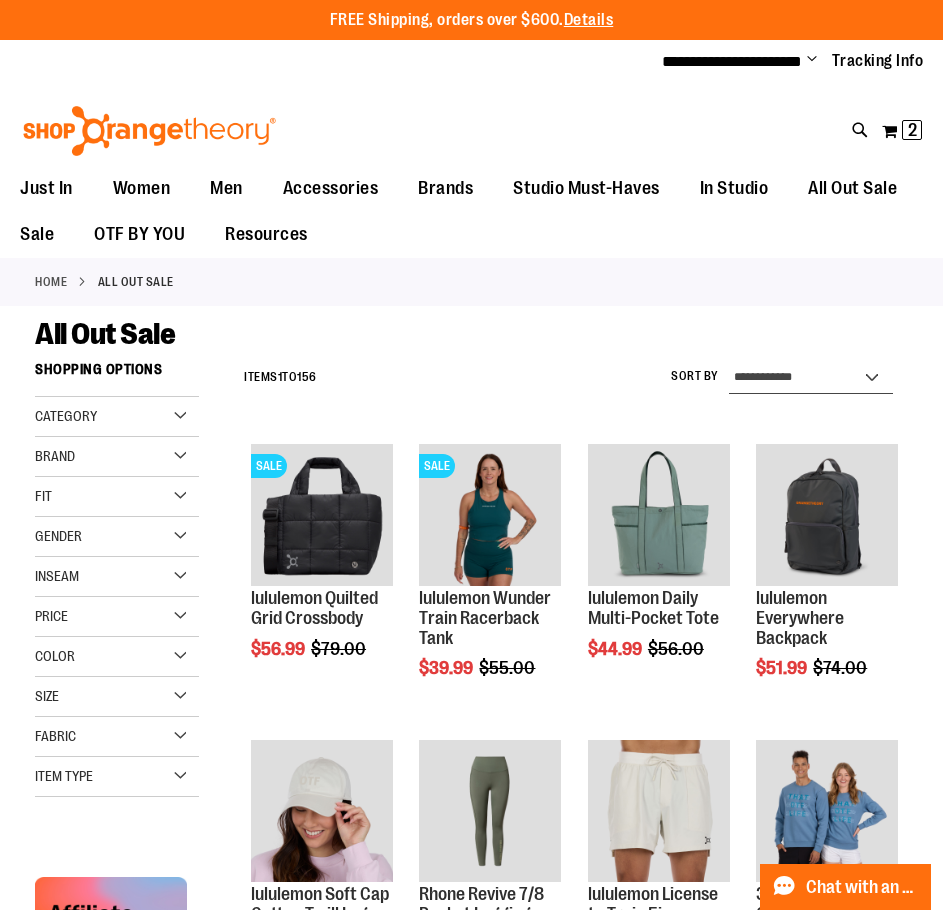 click on "**********" at bounding box center [811, 378] 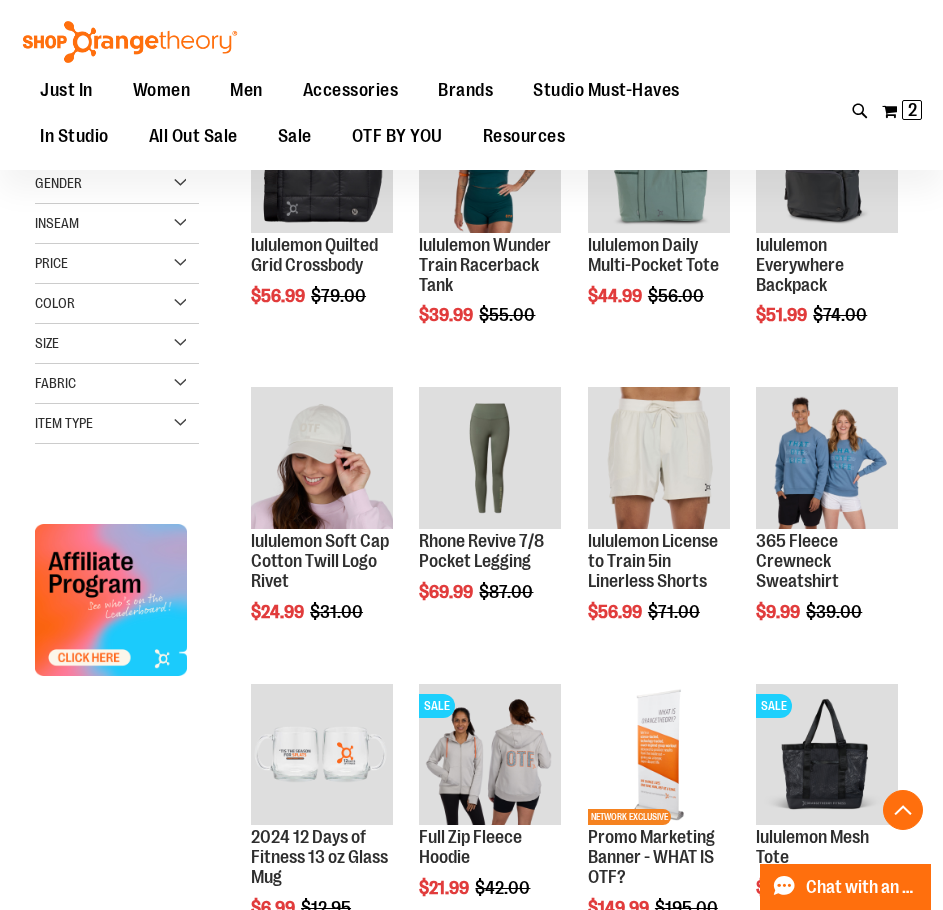 scroll, scrollTop: 200, scrollLeft: 0, axis: vertical 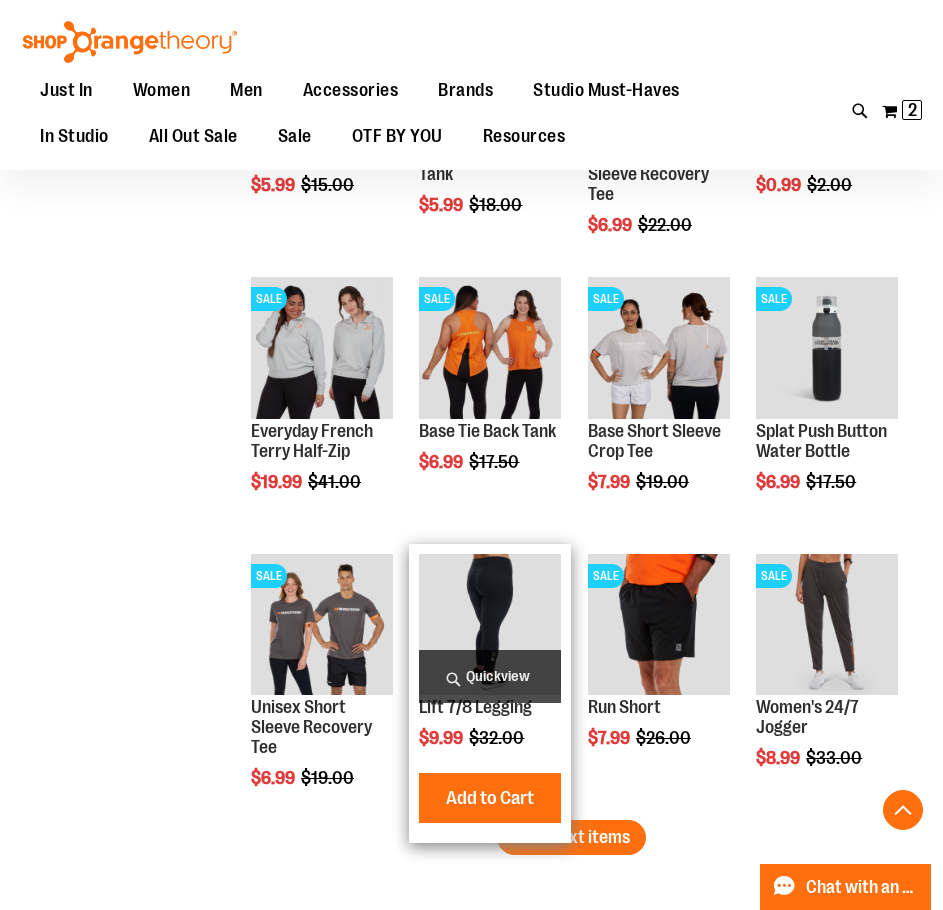 click on "Quickview" at bounding box center [490, 676] 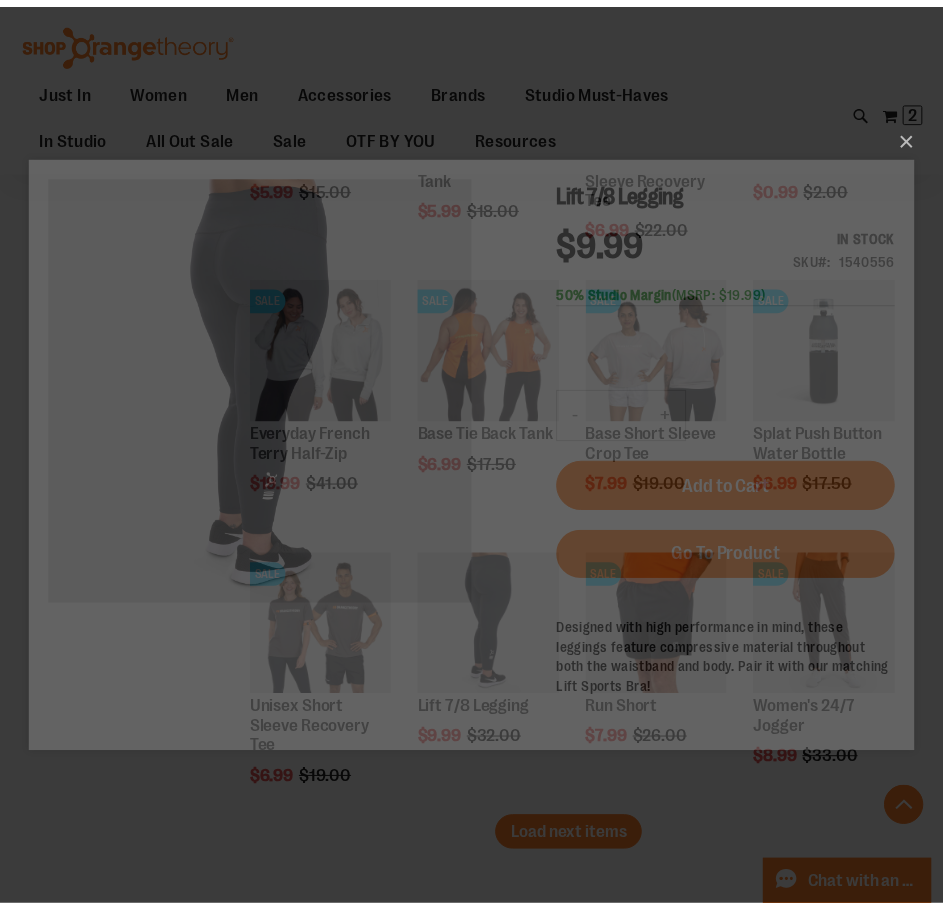 scroll, scrollTop: 0, scrollLeft: 0, axis: both 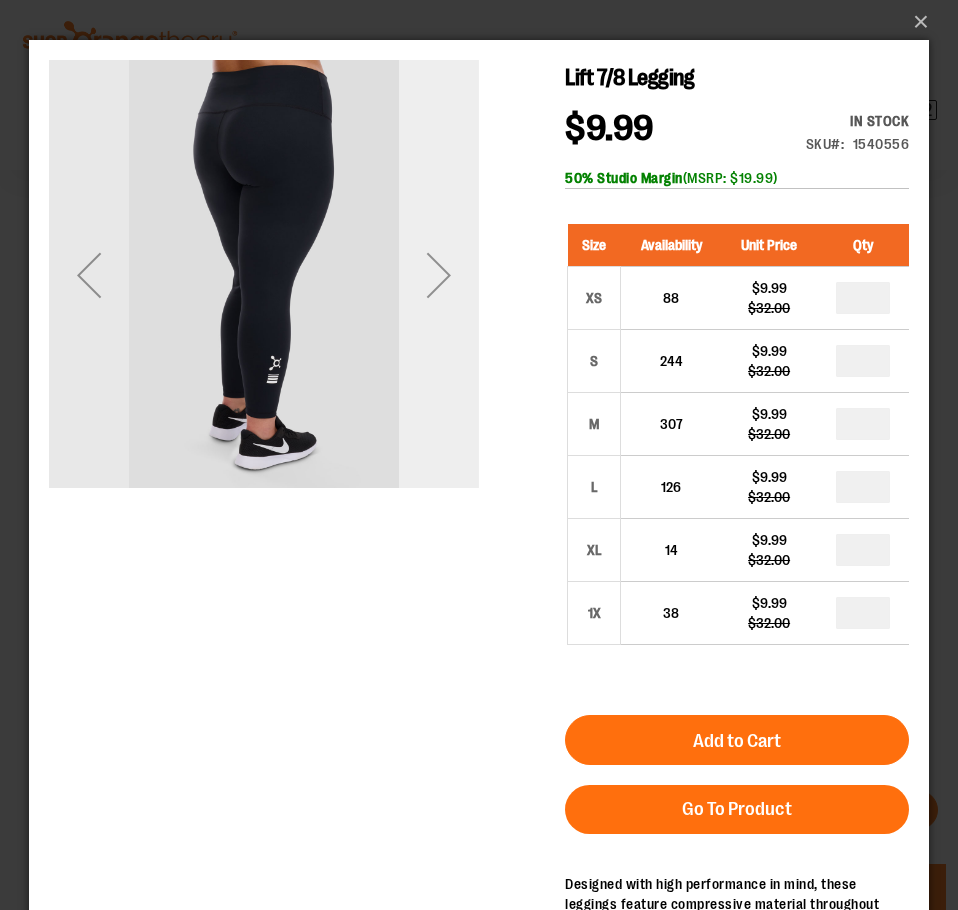 click at bounding box center [439, 275] 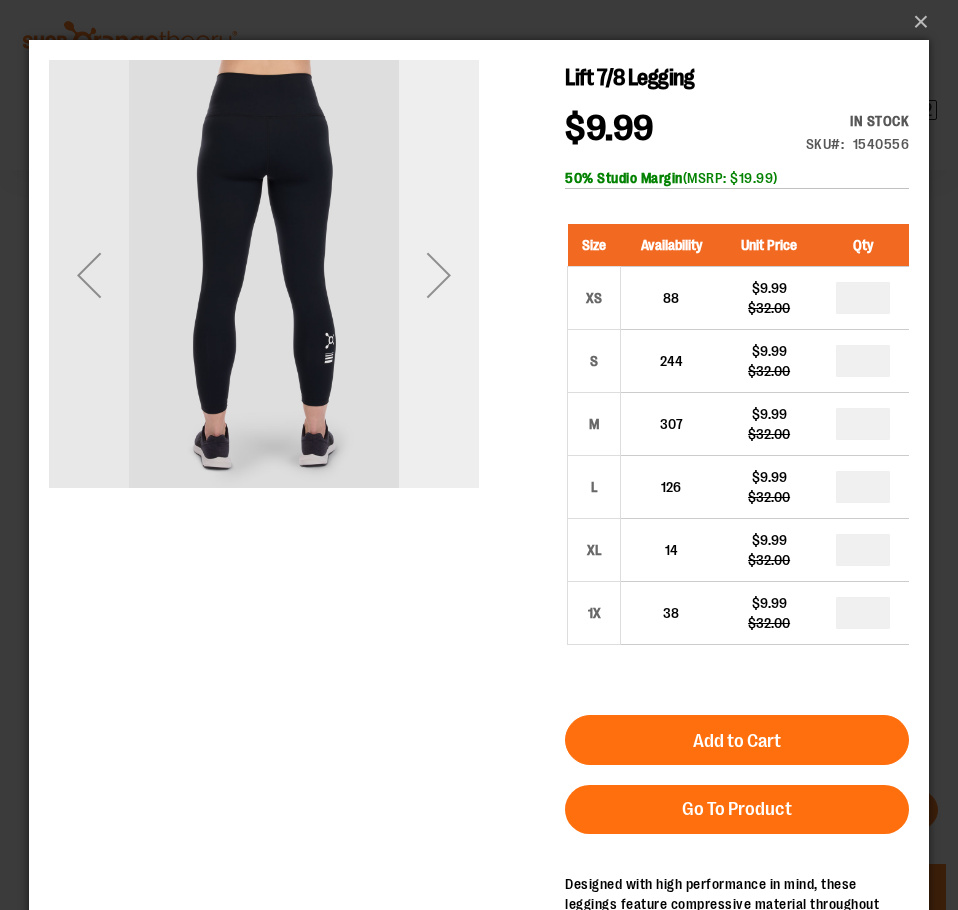 click at bounding box center [439, 275] 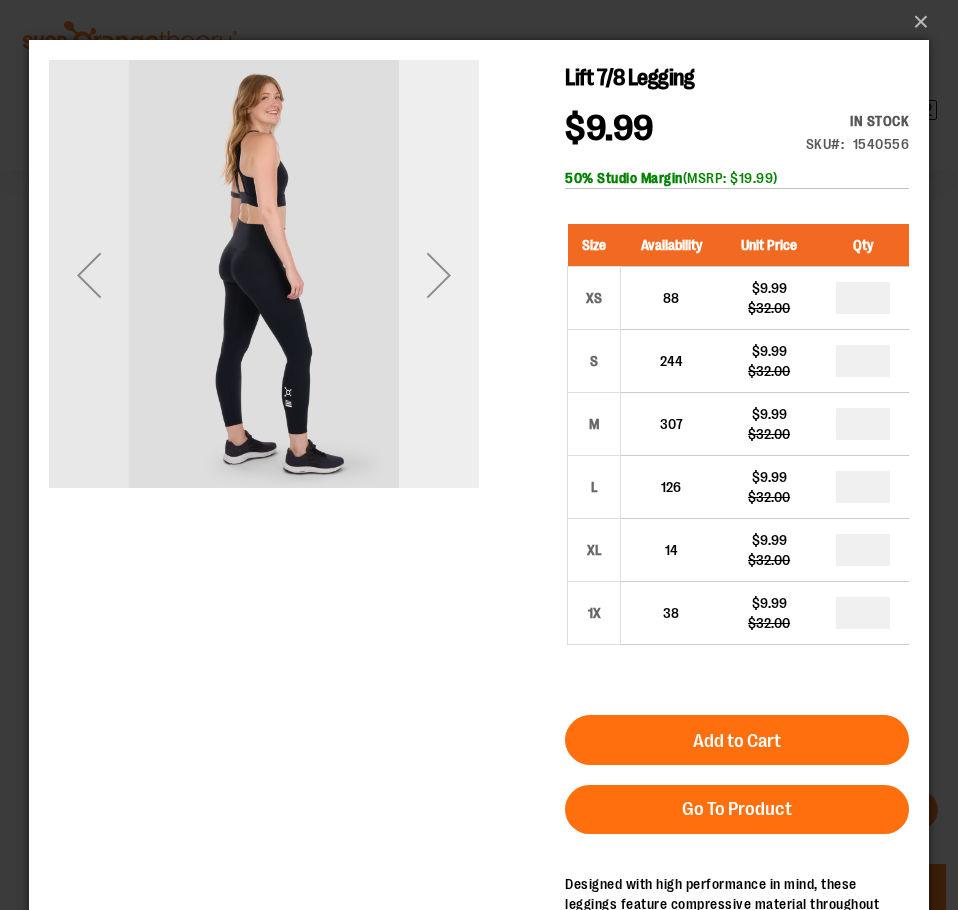 click at bounding box center [439, 275] 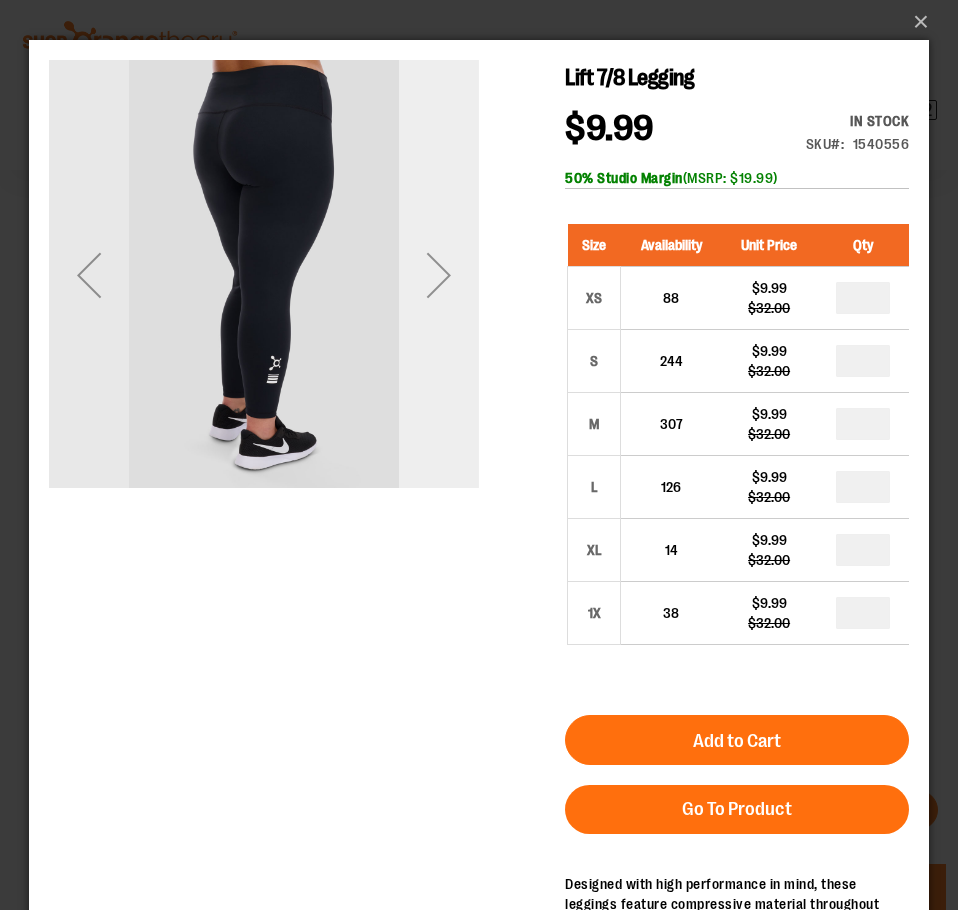 click at bounding box center [439, 275] 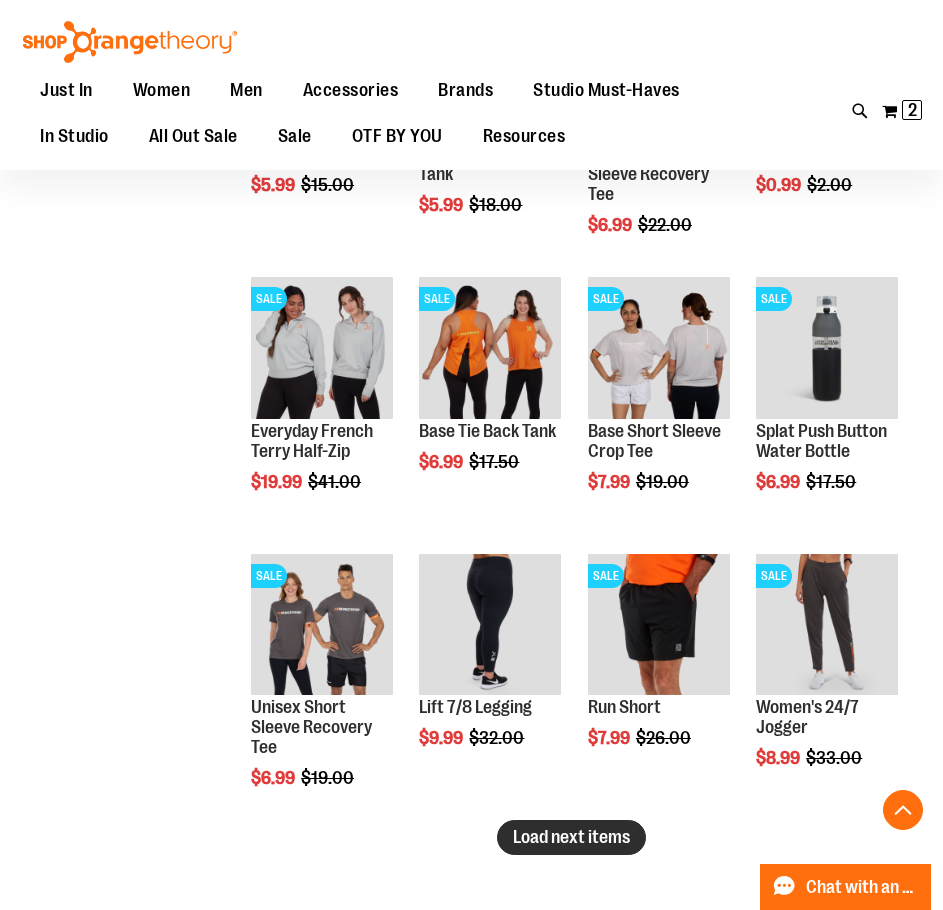 click on "Load next items" at bounding box center (571, 837) 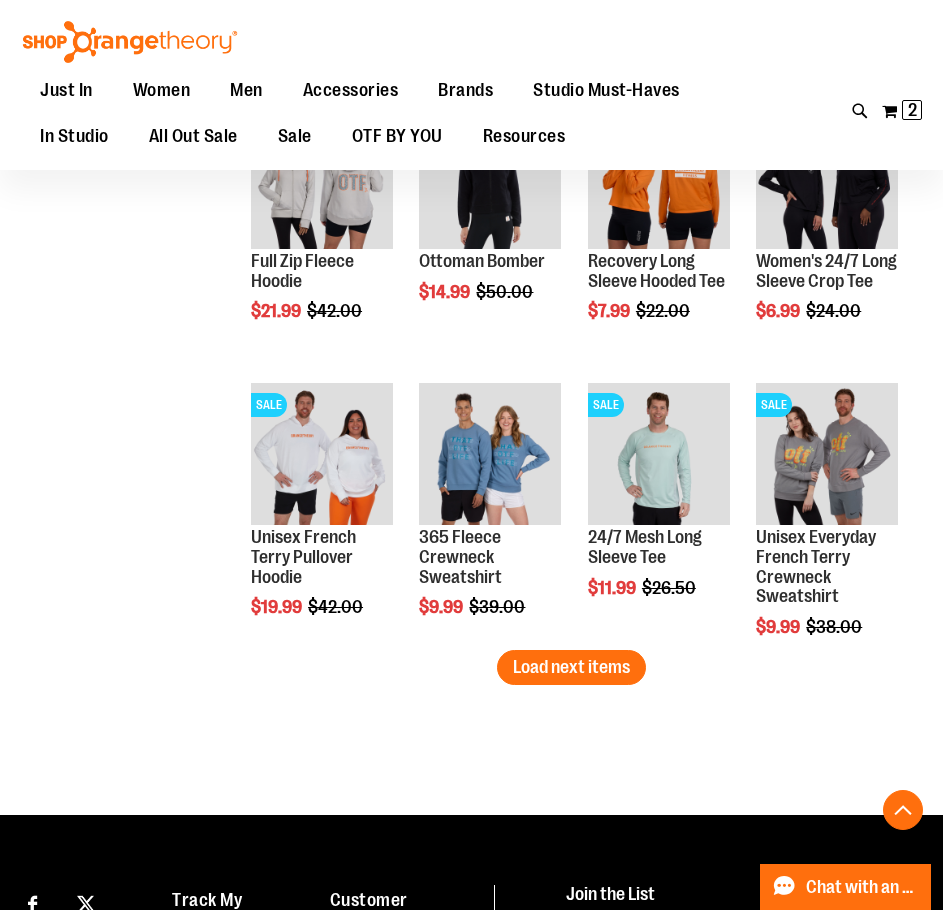 scroll, scrollTop: 3099, scrollLeft: 0, axis: vertical 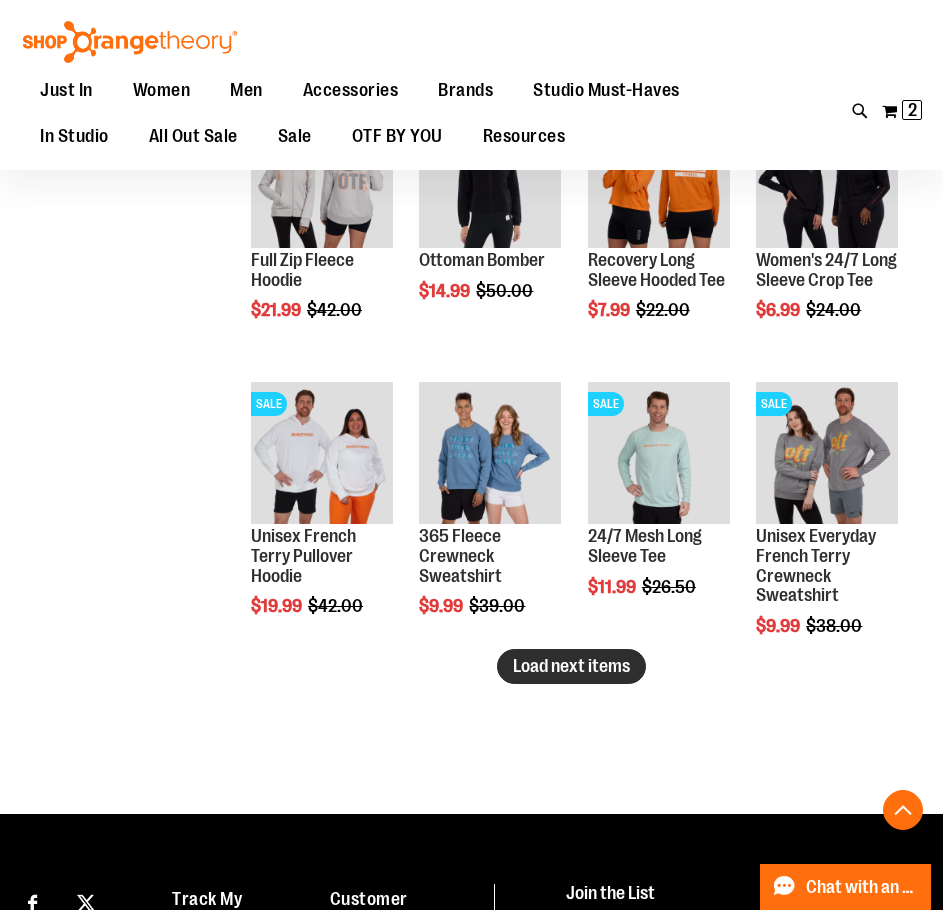click on "Load next items" at bounding box center (571, 666) 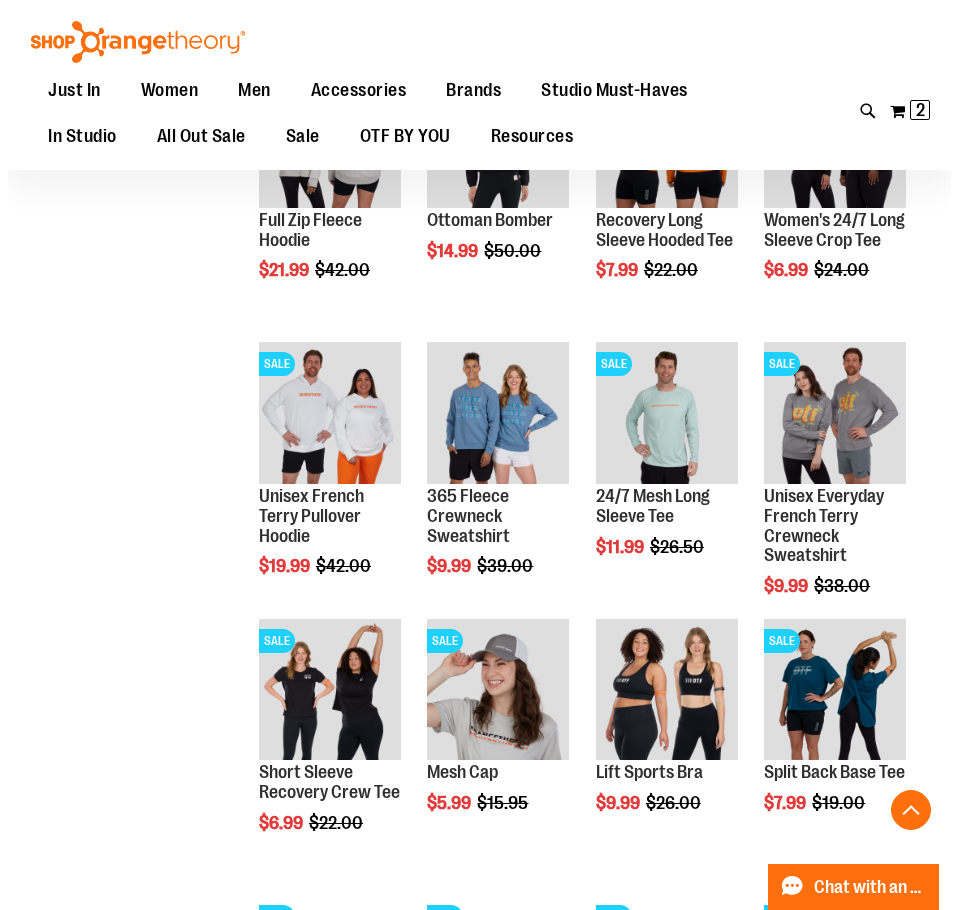 scroll, scrollTop: 3199, scrollLeft: 0, axis: vertical 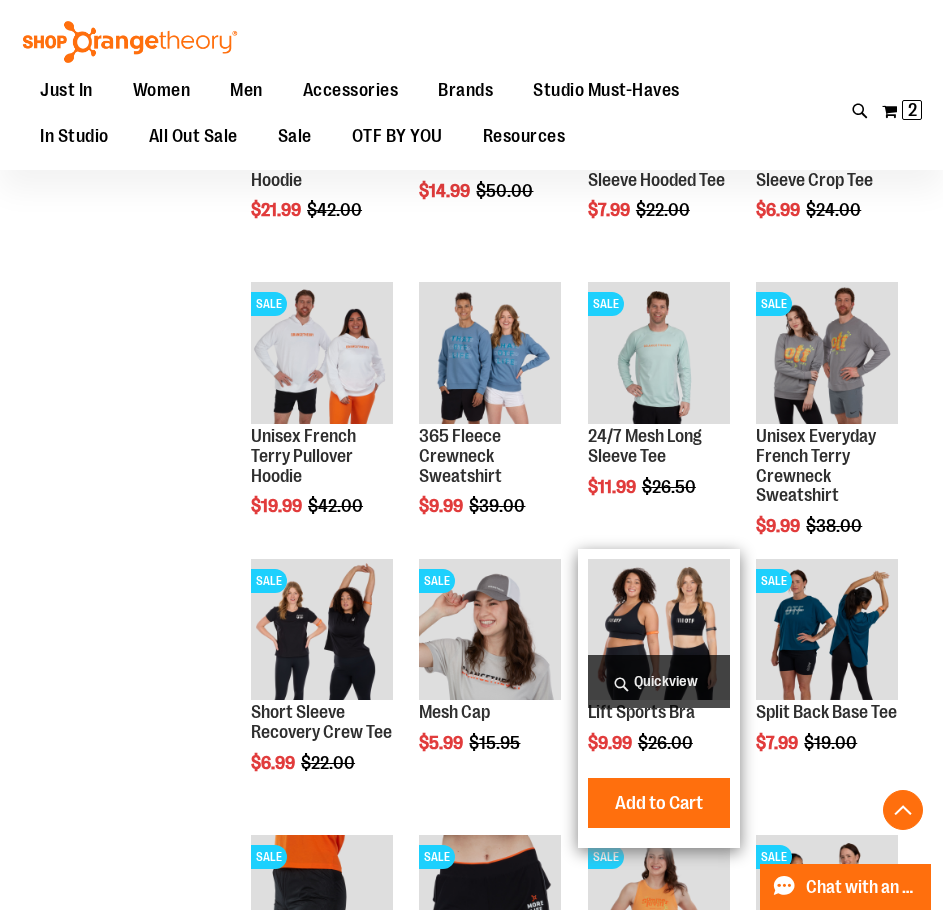 click on "Quickview" at bounding box center [659, 681] 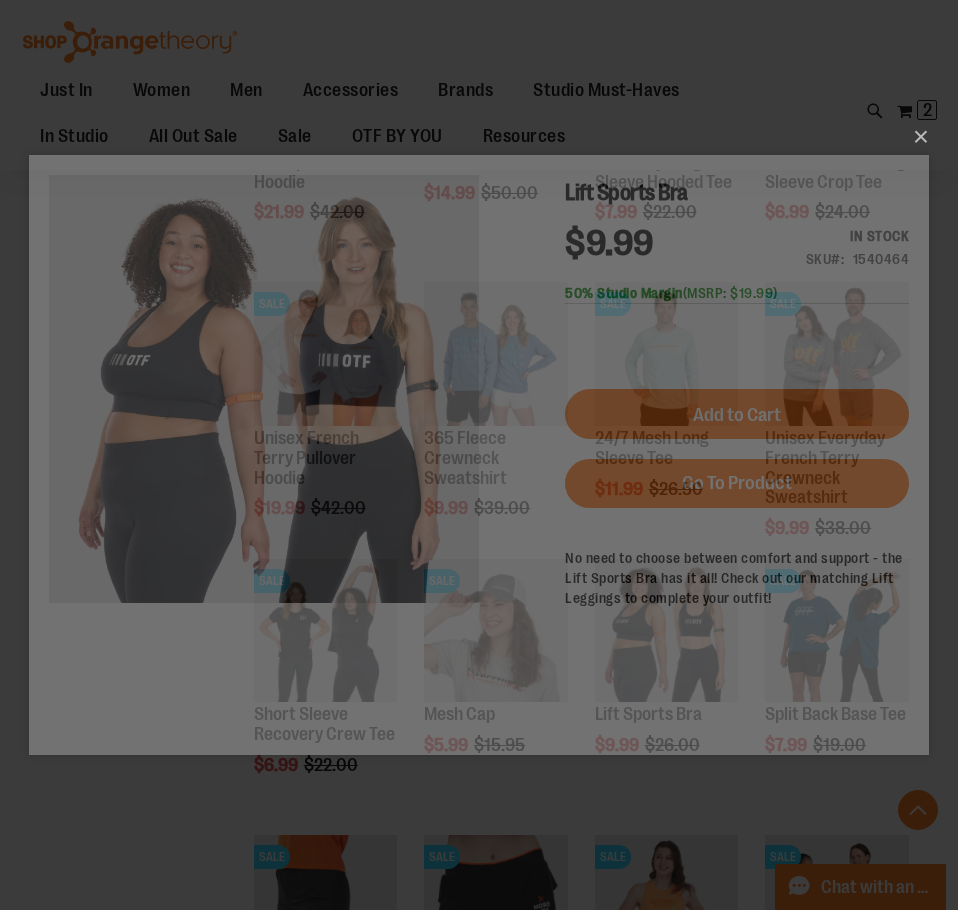 scroll, scrollTop: 0, scrollLeft: 0, axis: both 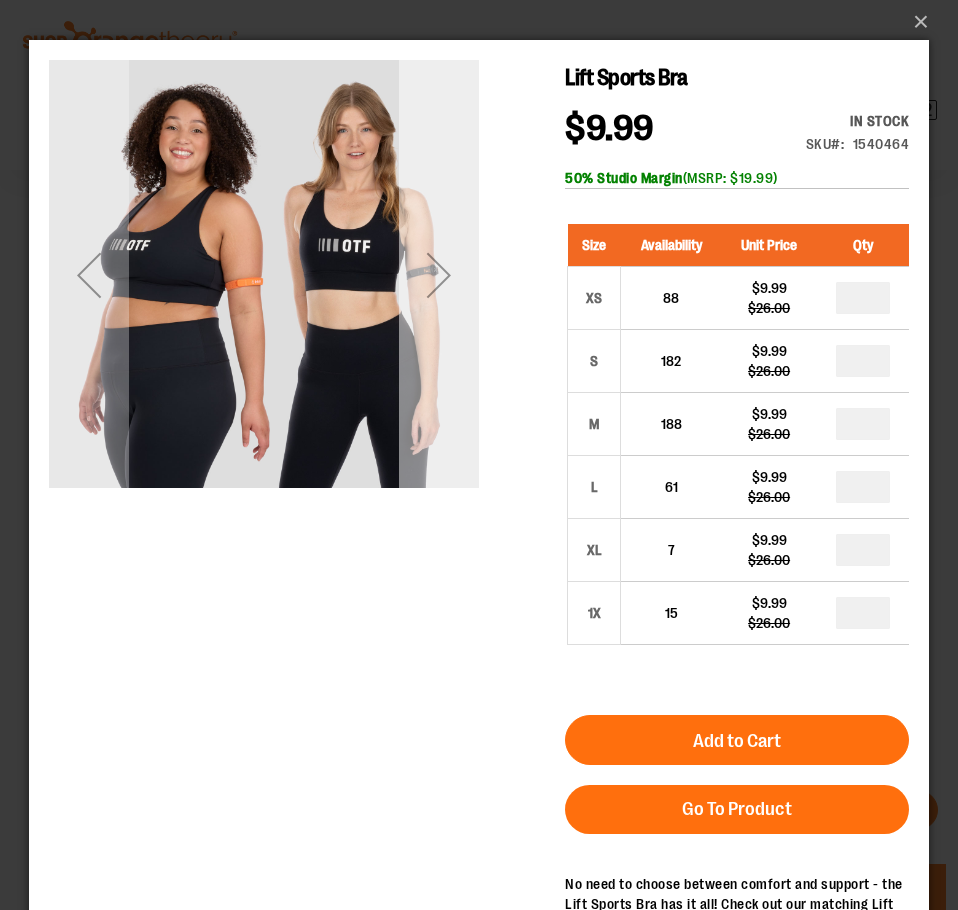 click at bounding box center (439, 275) 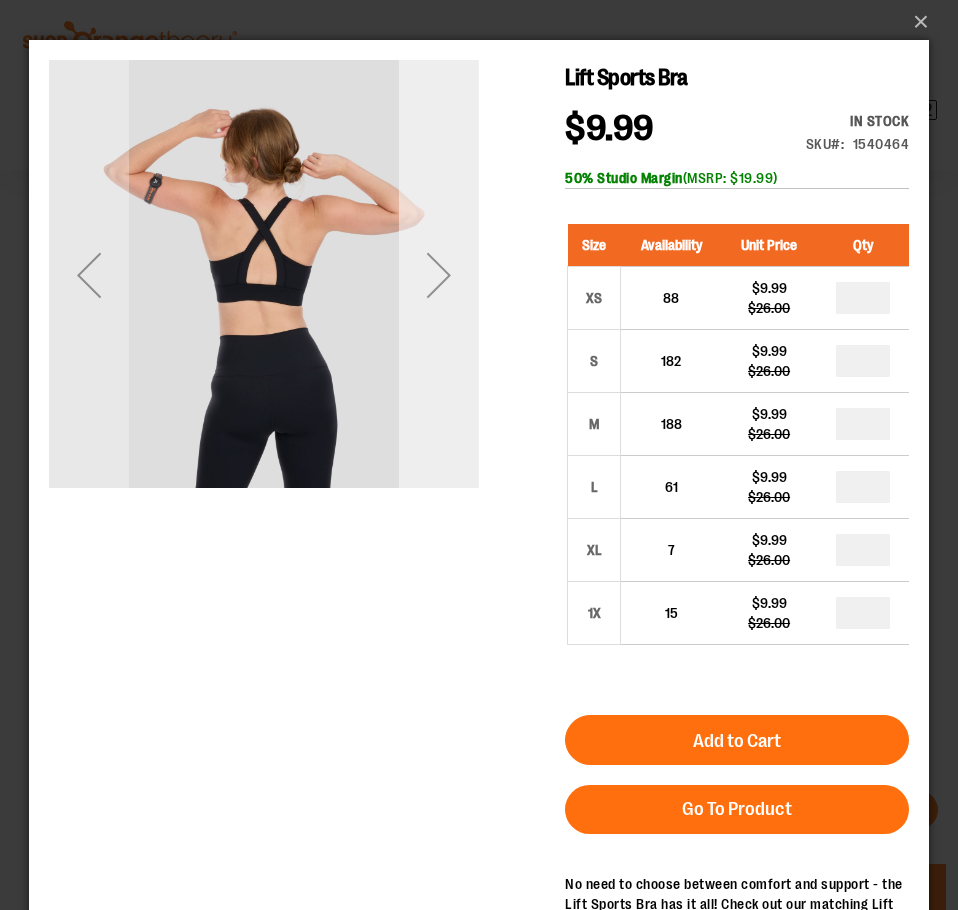 click at bounding box center (439, 275) 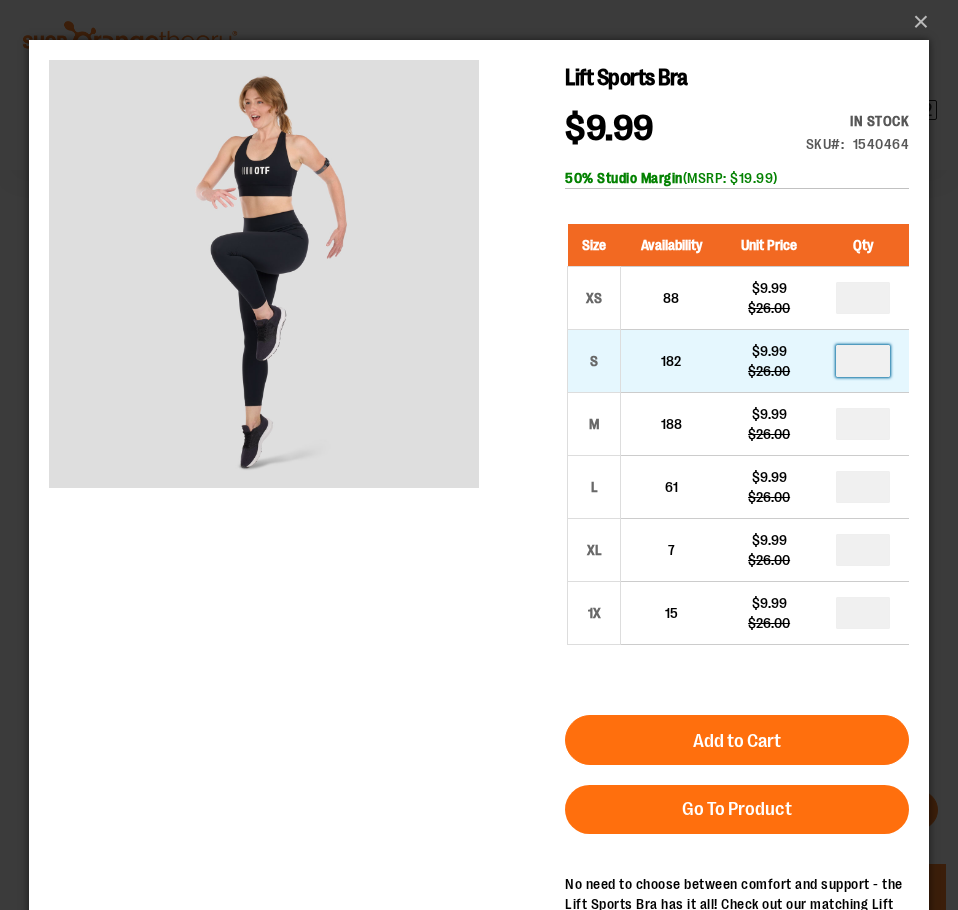 drag, startPoint x: 873, startPoint y: 367, endPoint x: 855, endPoint y: 367, distance: 18 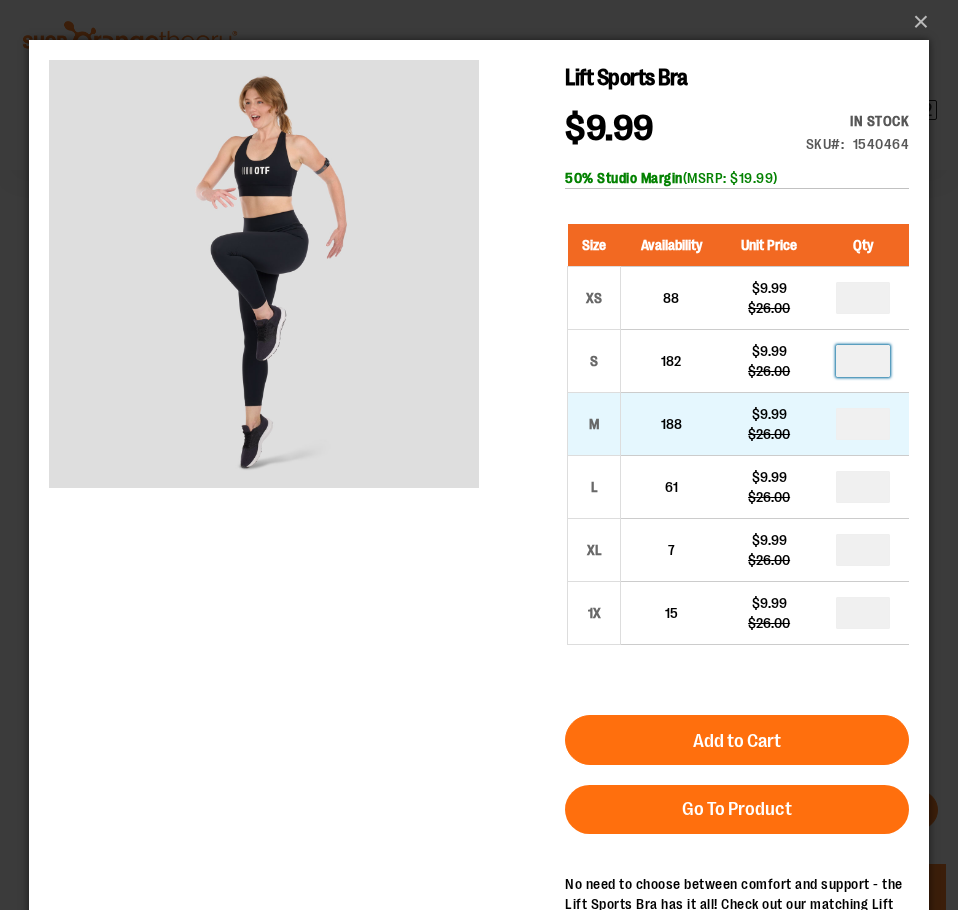 type on "*" 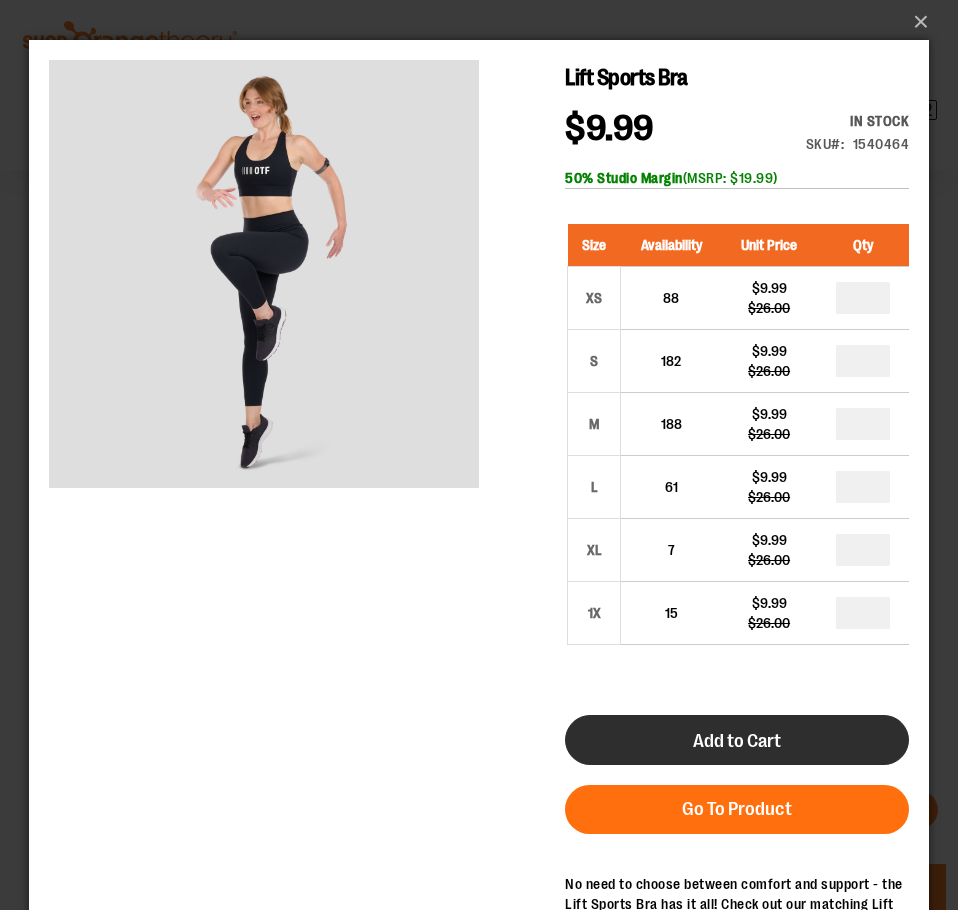 click on "Add to Cart" at bounding box center (737, 741) 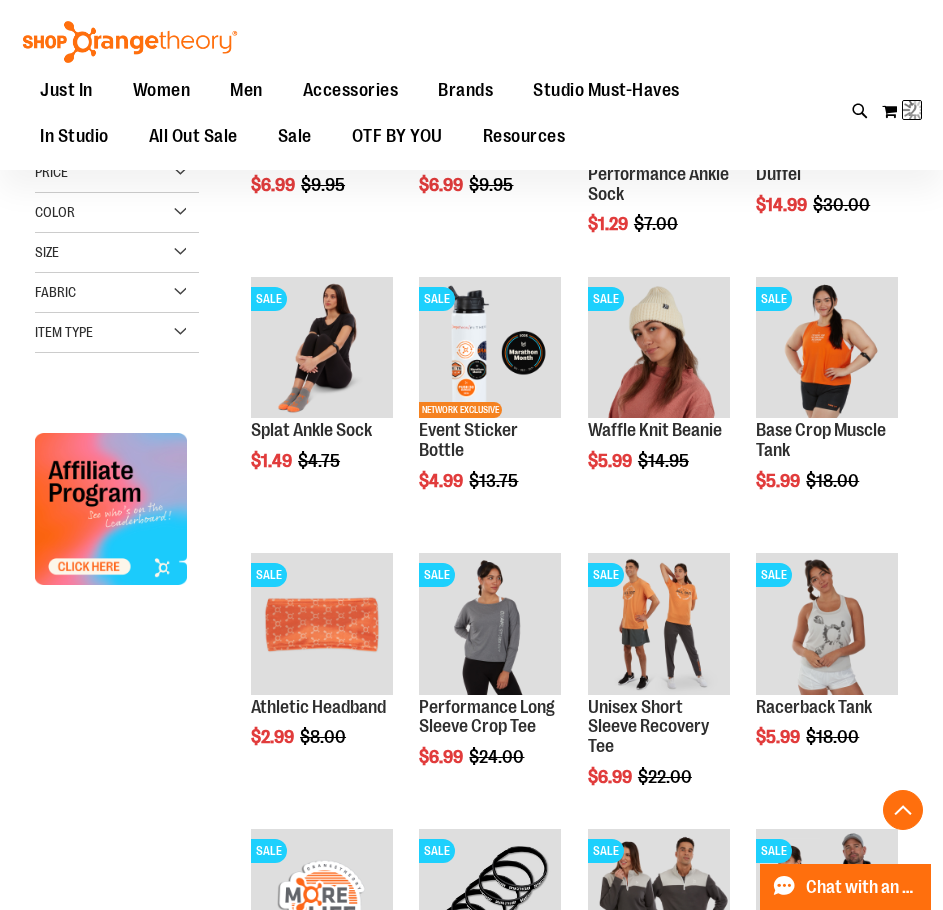scroll, scrollTop: 120, scrollLeft: 0, axis: vertical 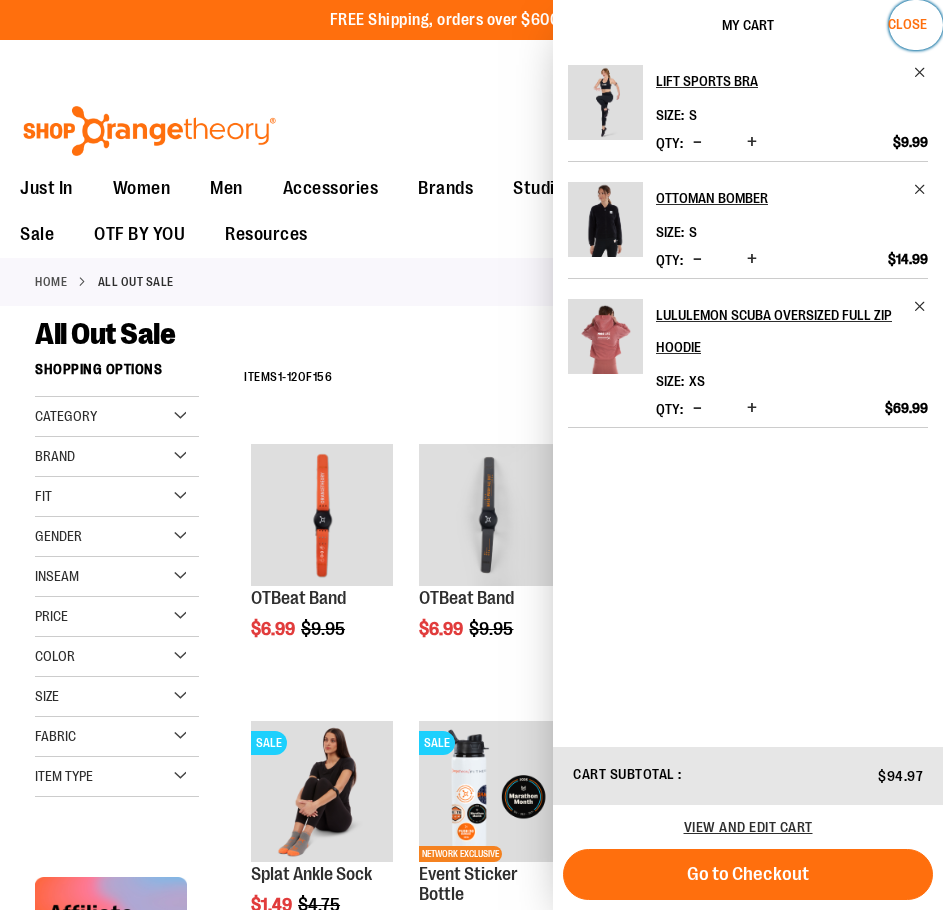 click on "Close" at bounding box center (907, 24) 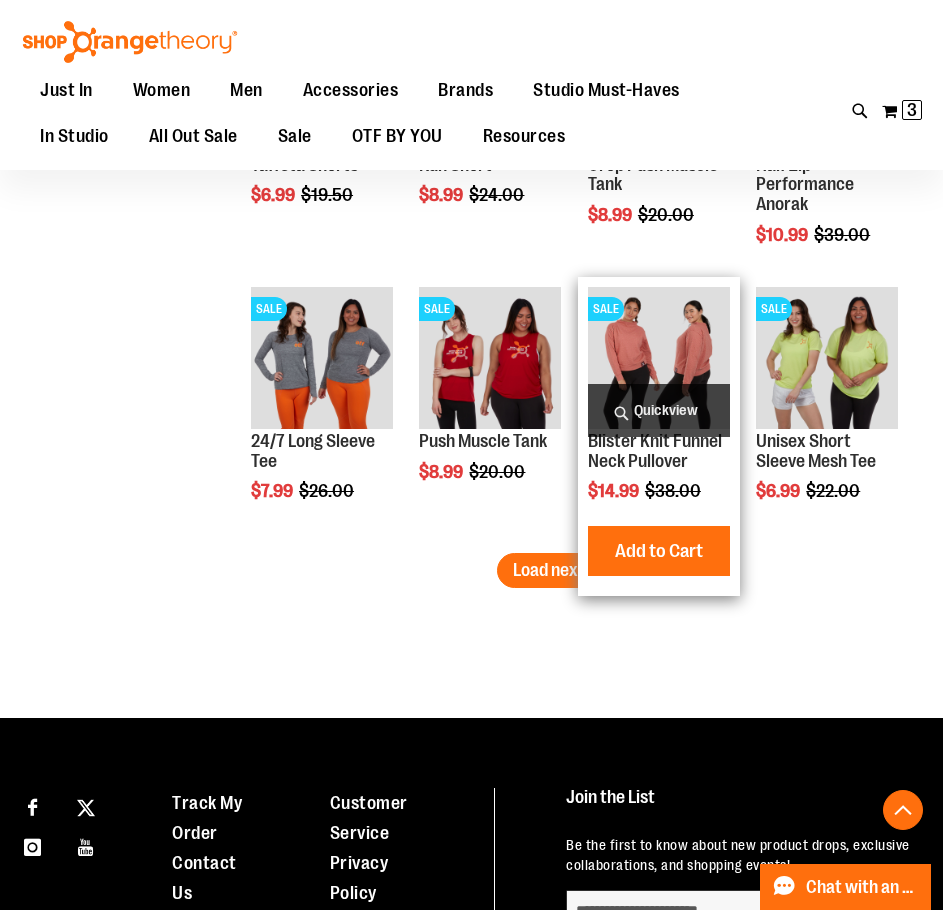 scroll, scrollTop: 3718, scrollLeft: 0, axis: vertical 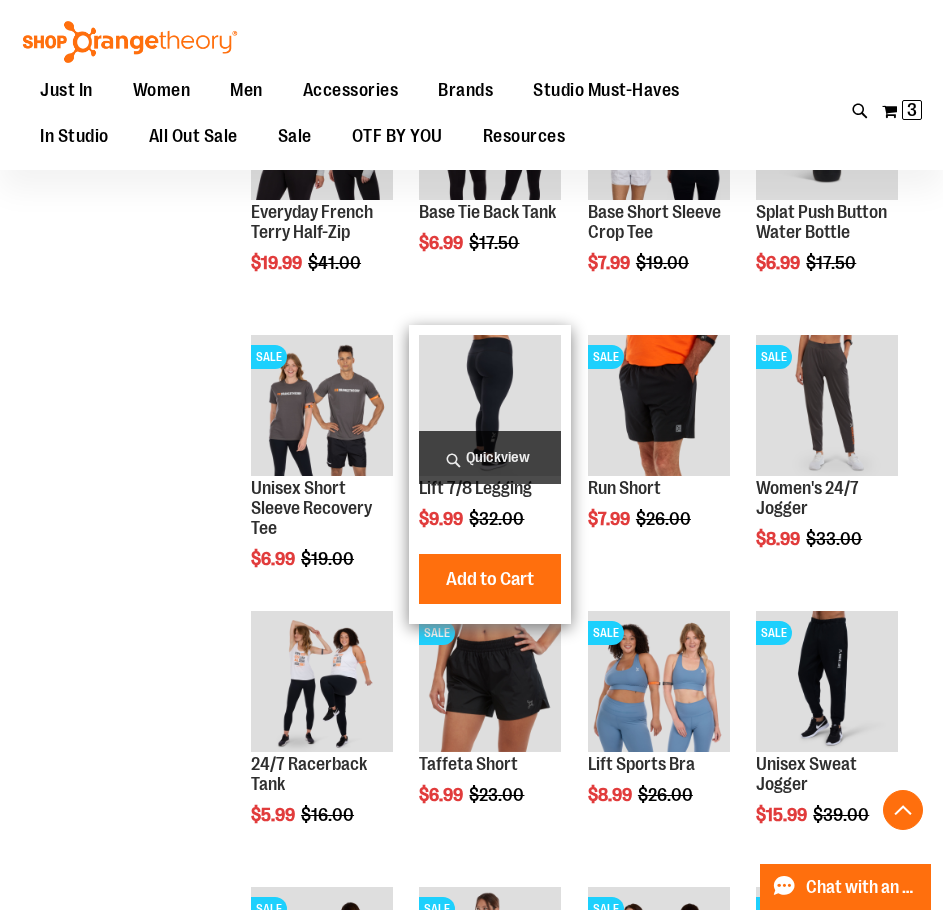 click on "Quickview" at bounding box center [490, 457] 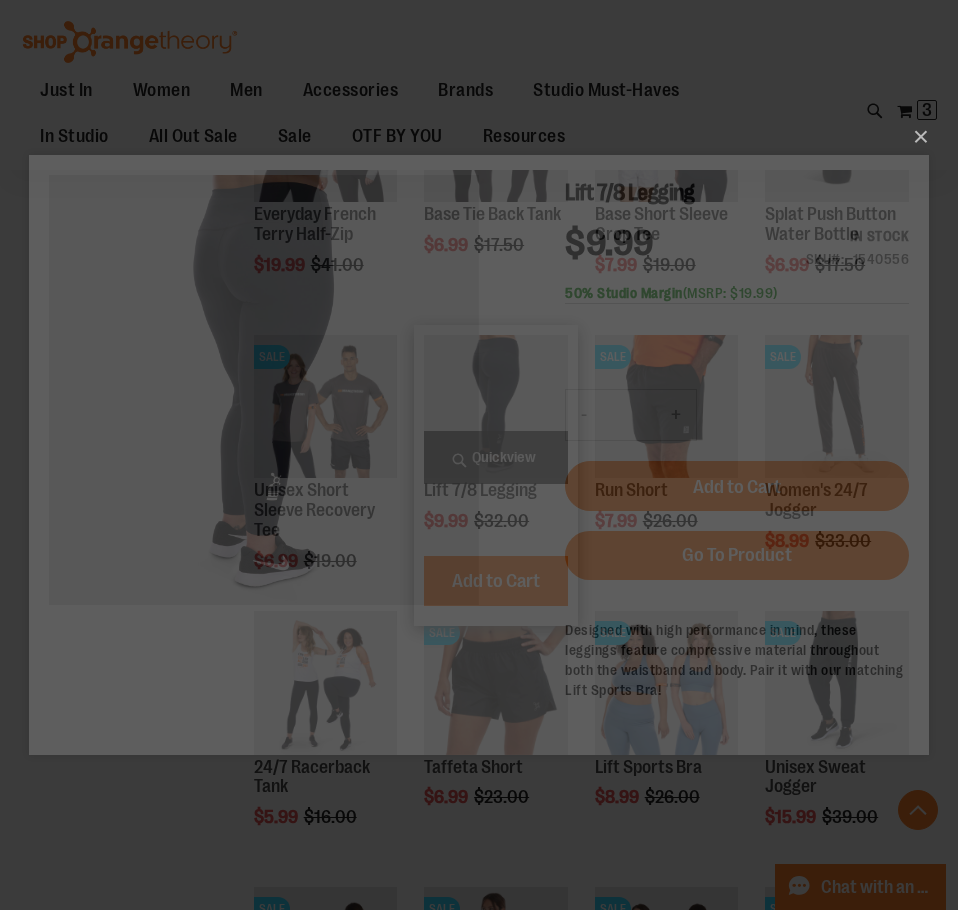 scroll, scrollTop: 0, scrollLeft: 0, axis: both 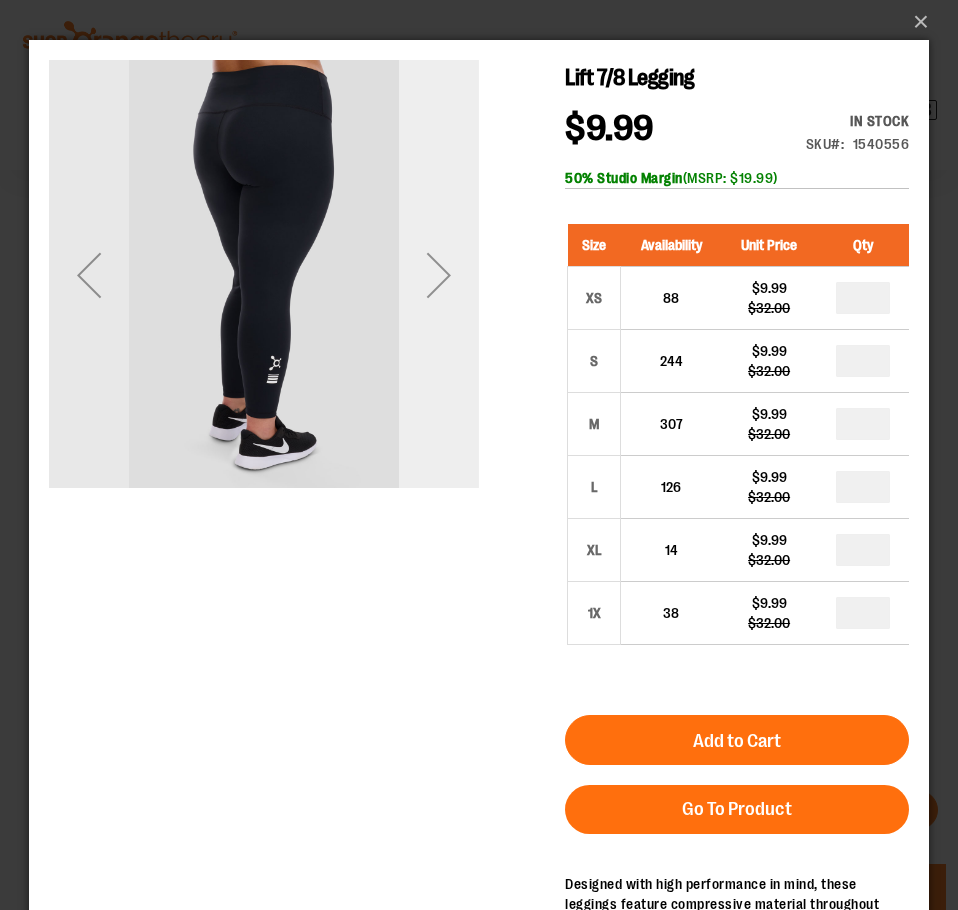 click at bounding box center [439, 275] 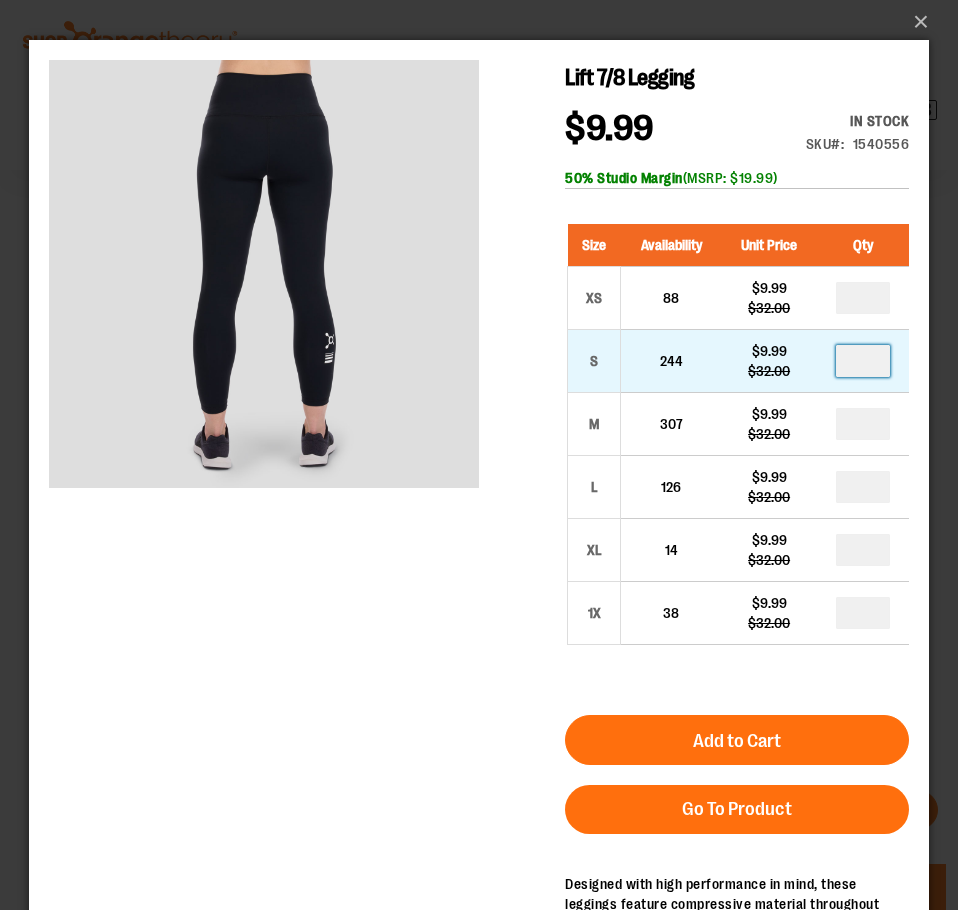 click at bounding box center [863, 361] 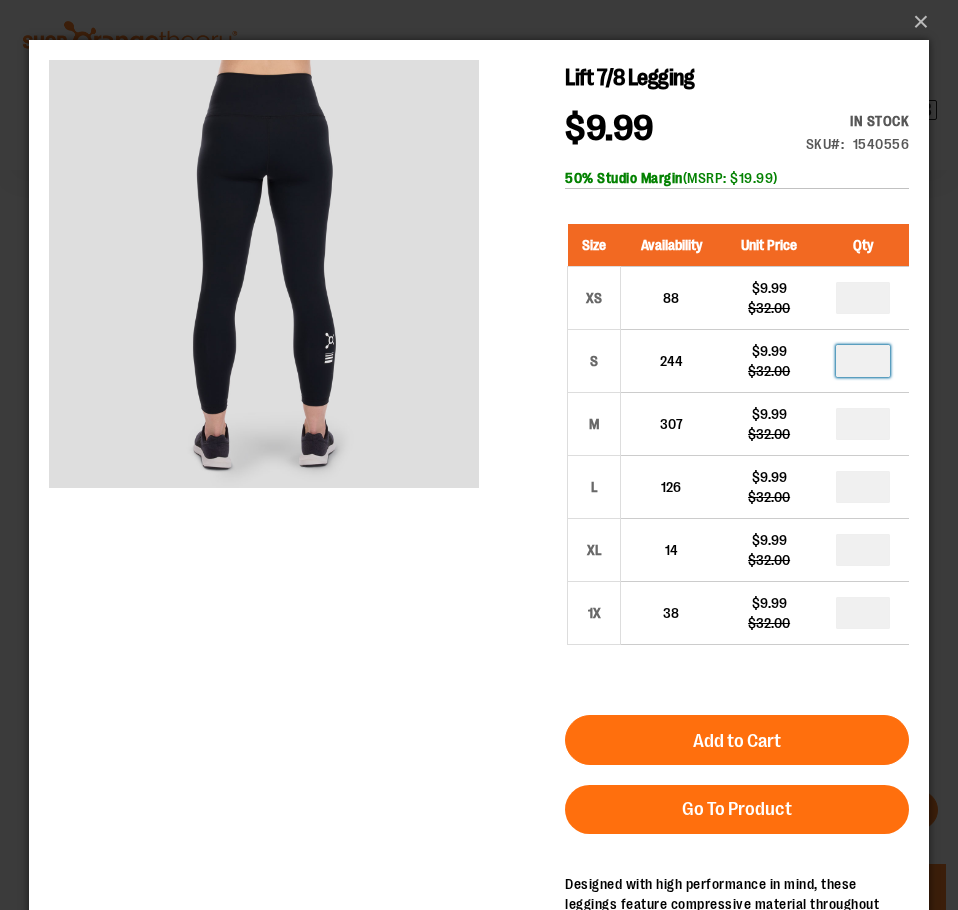 type on "*" 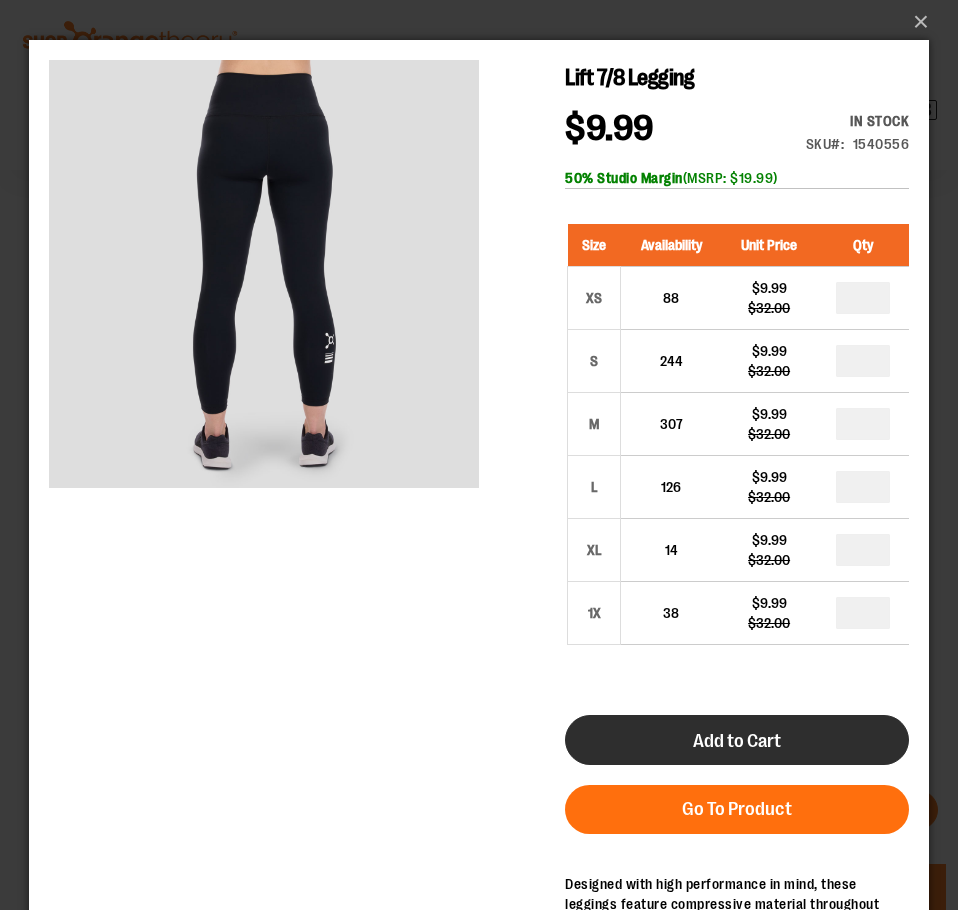 click on "Add to Cart" at bounding box center [737, 741] 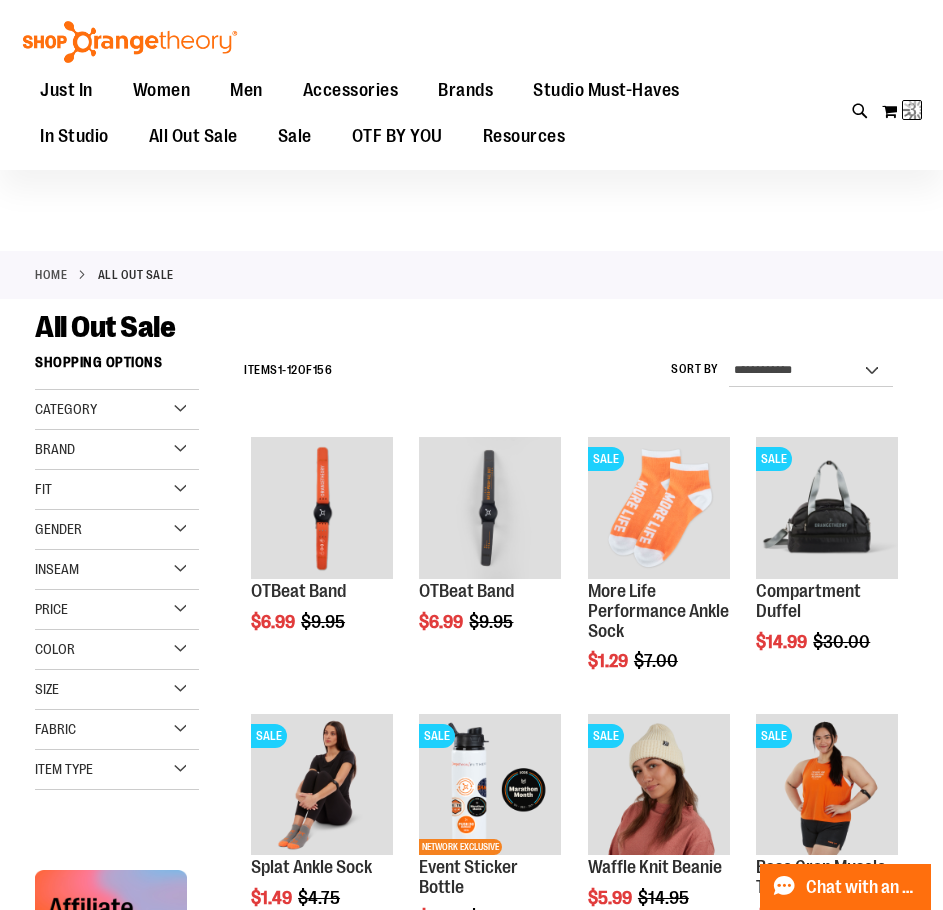 scroll, scrollTop: 0, scrollLeft: 0, axis: both 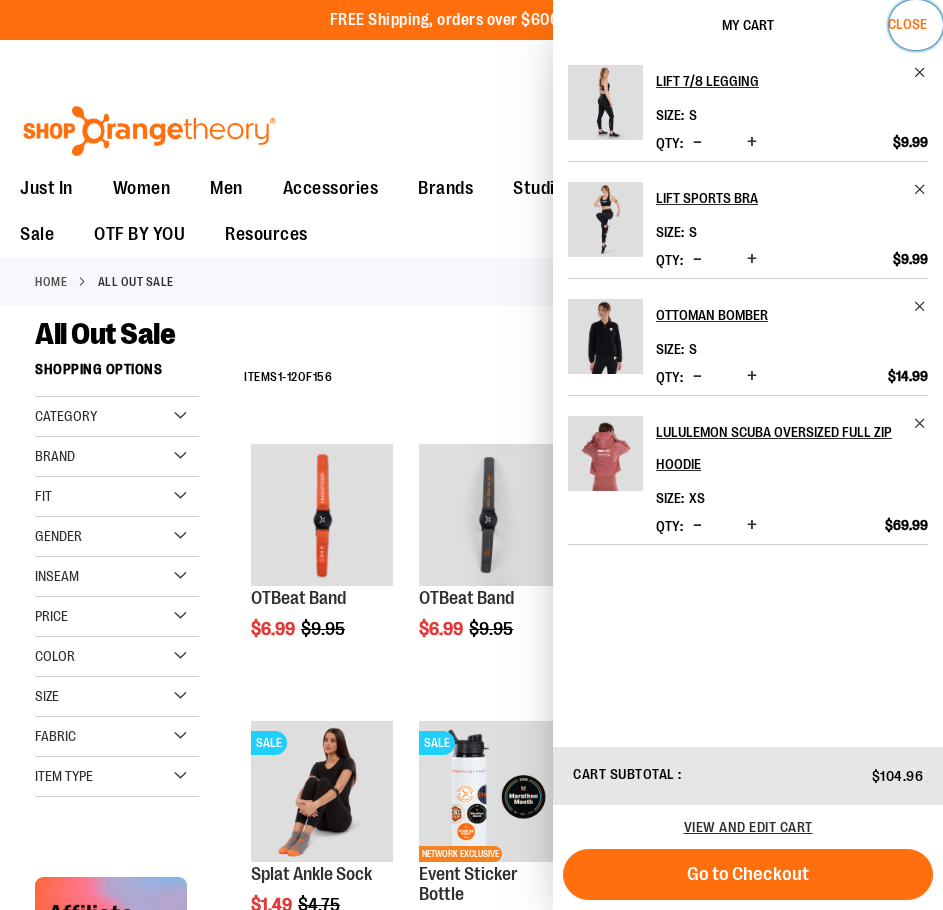 click on "Close" at bounding box center (907, 24) 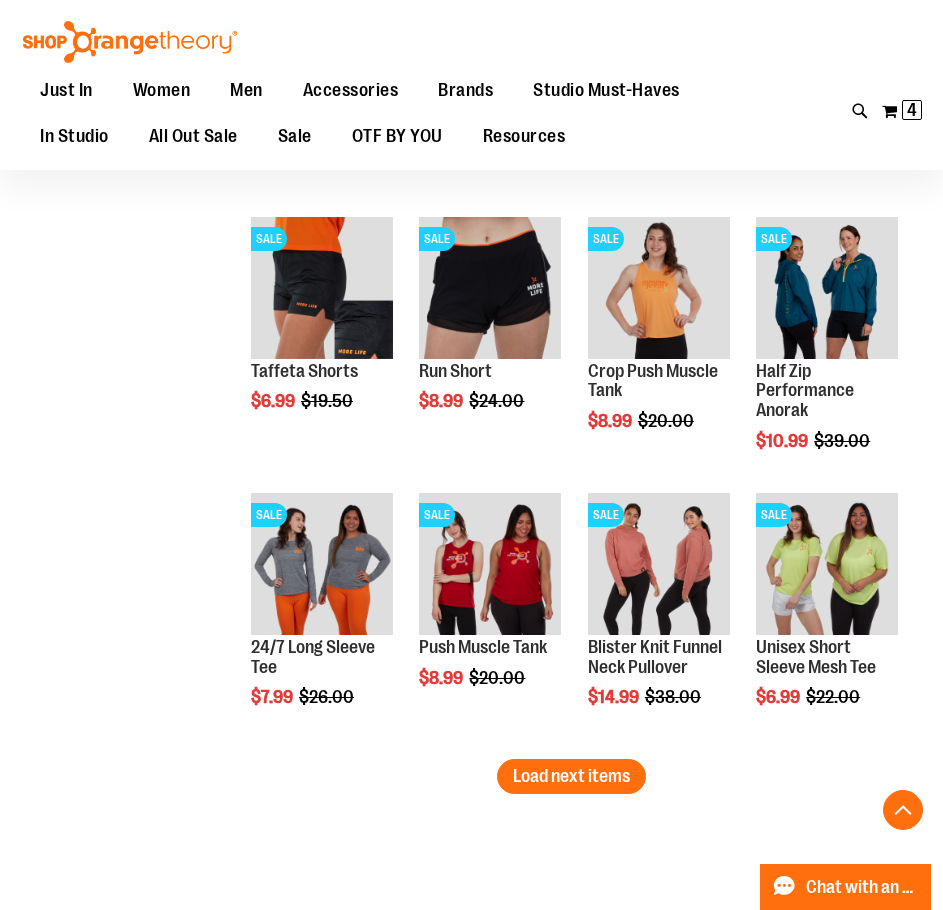 scroll, scrollTop: 4004, scrollLeft: 0, axis: vertical 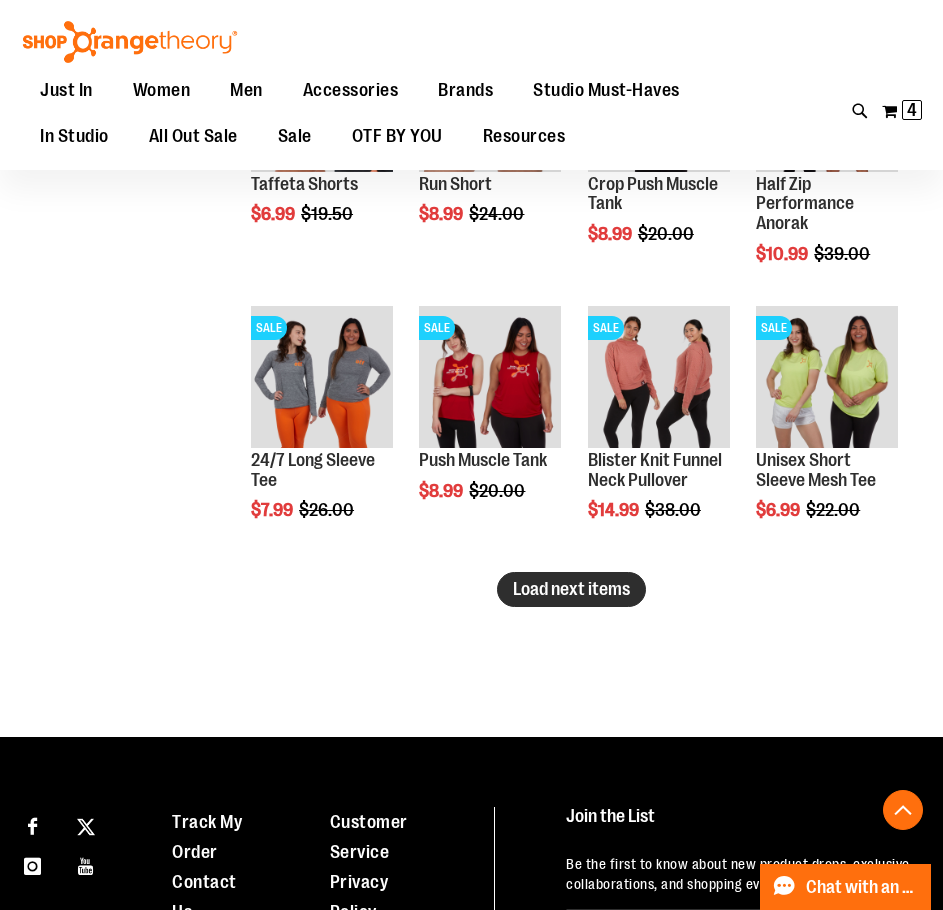 click on "Load next items" at bounding box center (571, 589) 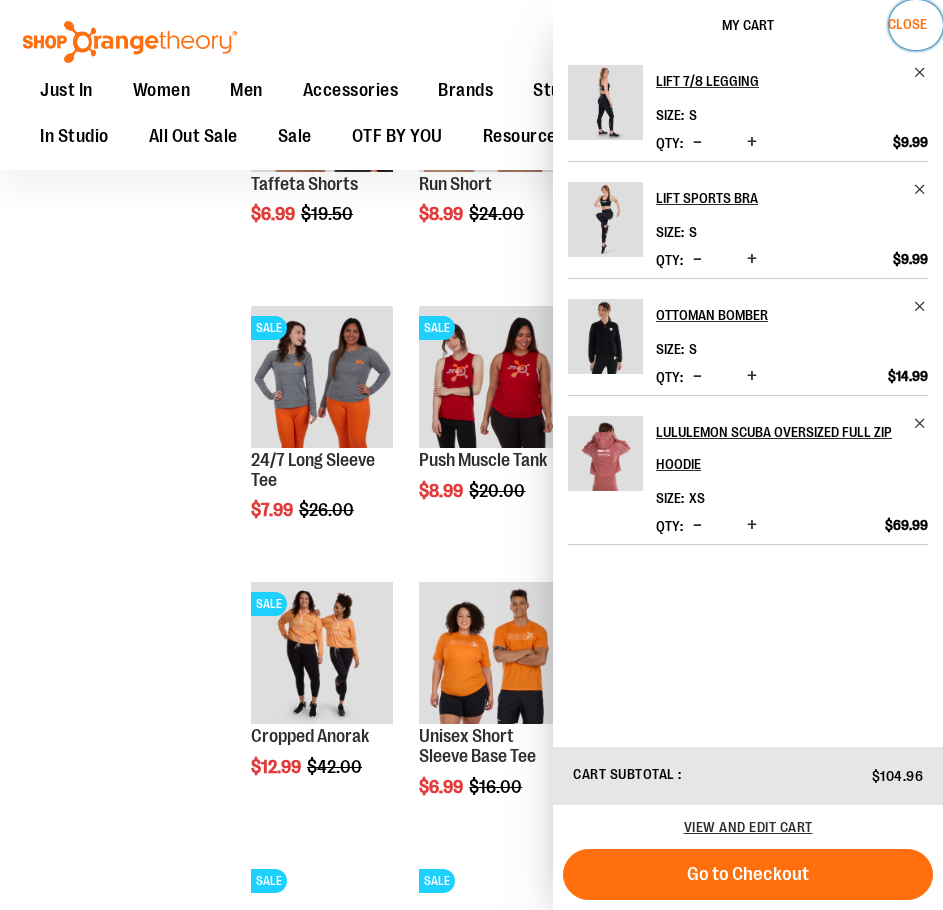 click on "Close" at bounding box center [907, 24] 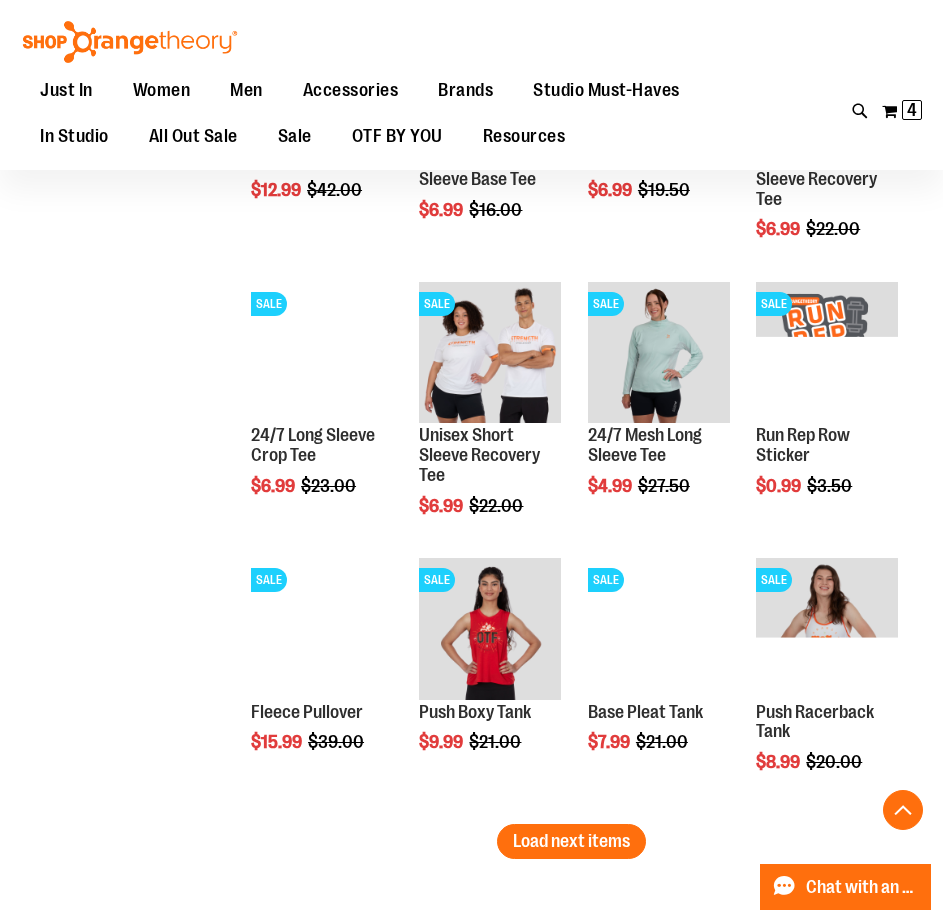 scroll, scrollTop: 4604, scrollLeft: 0, axis: vertical 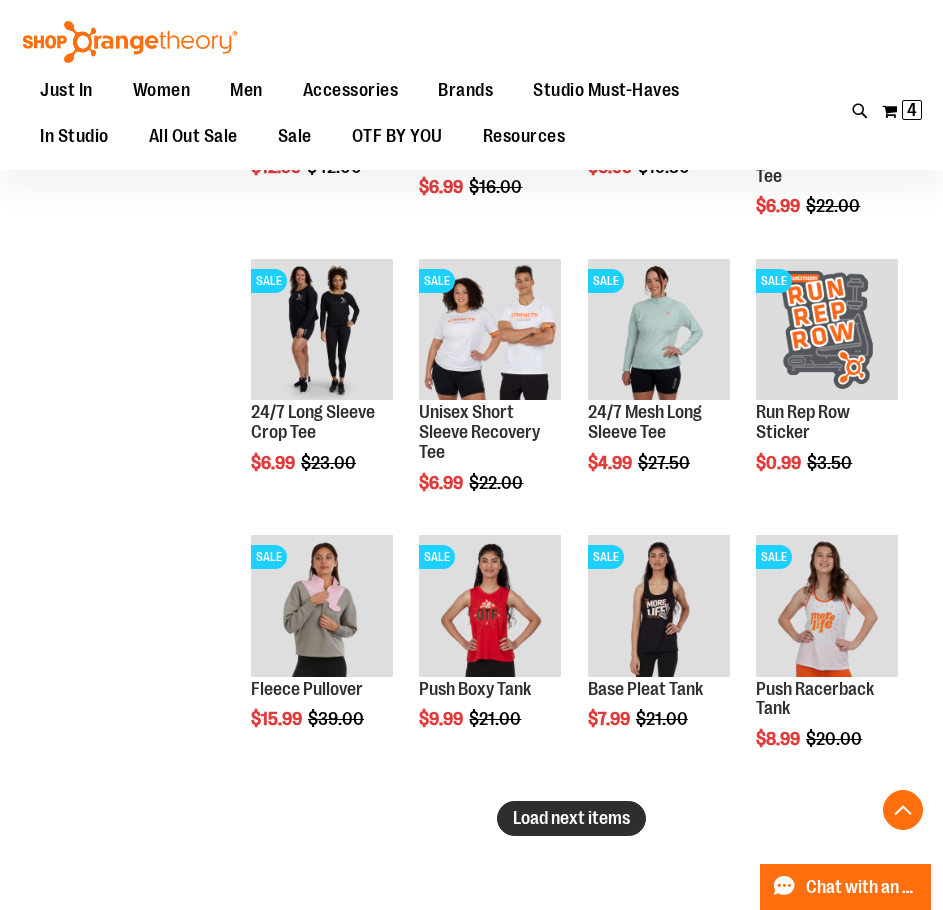 click on "Load next items" at bounding box center [571, 818] 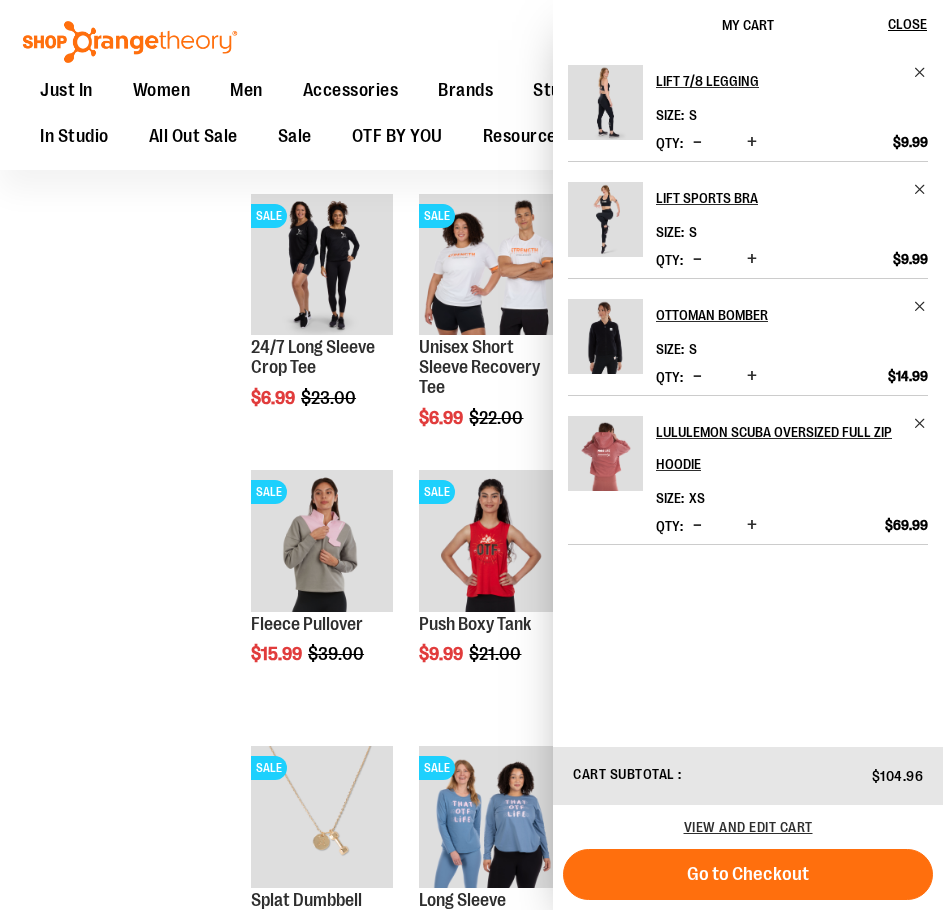 scroll, scrollTop: 4704, scrollLeft: 0, axis: vertical 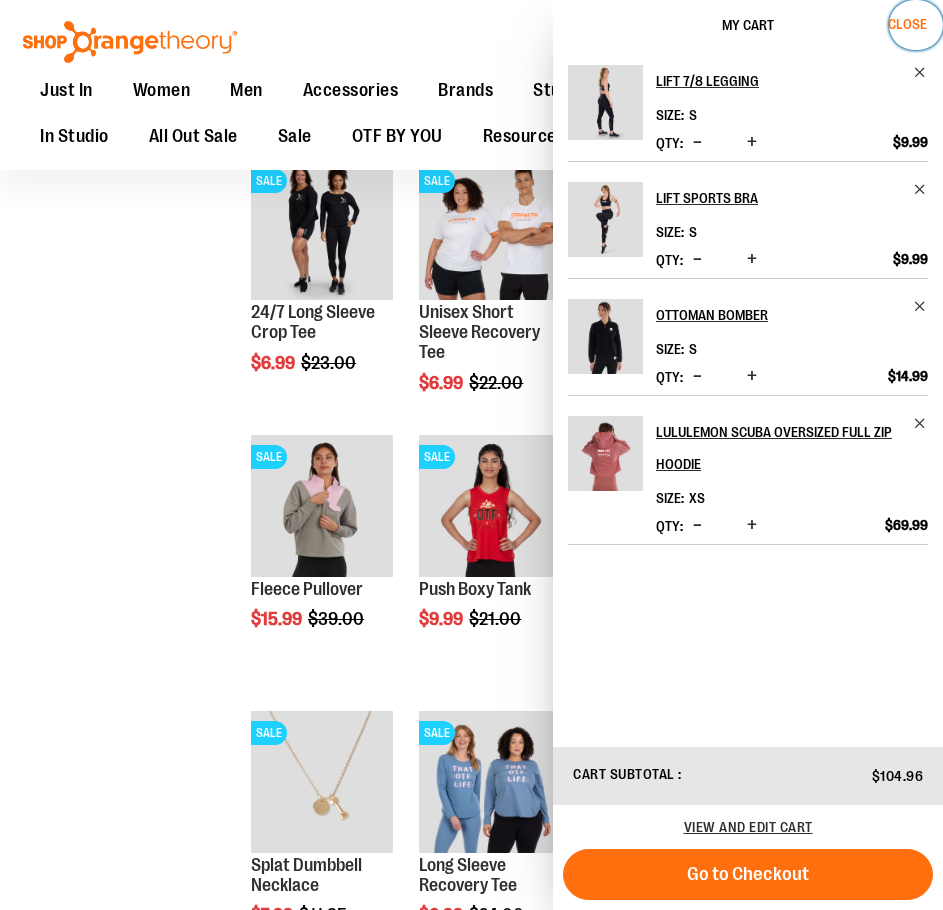 click on "Close" at bounding box center (907, 24) 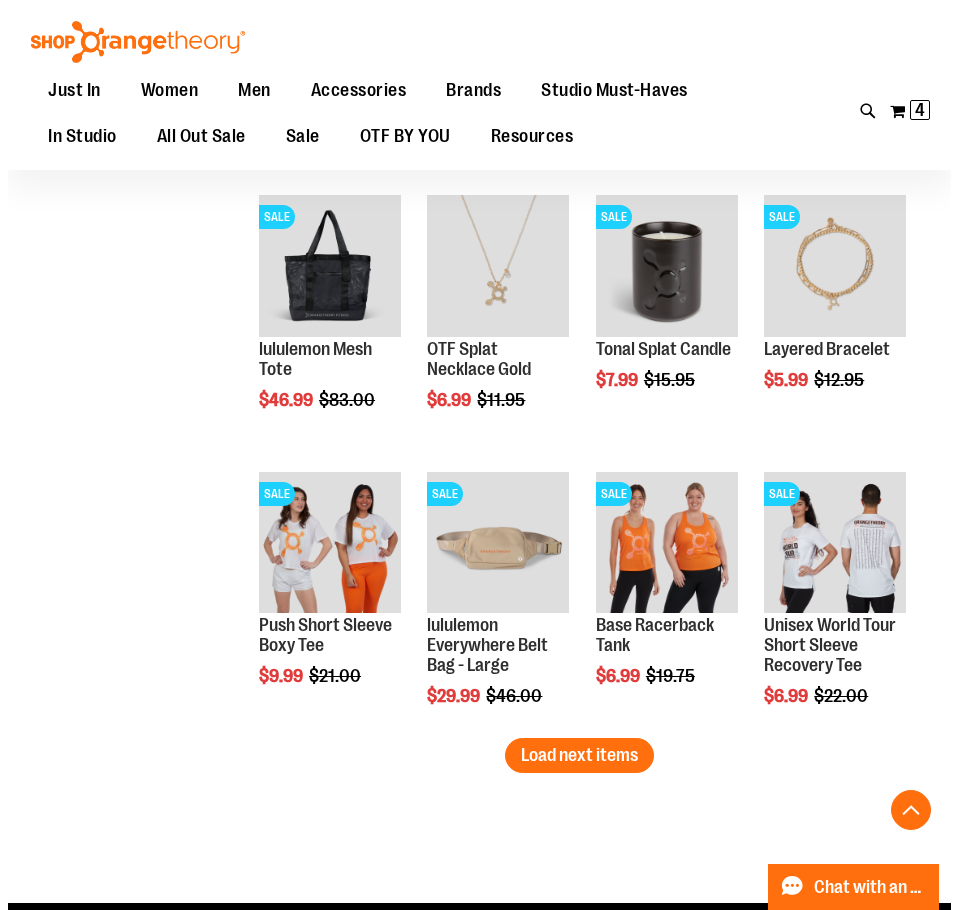 scroll, scrollTop: 5504, scrollLeft: 0, axis: vertical 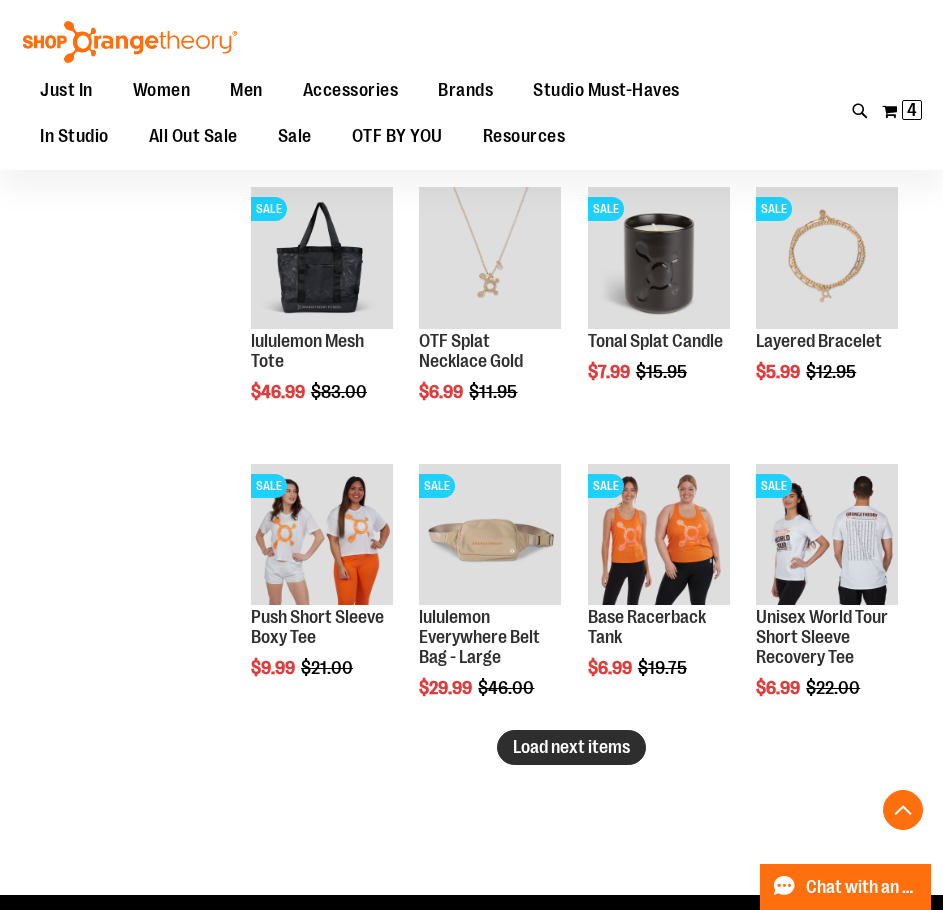 click on "Load next items" at bounding box center [571, 747] 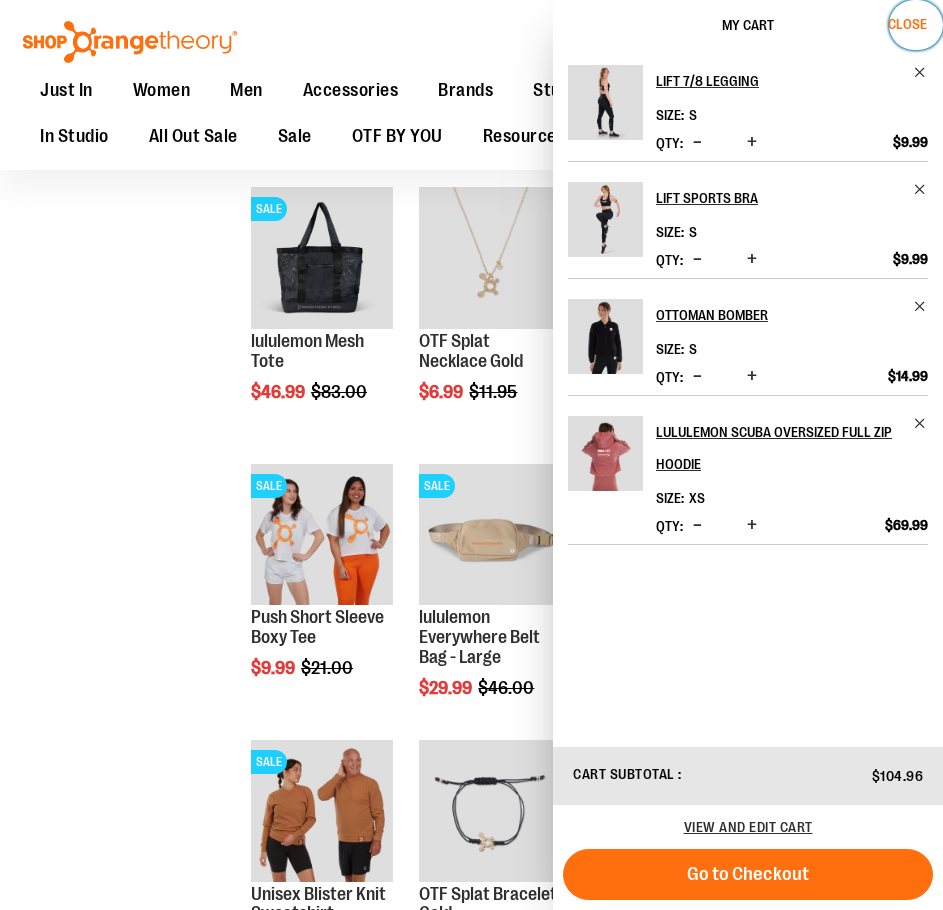 click on "Close" at bounding box center [907, 24] 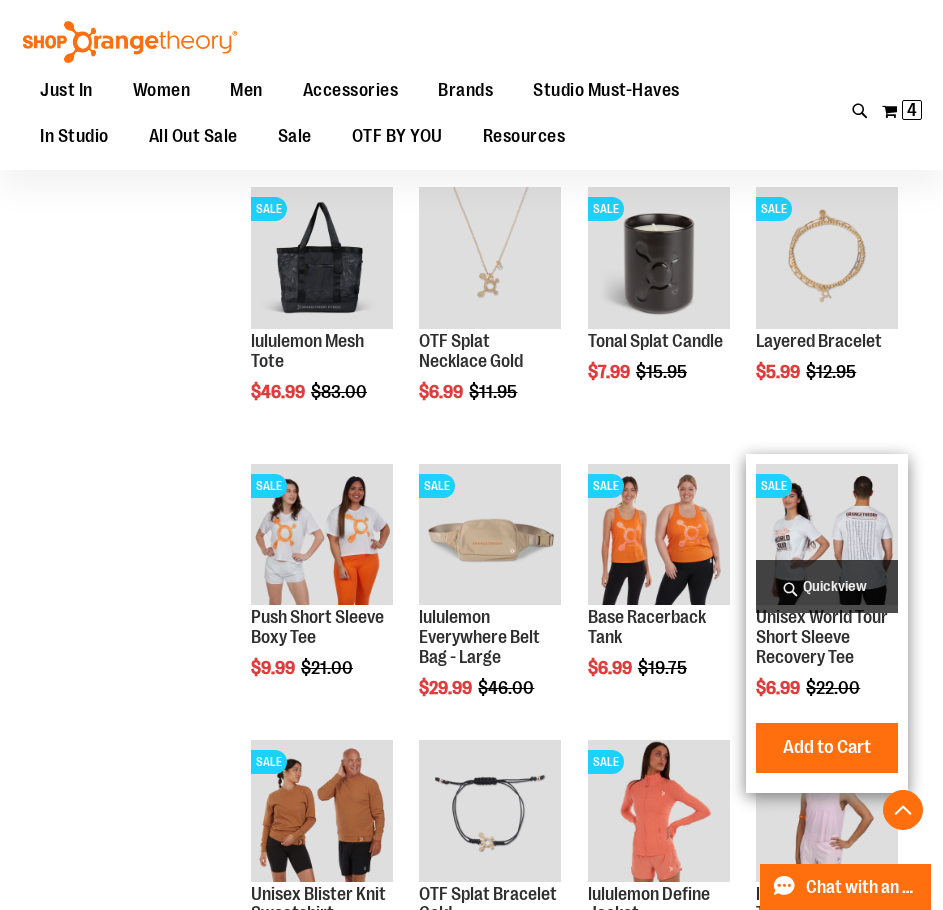 click on "Quickview" at bounding box center (827, 586) 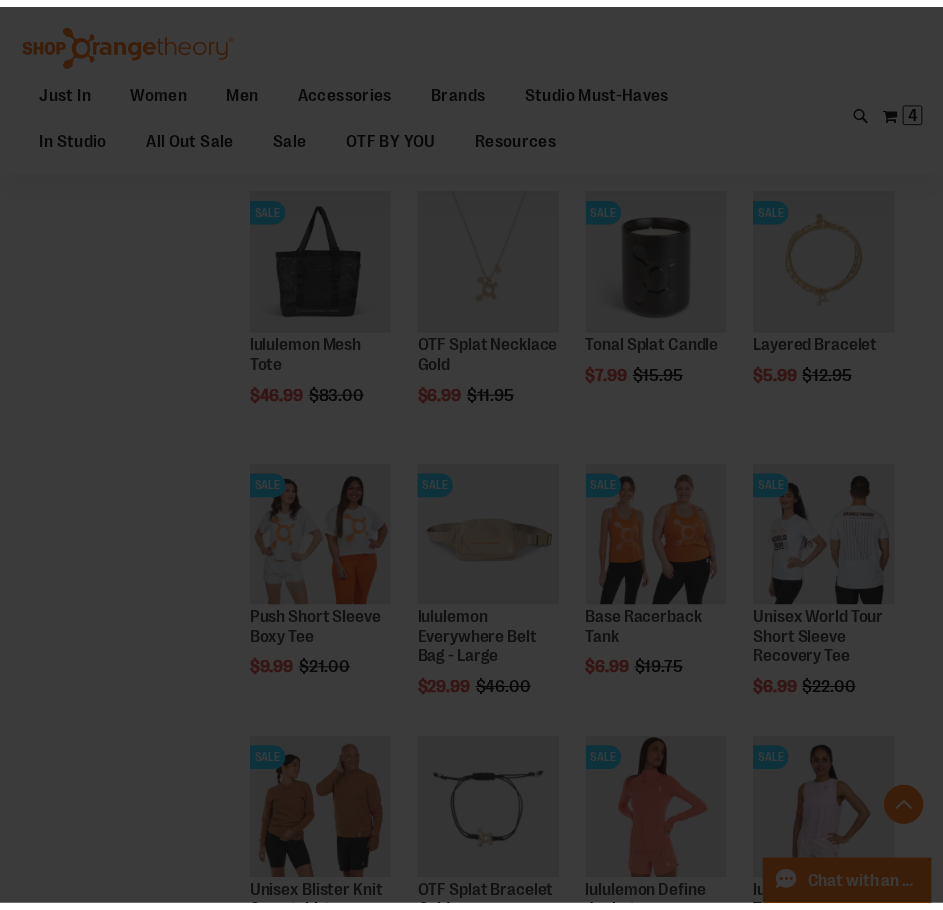 scroll, scrollTop: 0, scrollLeft: 0, axis: both 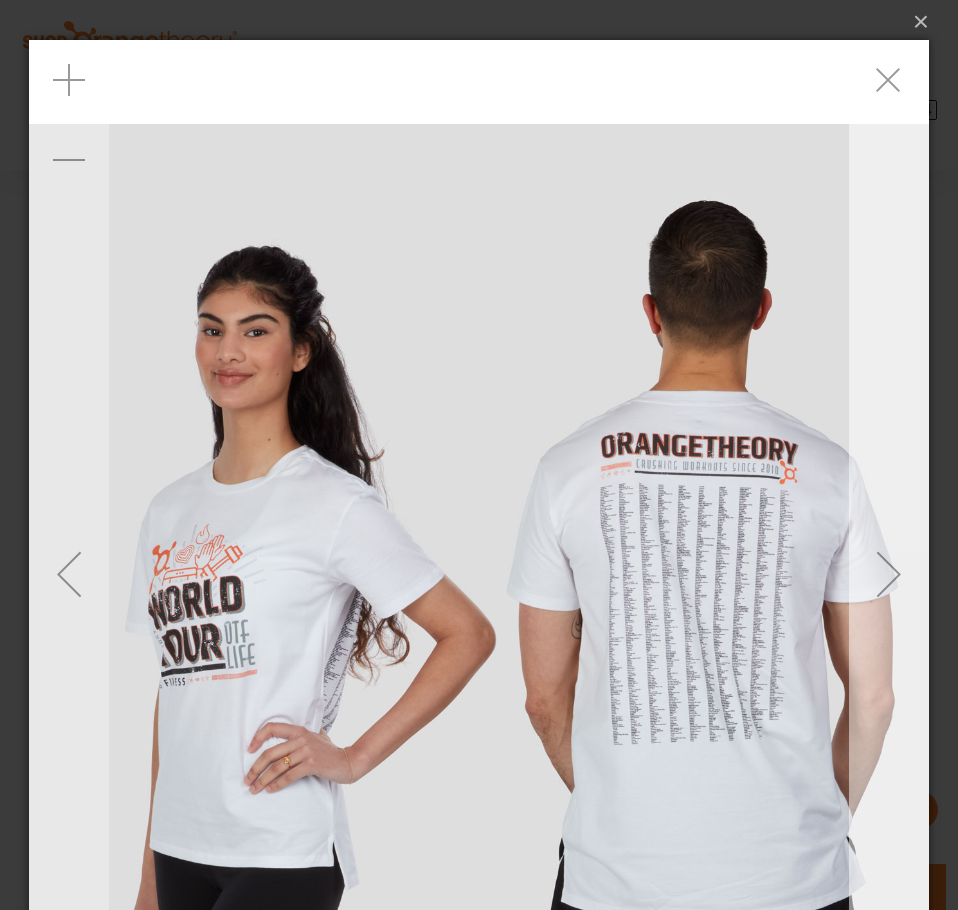 click at bounding box center [889, 574] 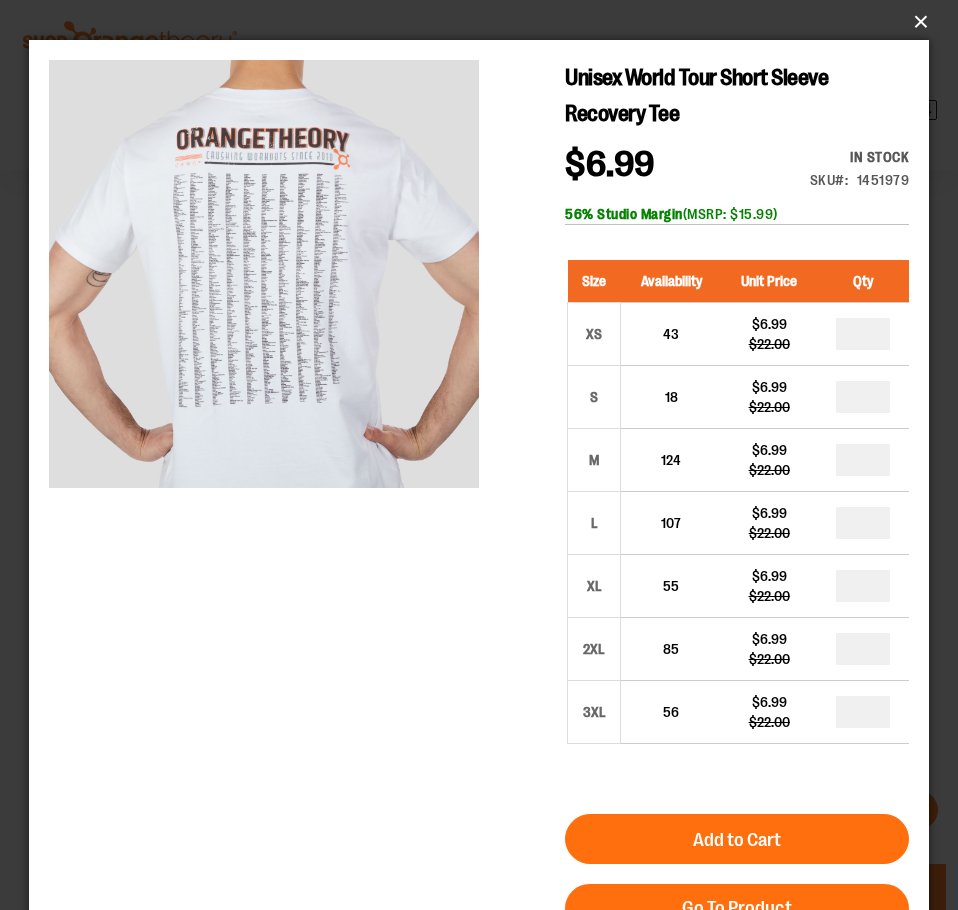 click on "×" at bounding box center [485, 22] 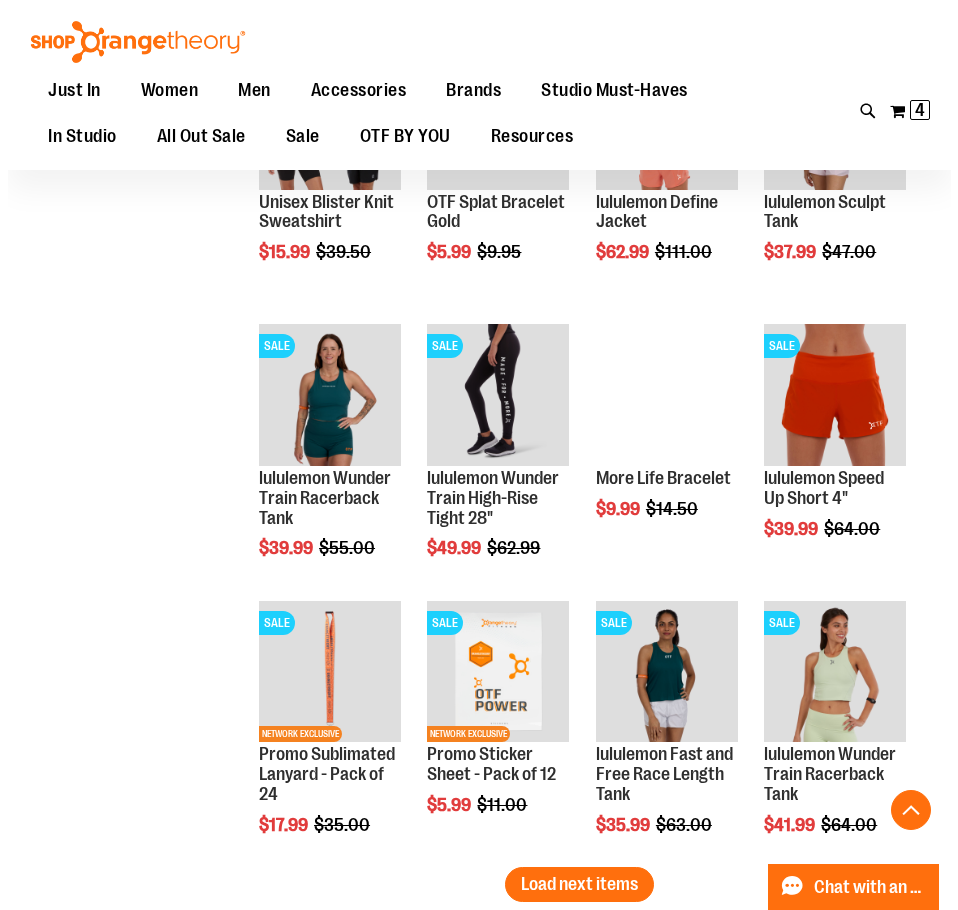 scroll, scrollTop: 6204, scrollLeft: 0, axis: vertical 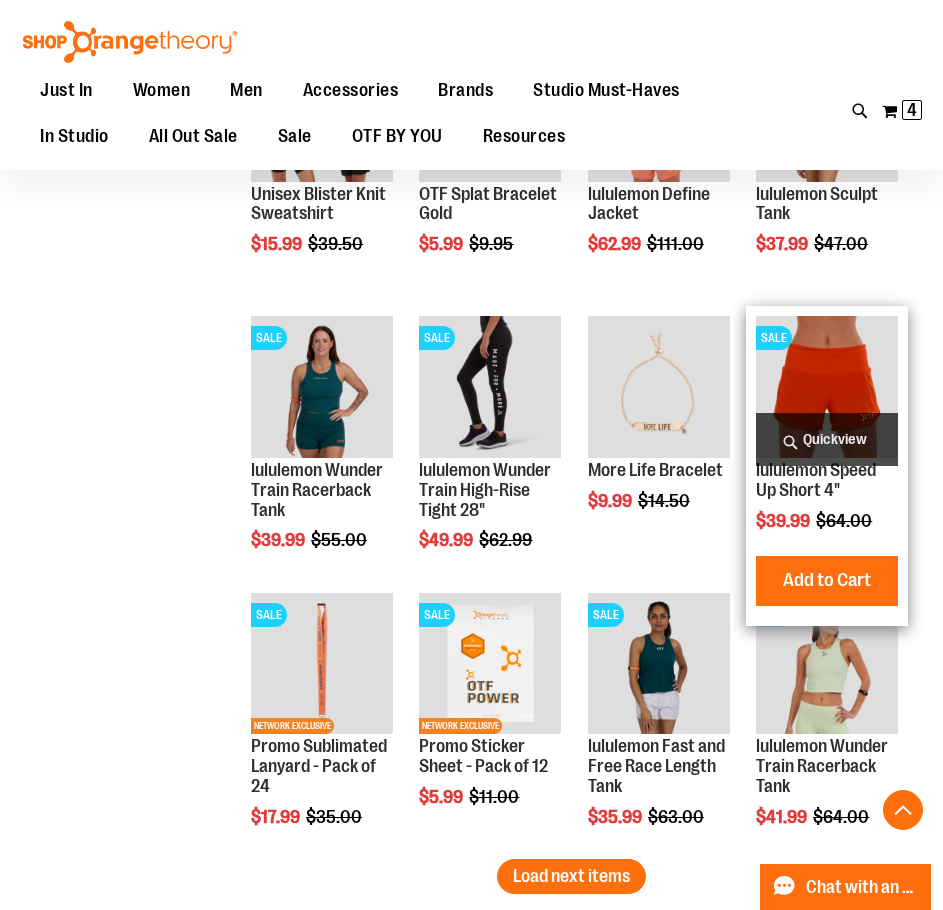 click on "Quickview" at bounding box center (827, 439) 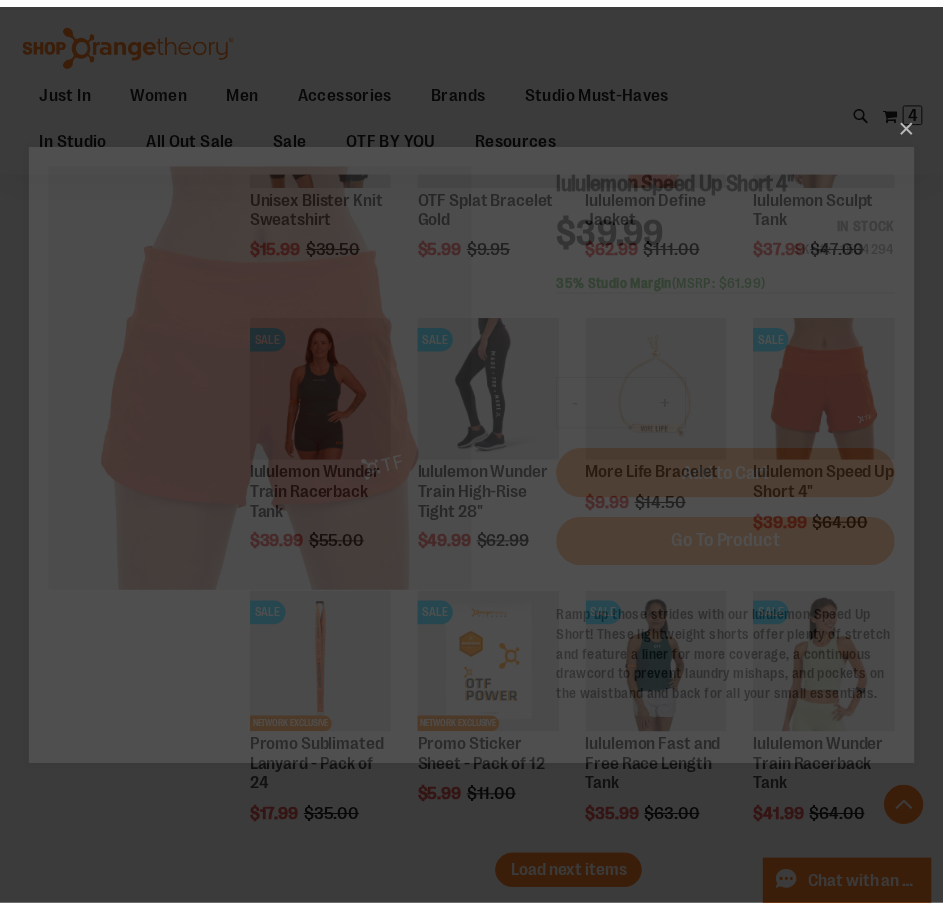 scroll, scrollTop: 0, scrollLeft: 0, axis: both 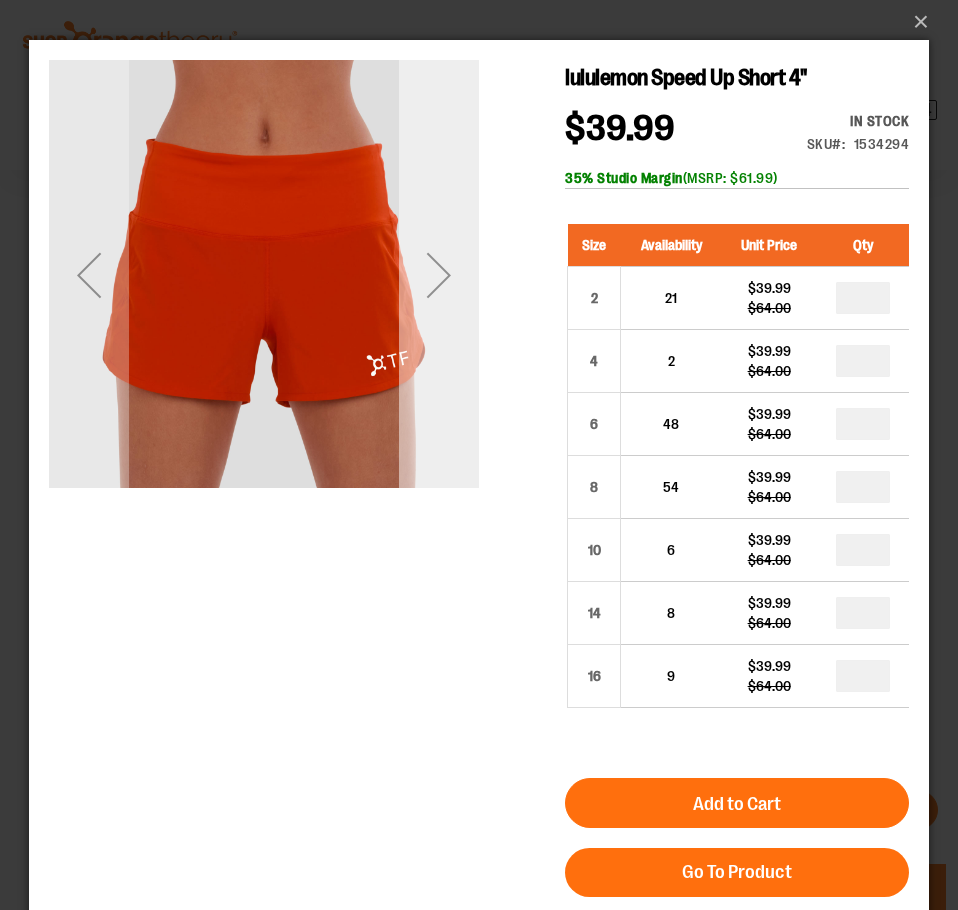click at bounding box center (439, 275) 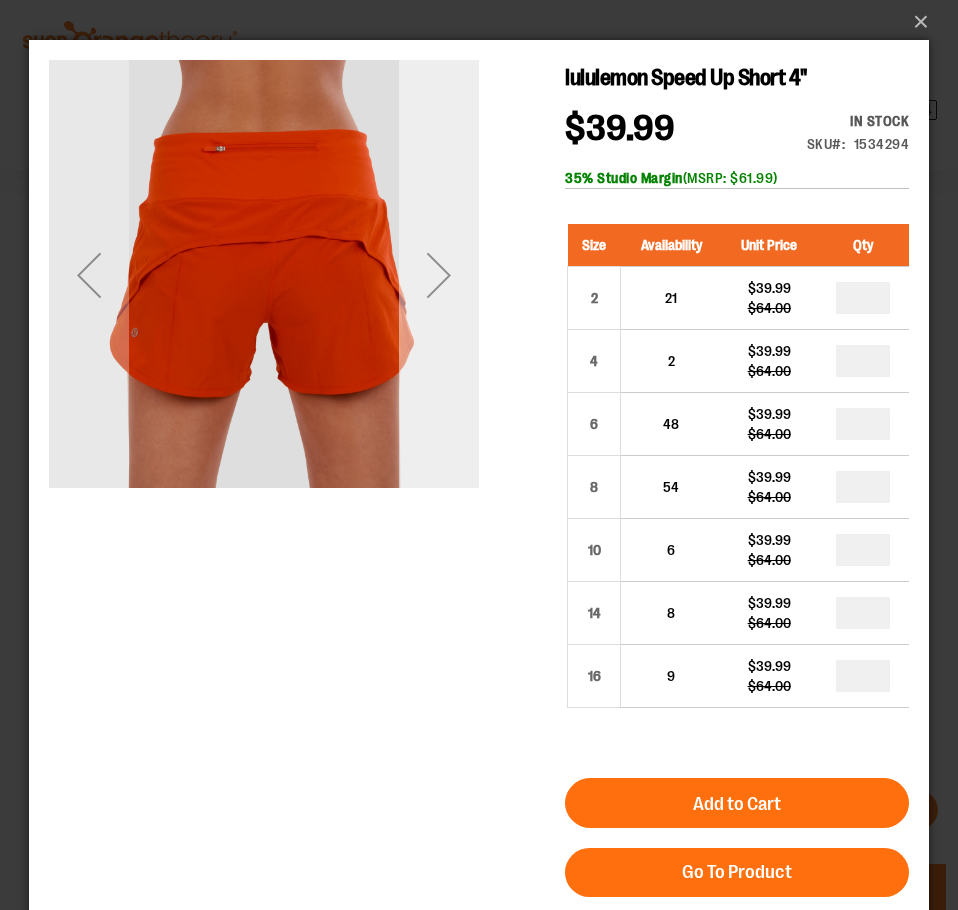 click at bounding box center [439, 275] 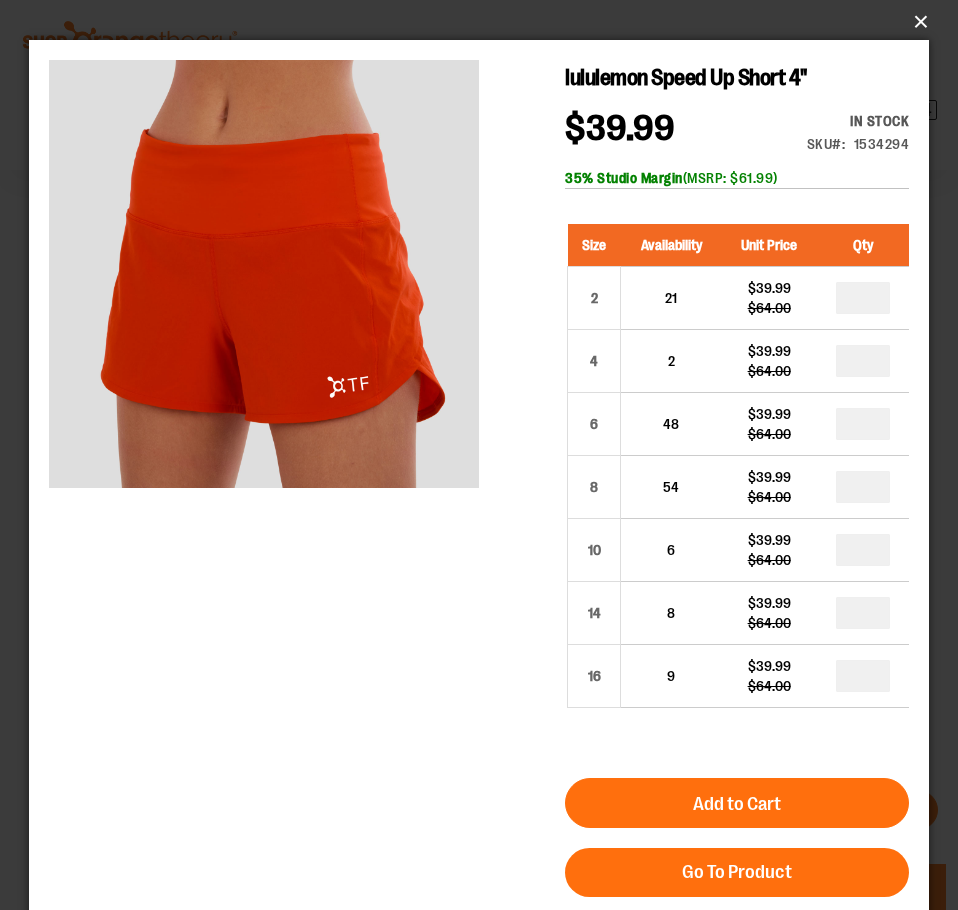 click on "×" at bounding box center (485, 22) 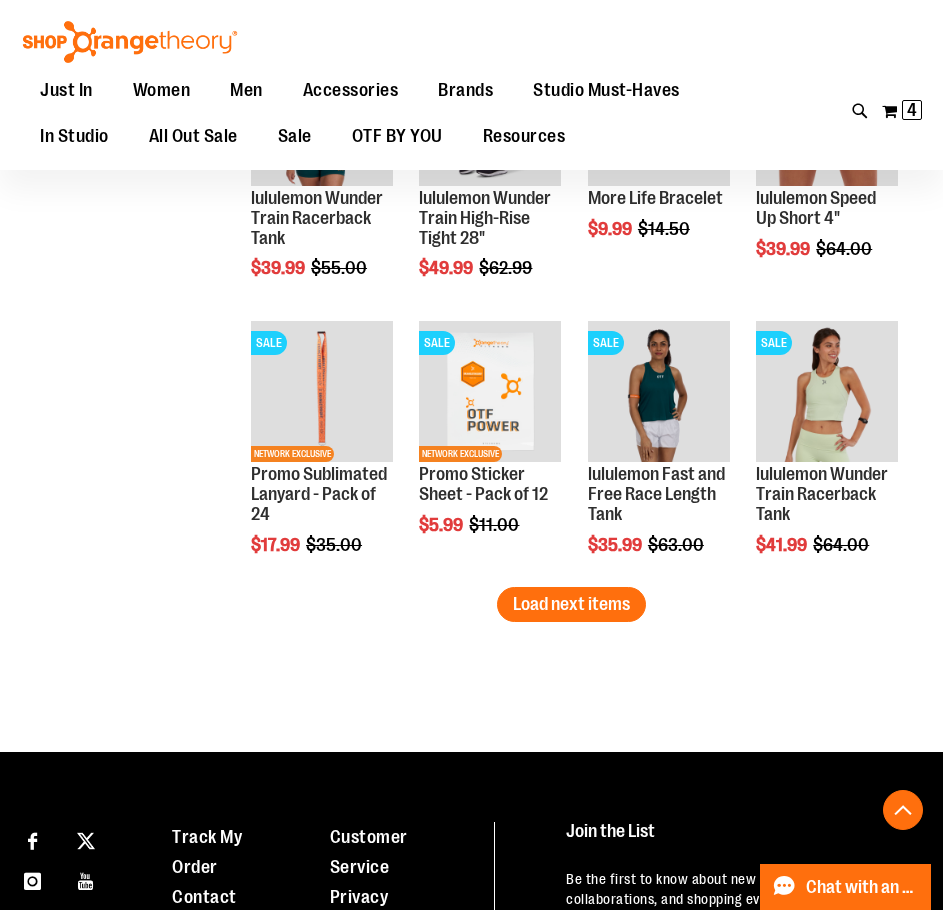 scroll, scrollTop: 6504, scrollLeft: 0, axis: vertical 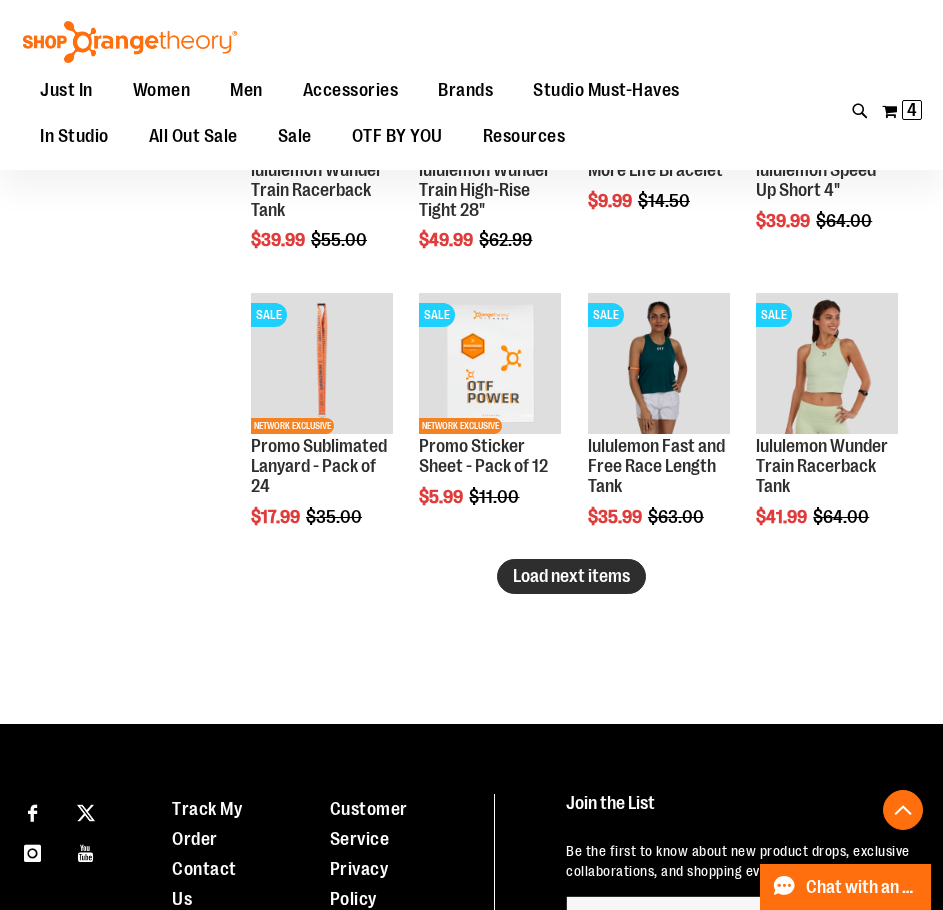 click on "Load next items" at bounding box center (571, 576) 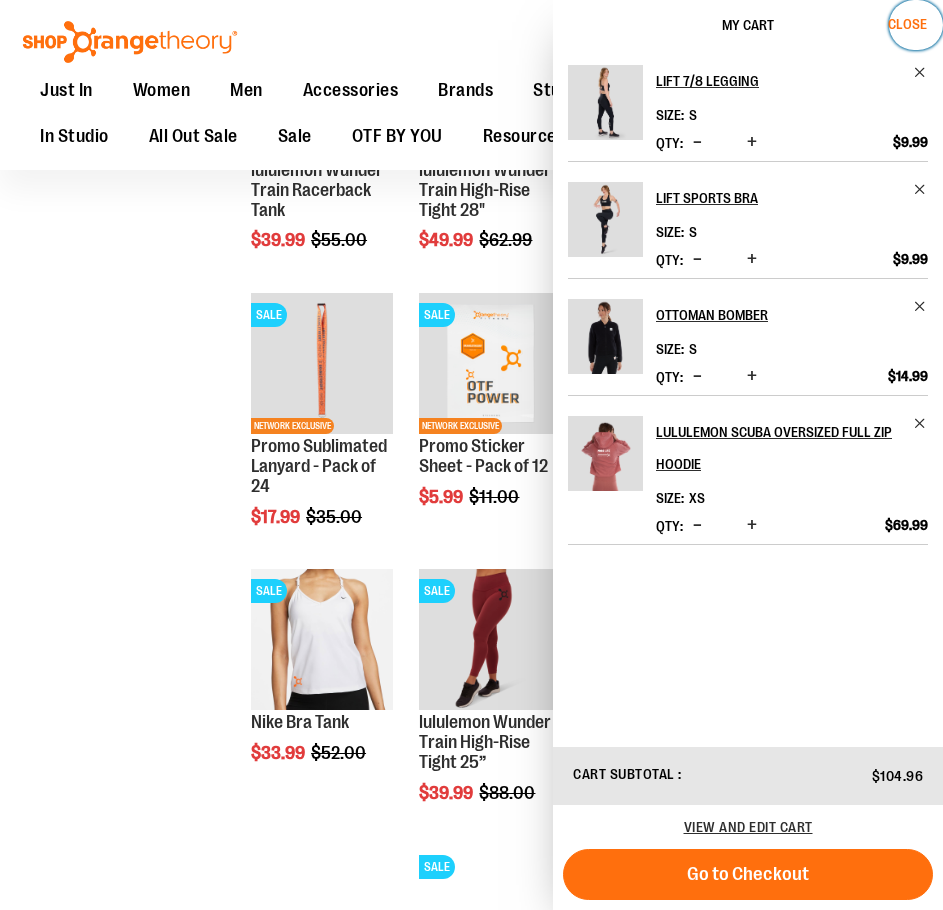 click on "Close" at bounding box center [916, 25] 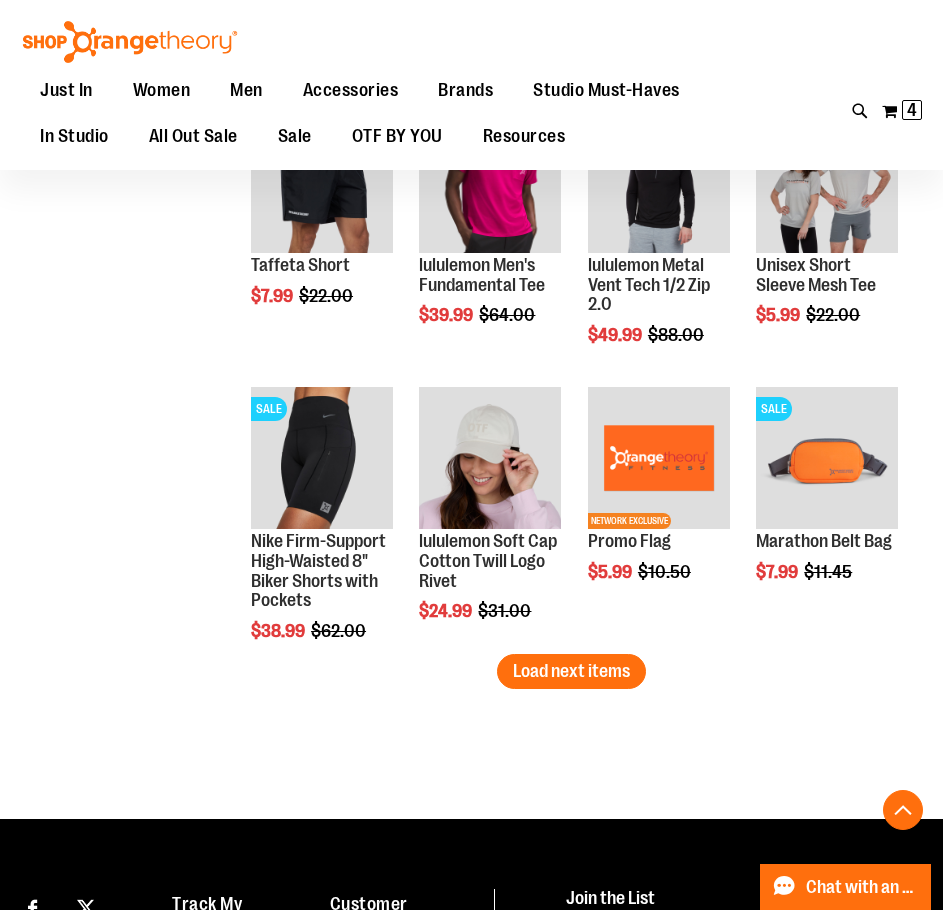 scroll, scrollTop: 7304, scrollLeft: 0, axis: vertical 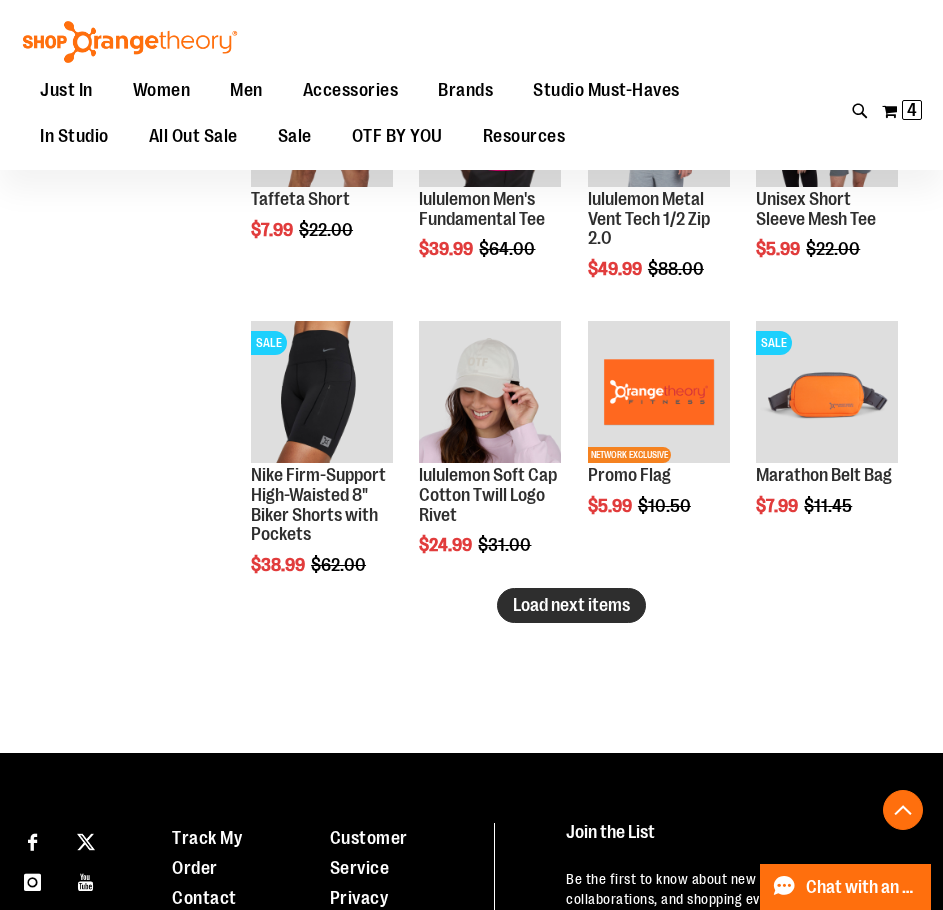 click on "Load next items" at bounding box center (571, 605) 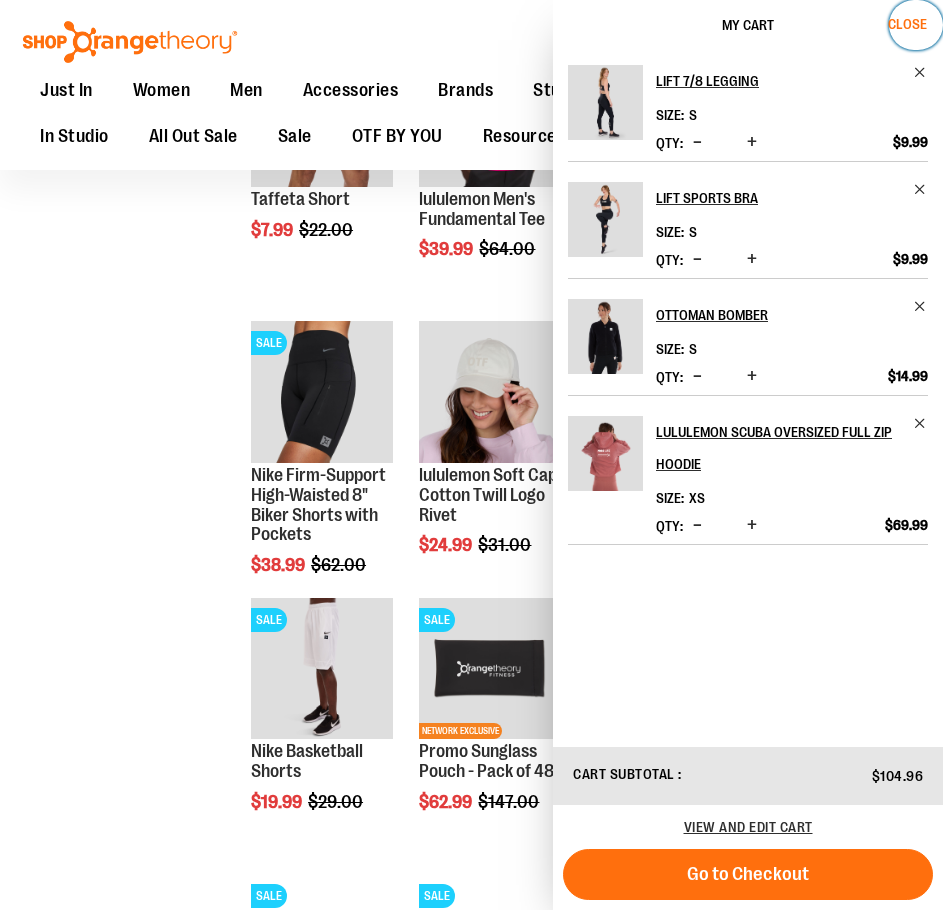 click on "Close" at bounding box center (907, 24) 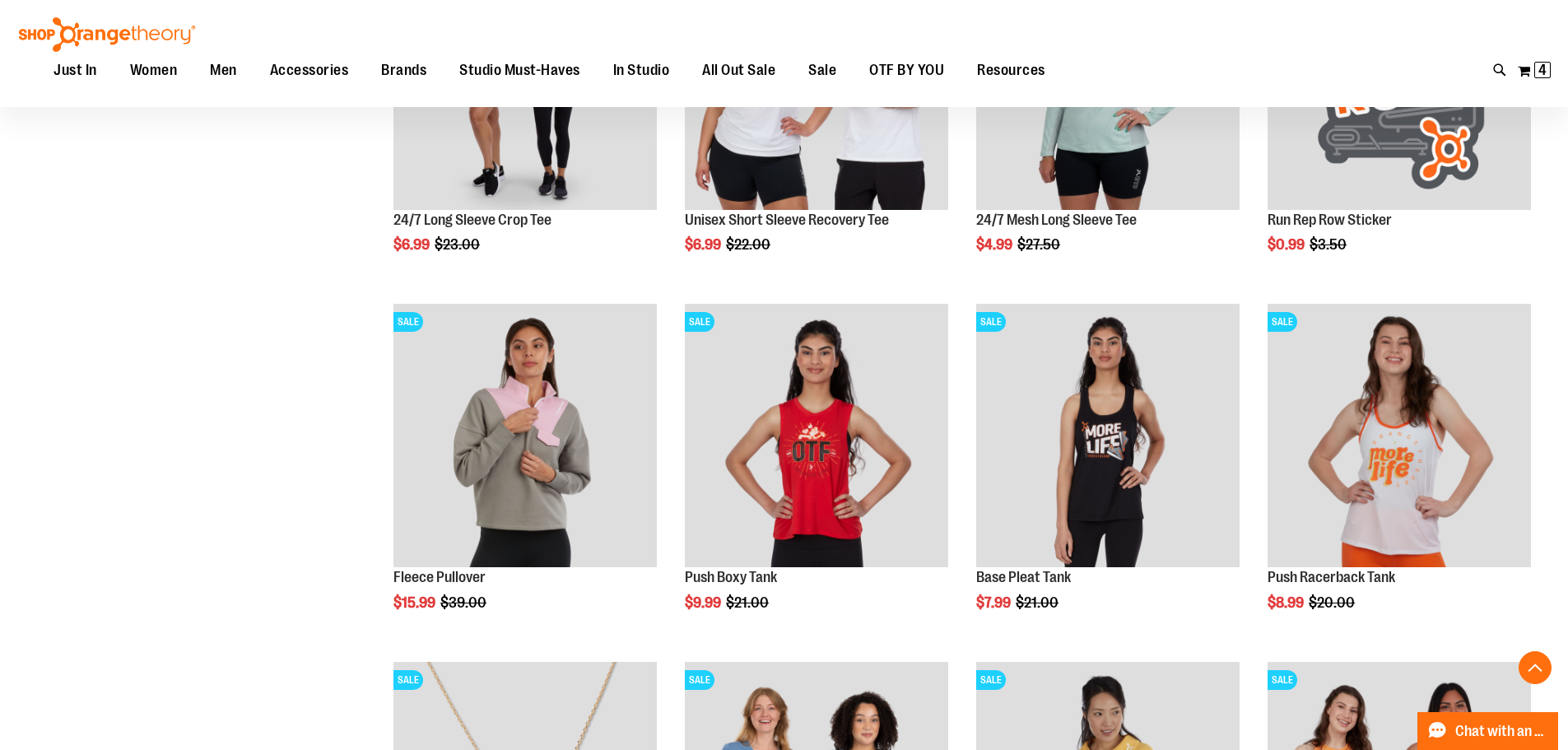 scroll, scrollTop: 5979, scrollLeft: 0, axis: vertical 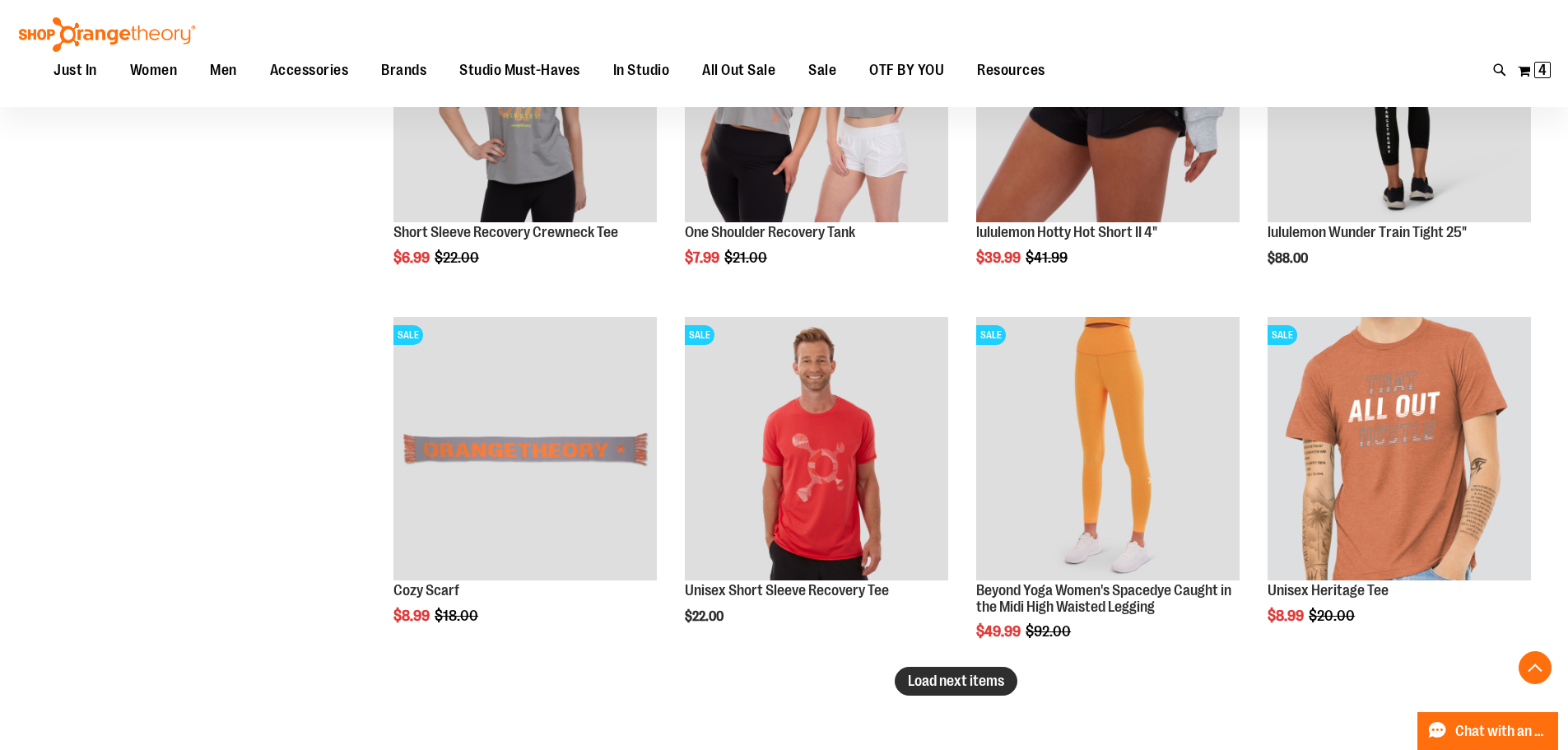 click on "Load next items" at bounding box center [956, 681] 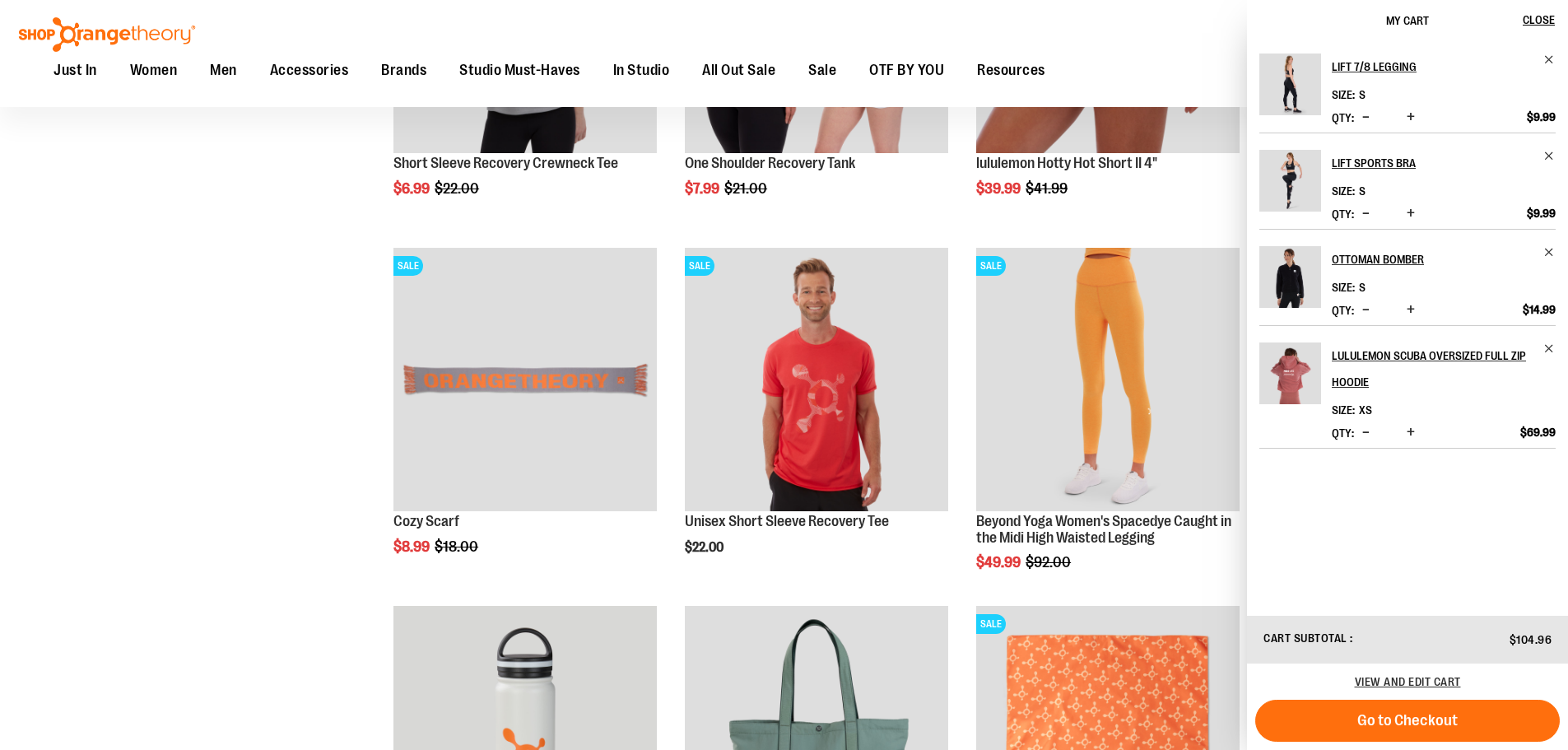scroll, scrollTop: 10671, scrollLeft: 0, axis: vertical 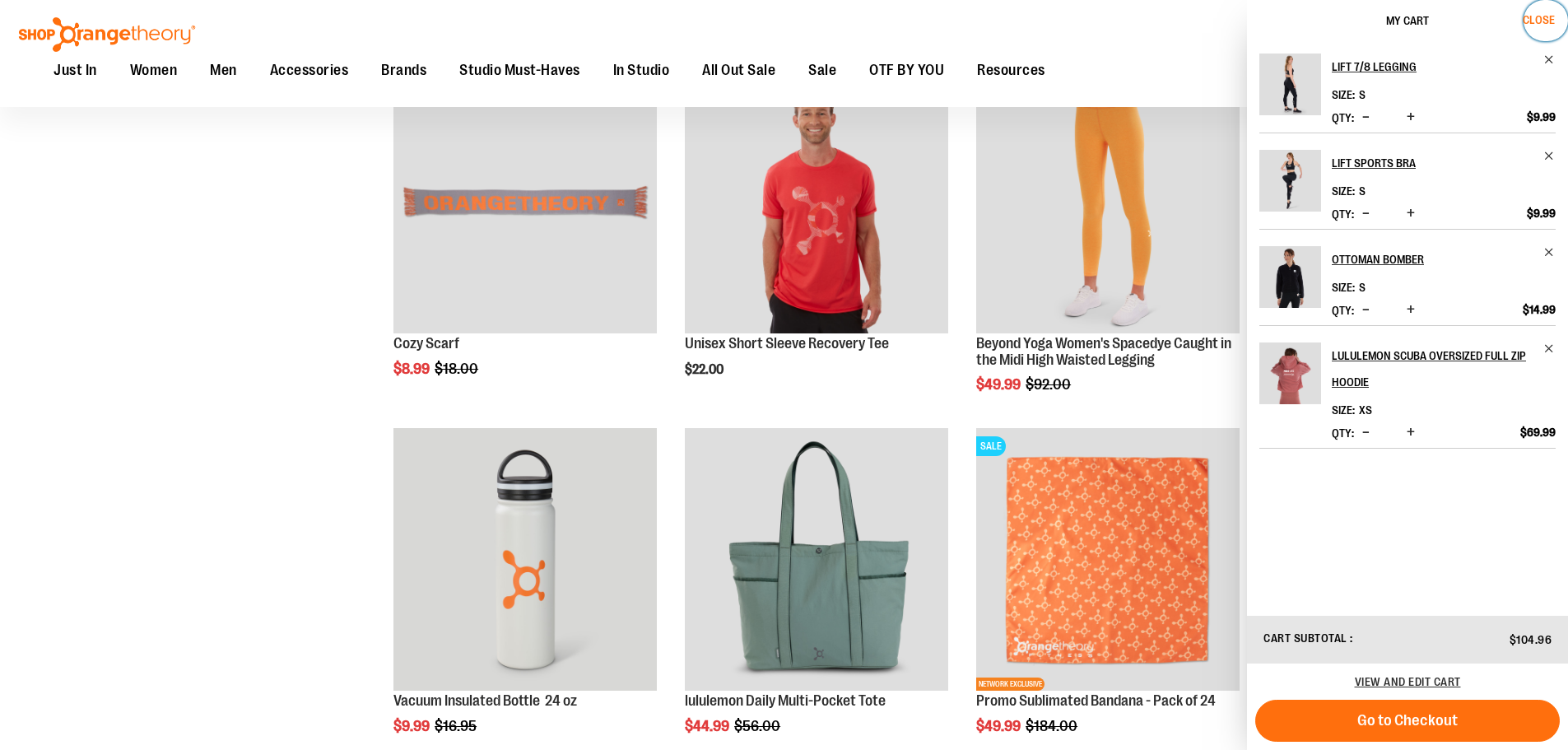 click on "Close" at bounding box center (1538, 20) 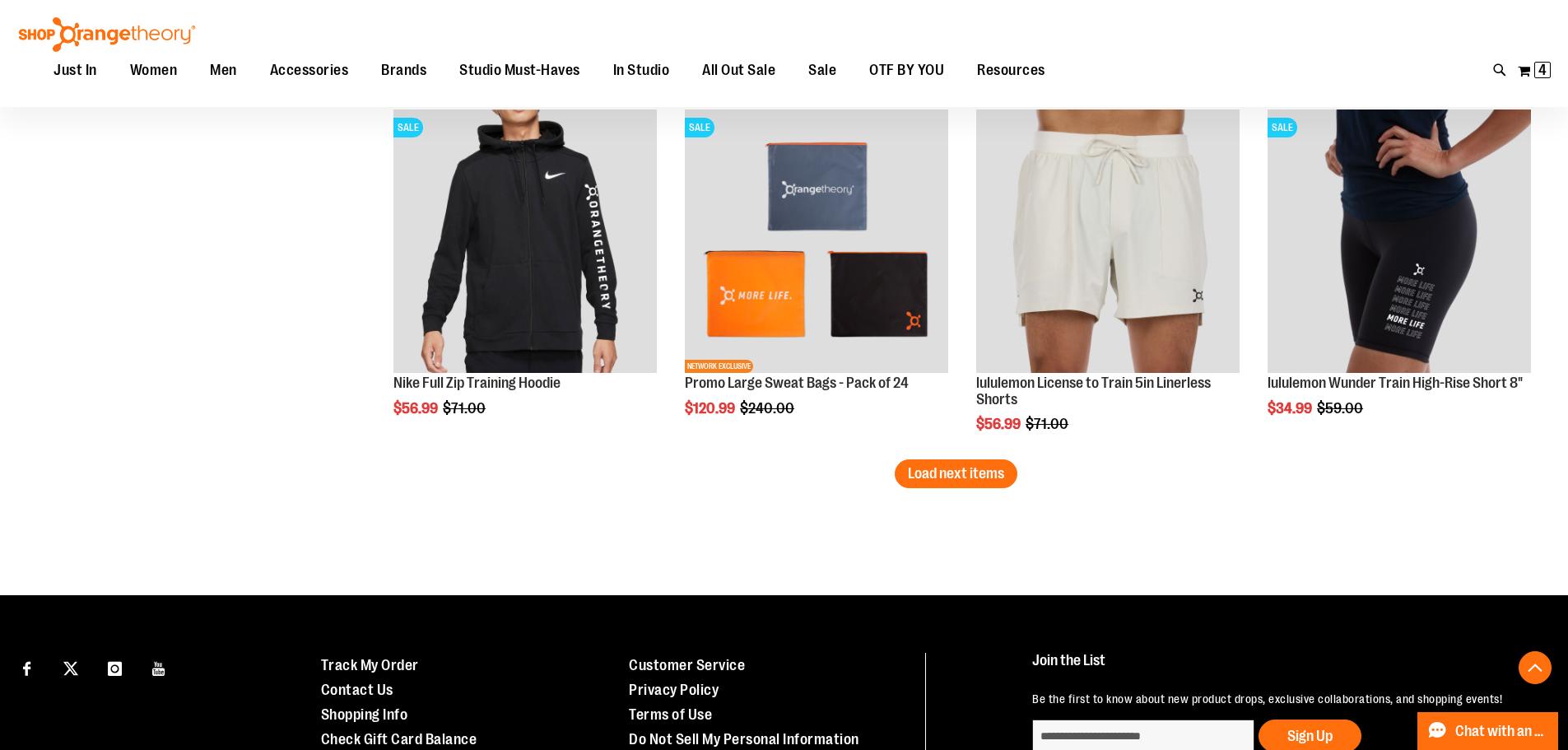 scroll, scrollTop: 11741, scrollLeft: 0, axis: vertical 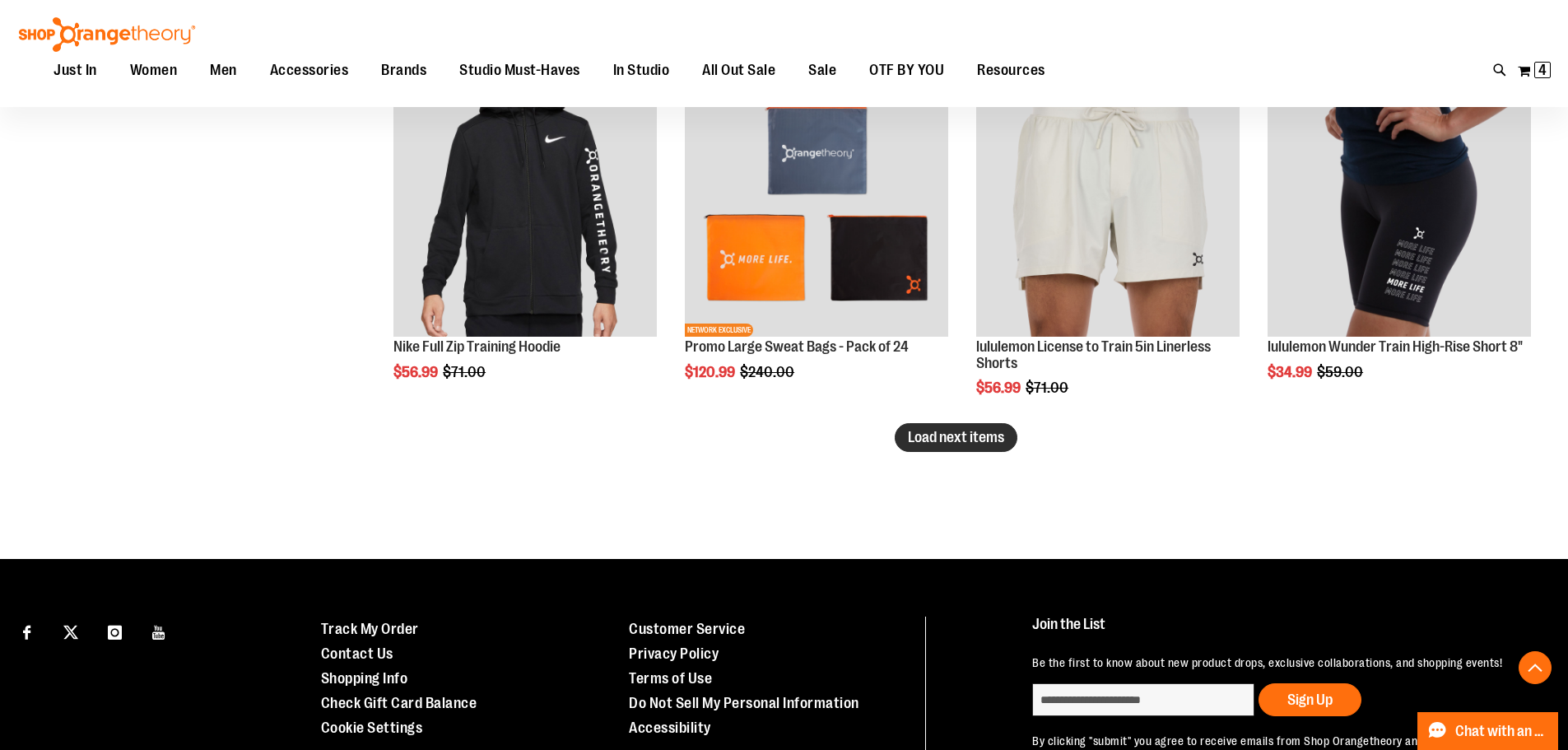 click on "Load next items" at bounding box center (956, 437) 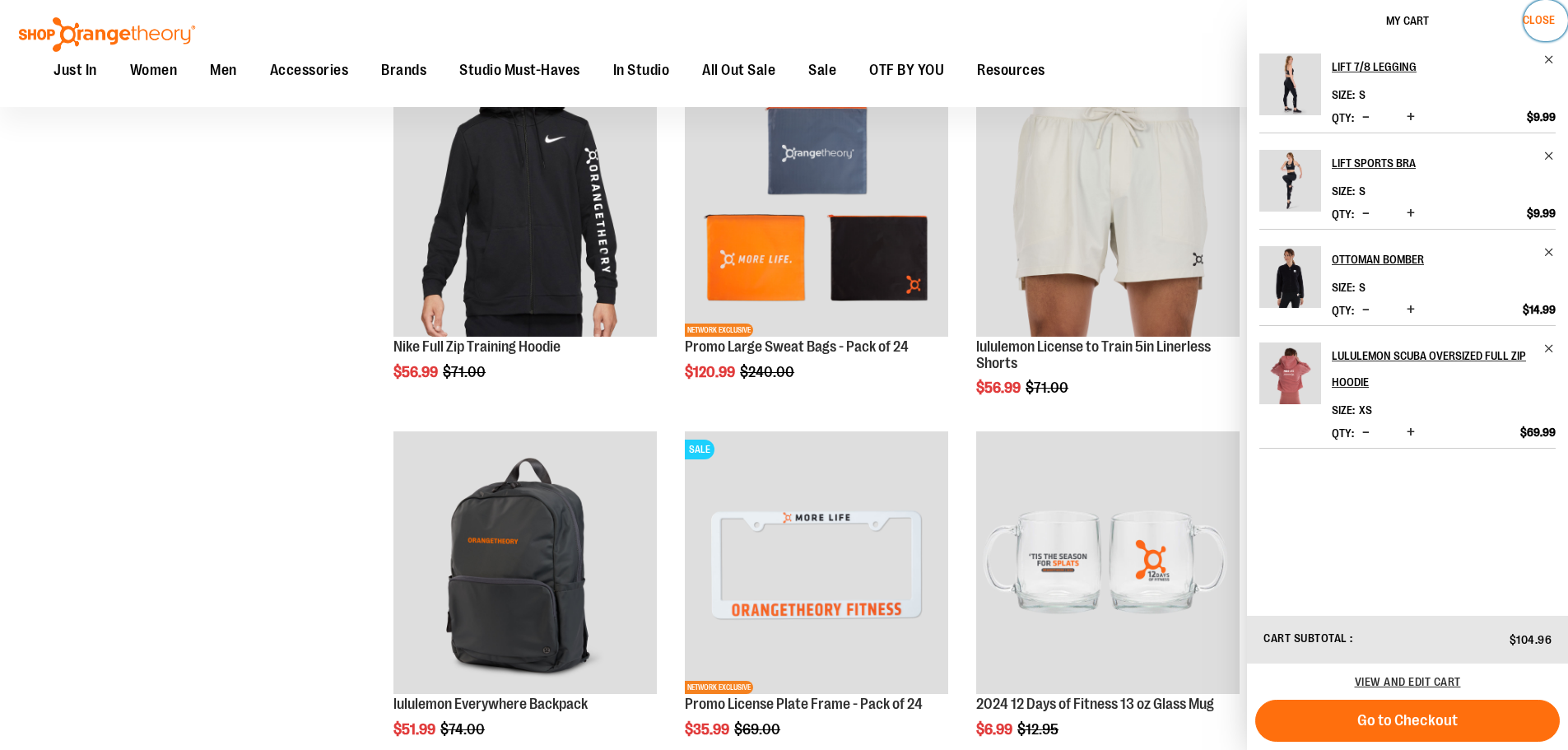 click on "Close" at bounding box center [1538, 20] 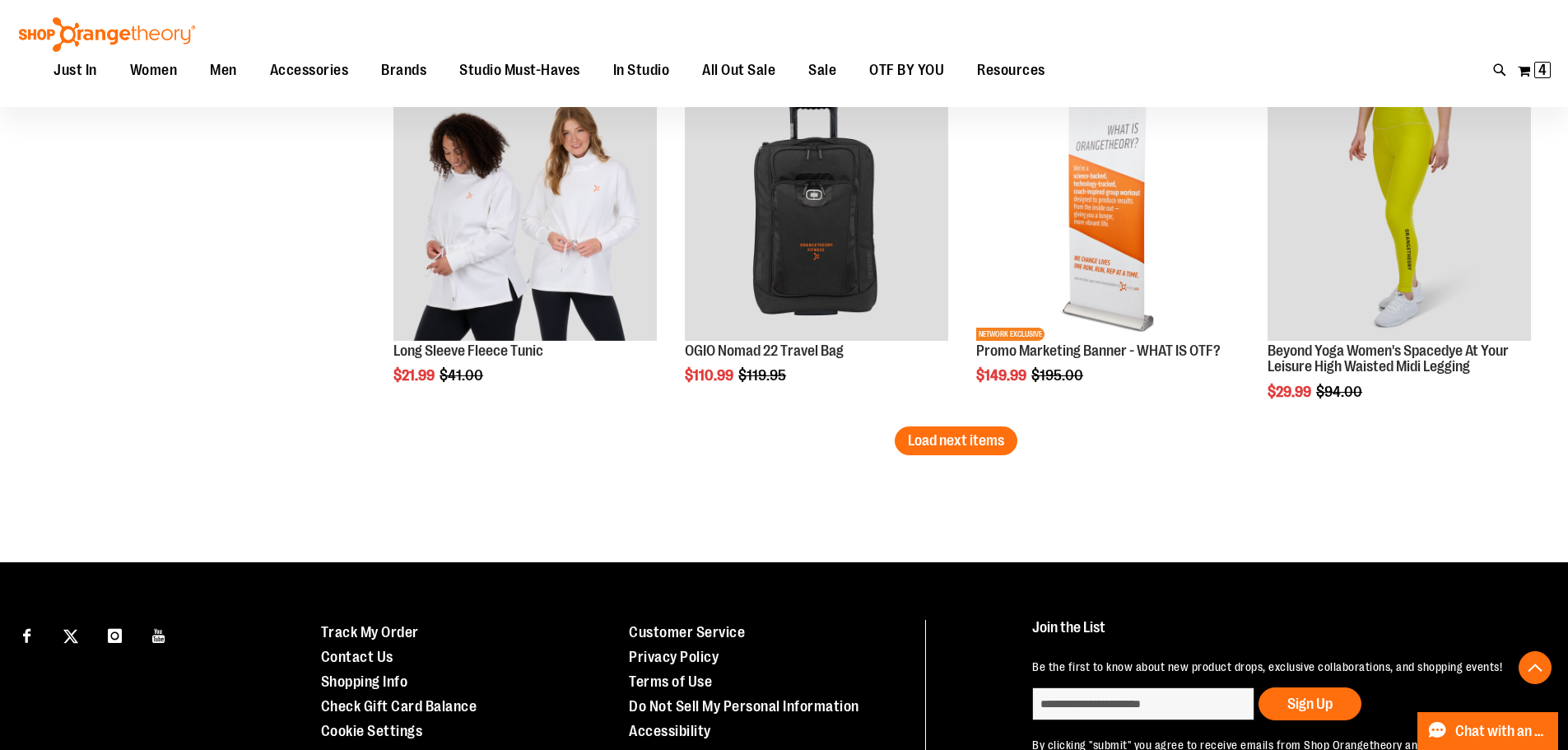 scroll, scrollTop: 12812, scrollLeft: 0, axis: vertical 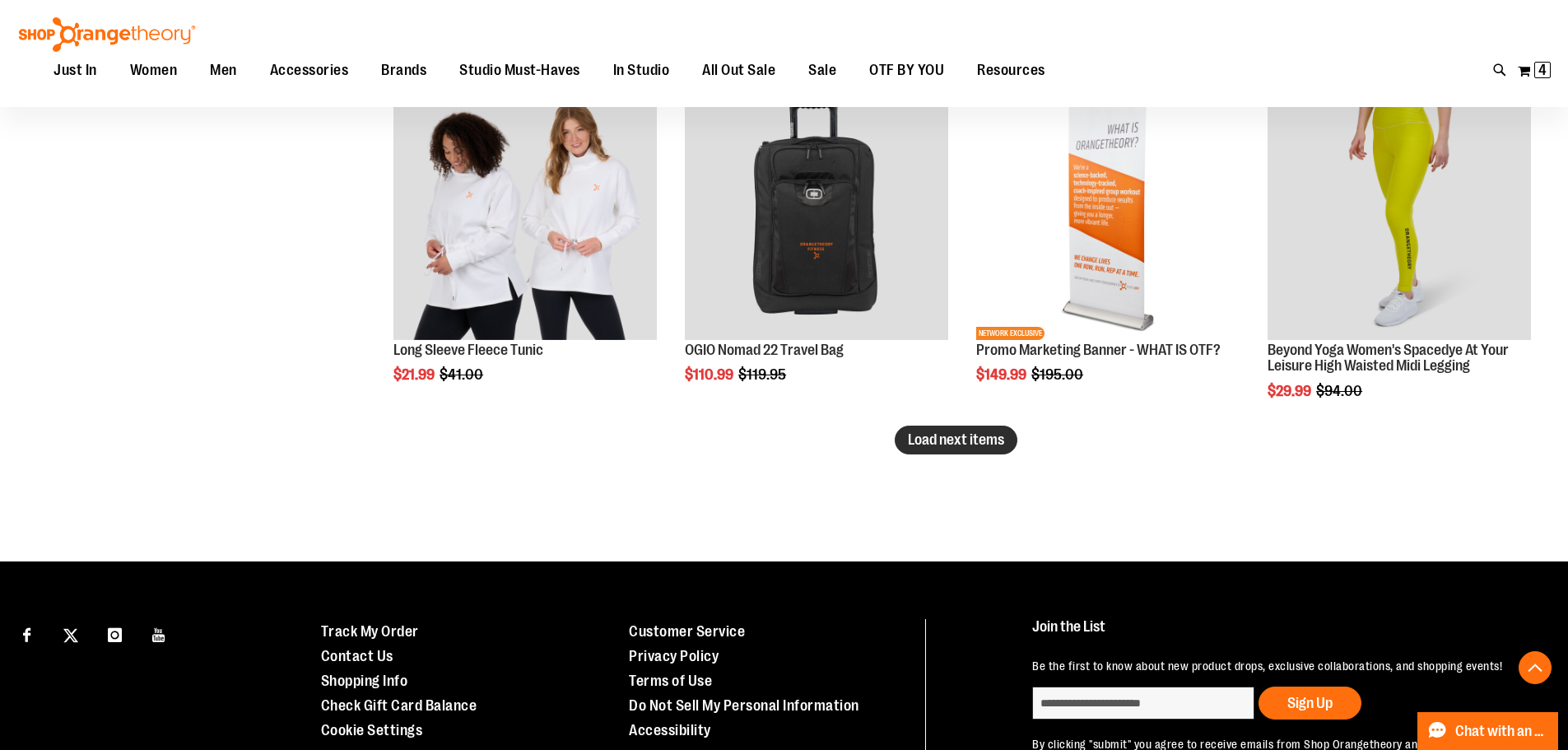 click on "Load next items" at bounding box center [956, 440] 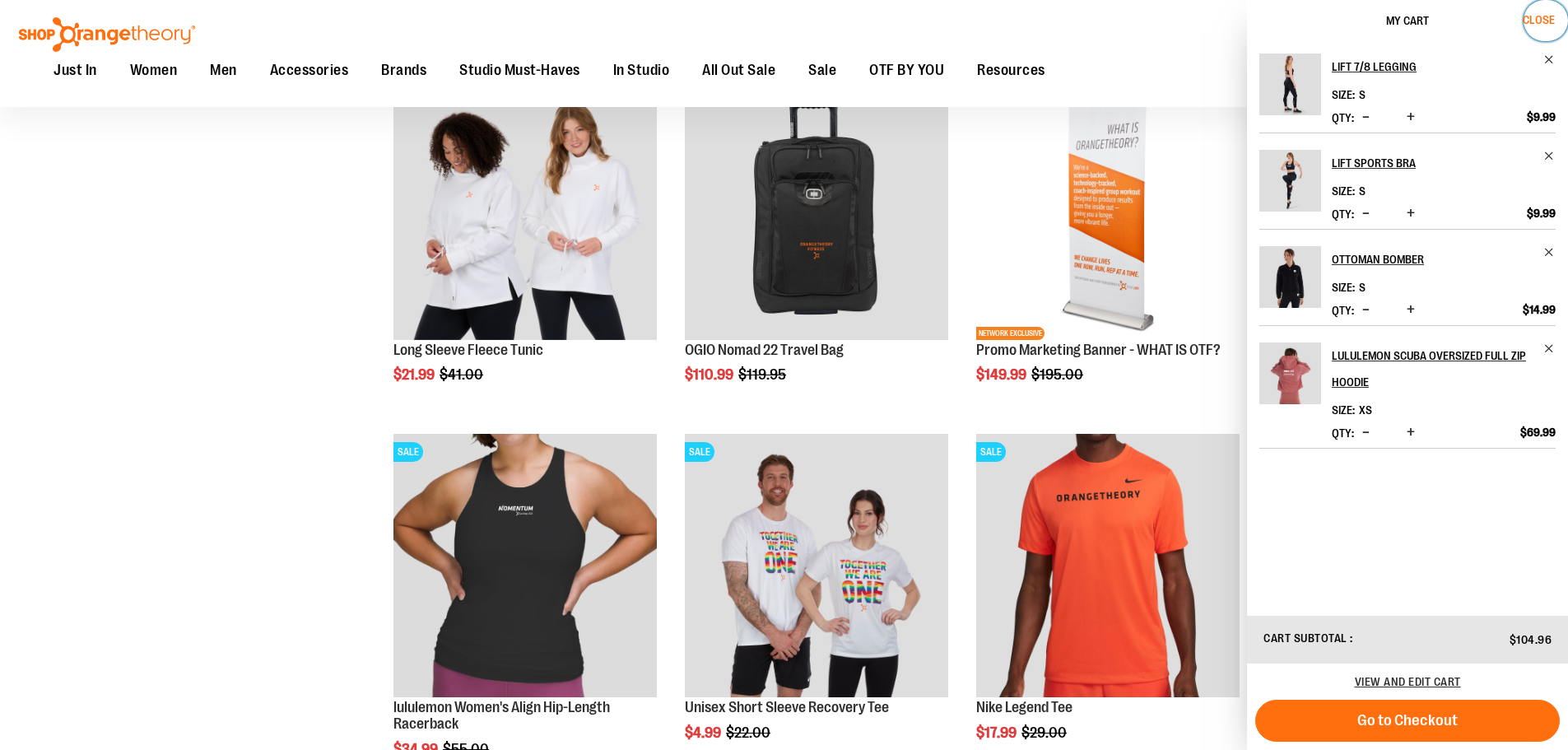 click on "Close" at bounding box center (1538, 20) 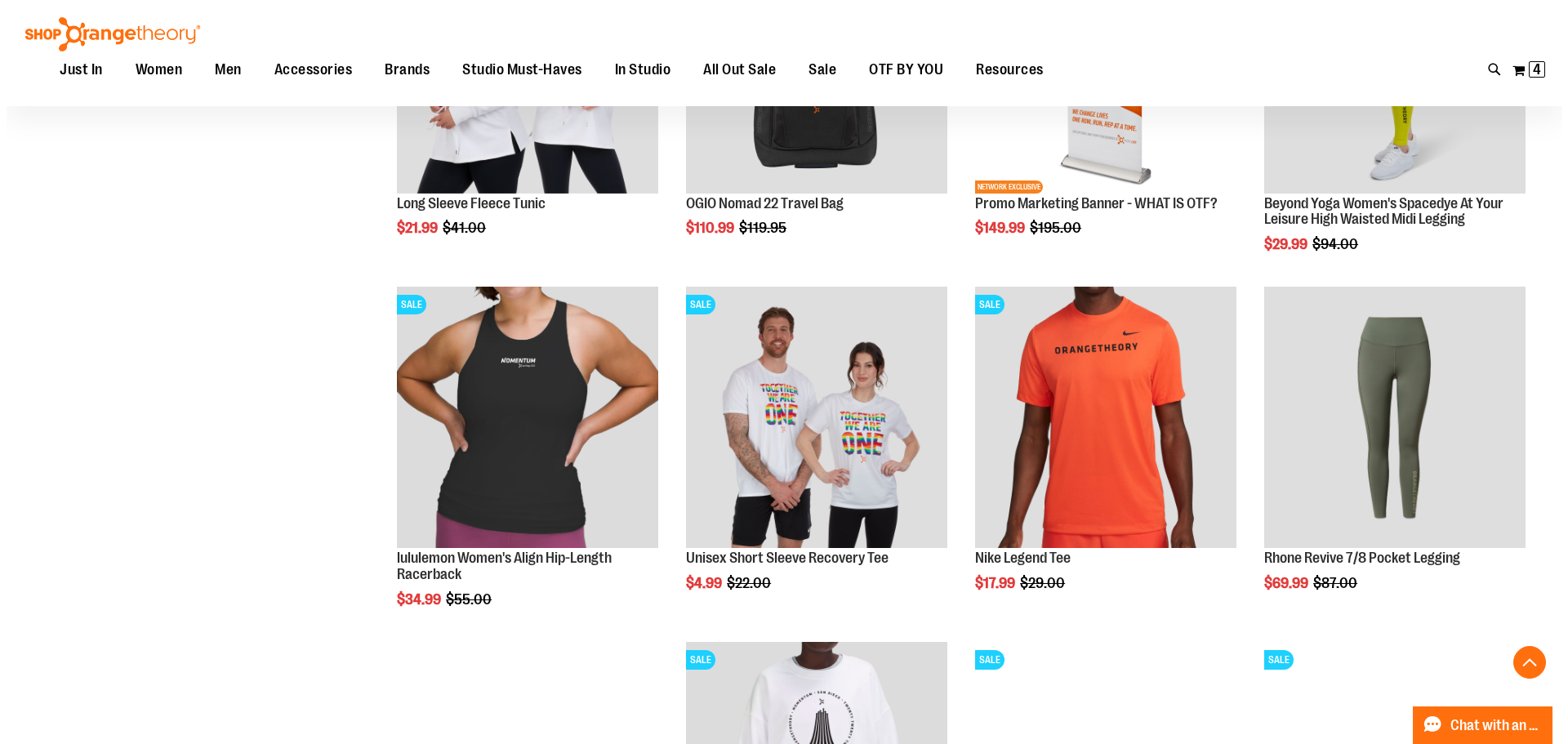scroll, scrollTop: 12873, scrollLeft: 0, axis: vertical 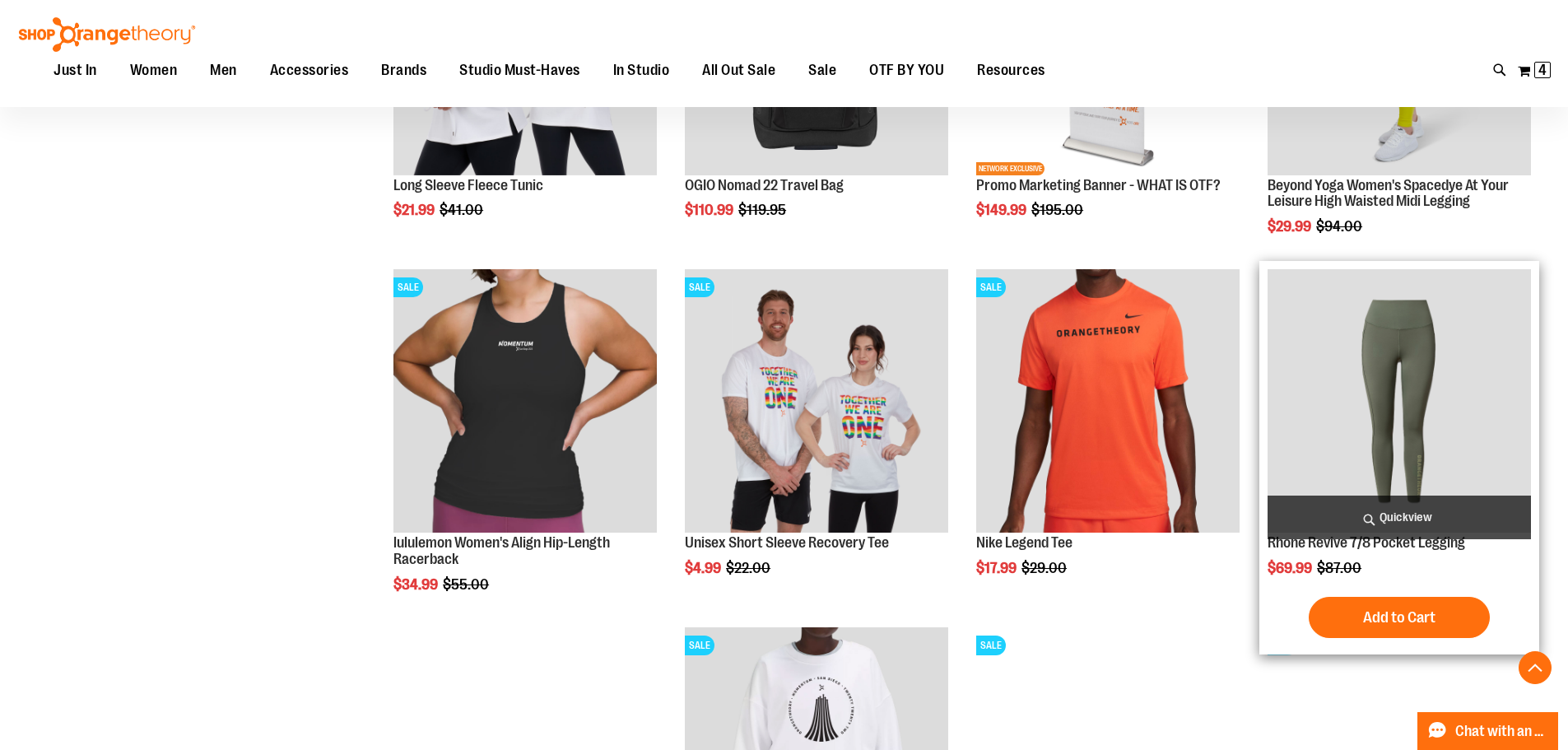 click on "Quickview" at bounding box center [1399, 517] 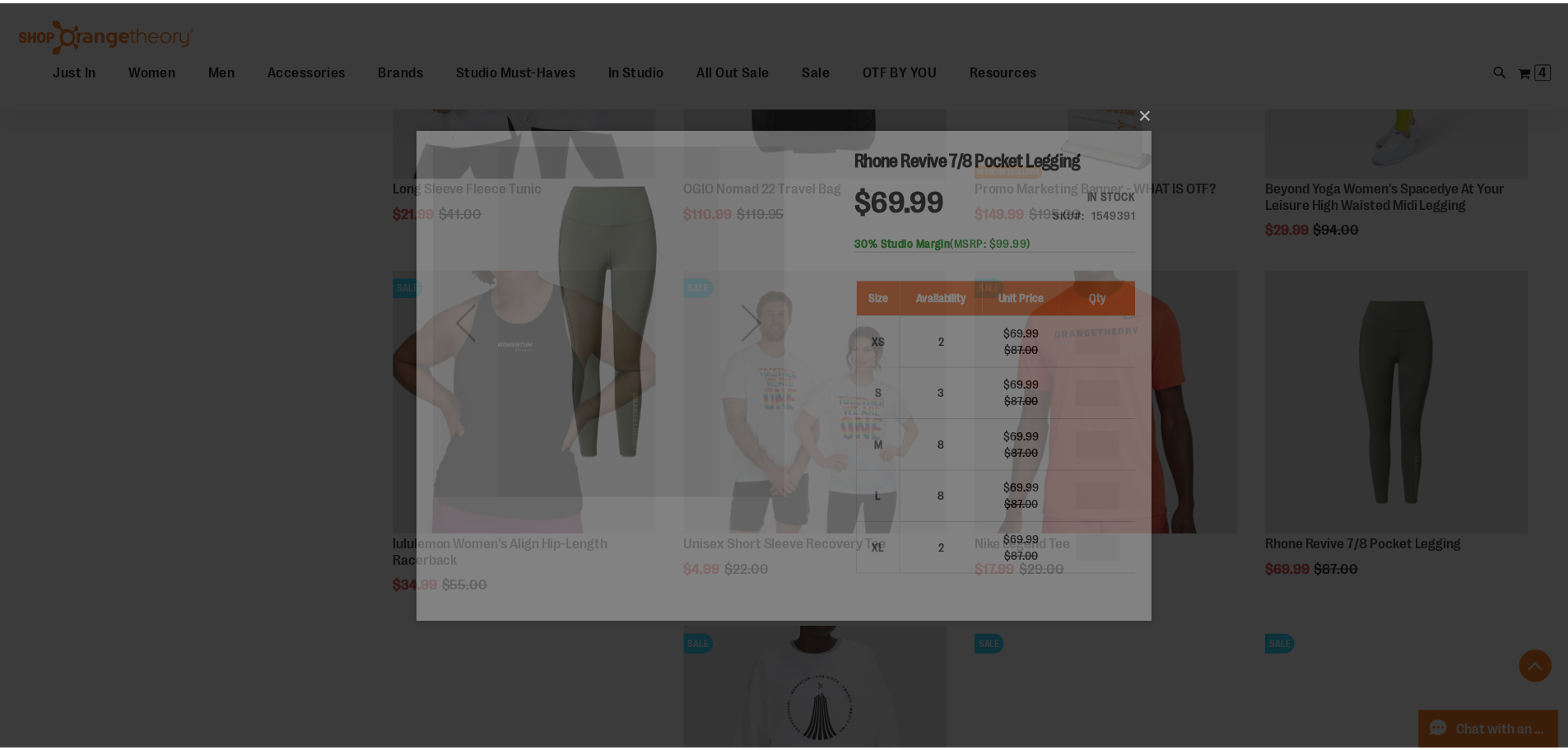 scroll, scrollTop: 0, scrollLeft: 0, axis: both 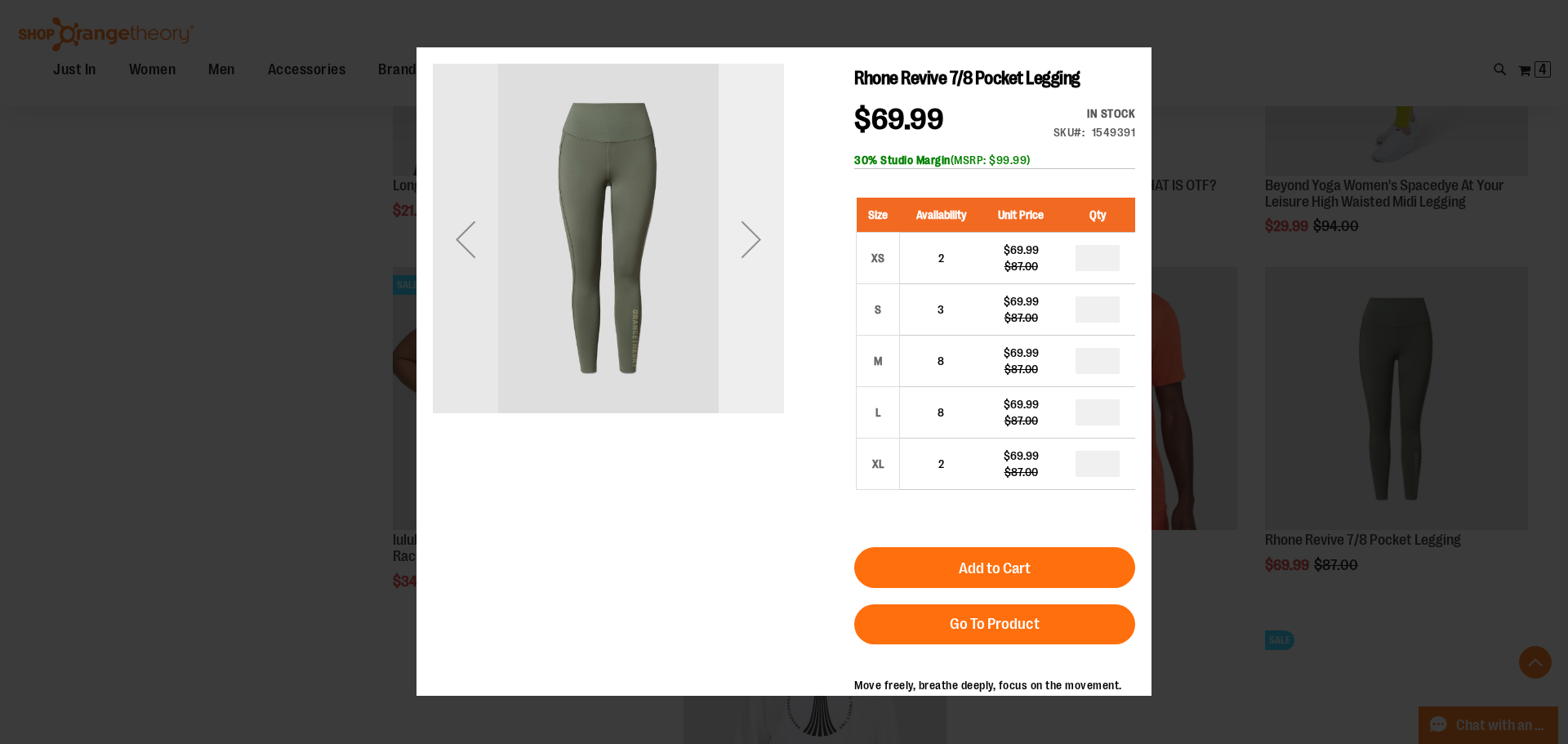 click at bounding box center [751, 239] 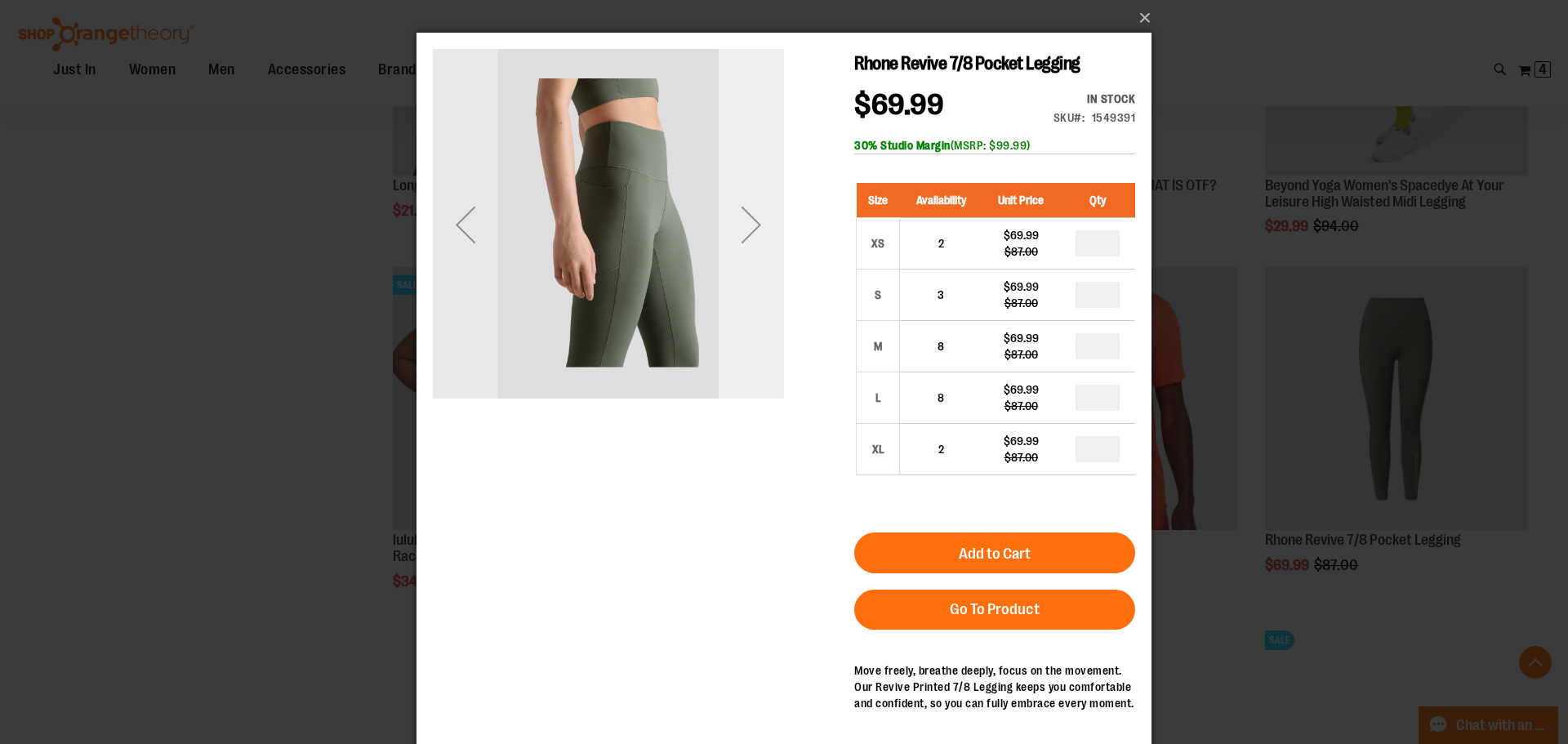 click at bounding box center (751, 225) 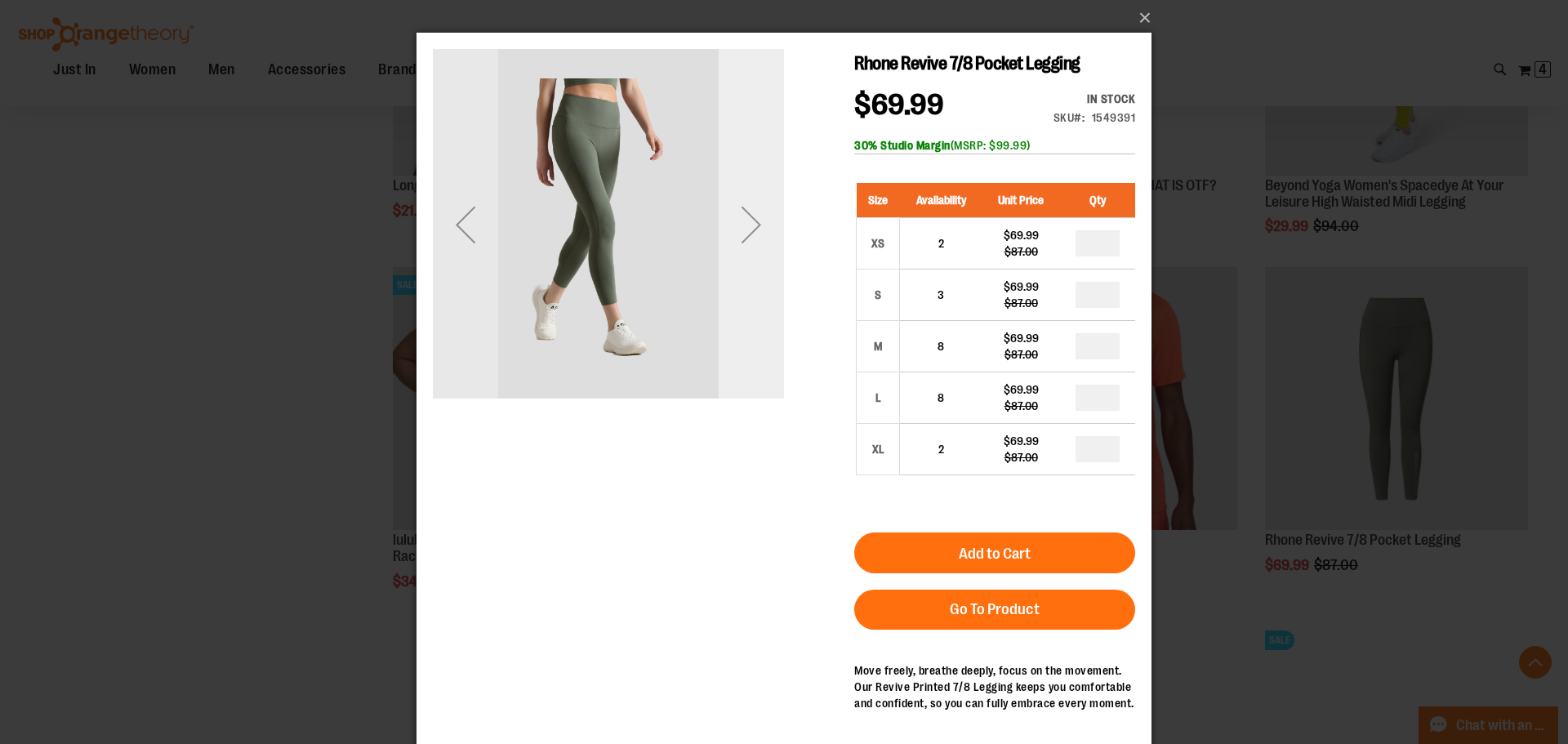 click at bounding box center [751, 225] 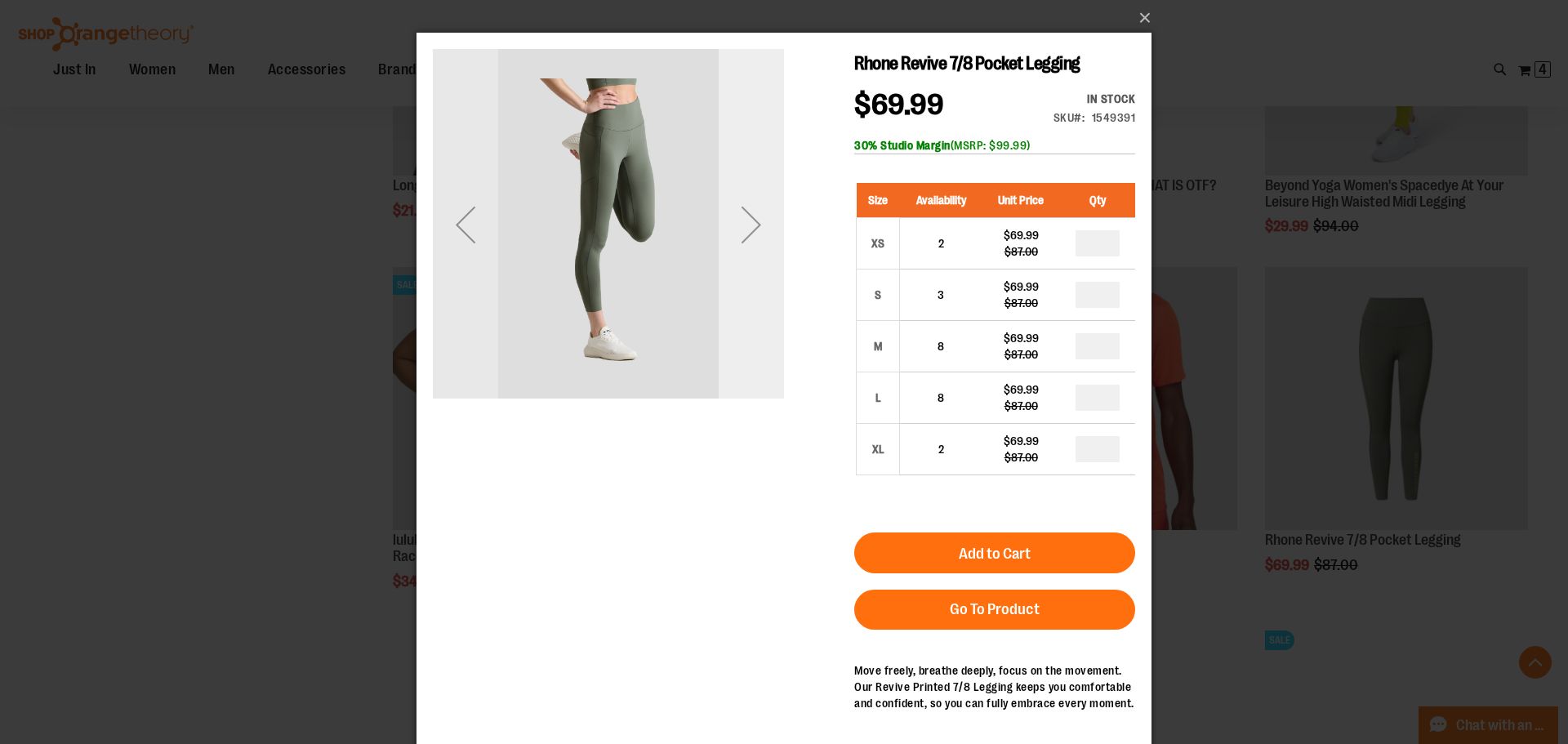 click at bounding box center [751, 225] 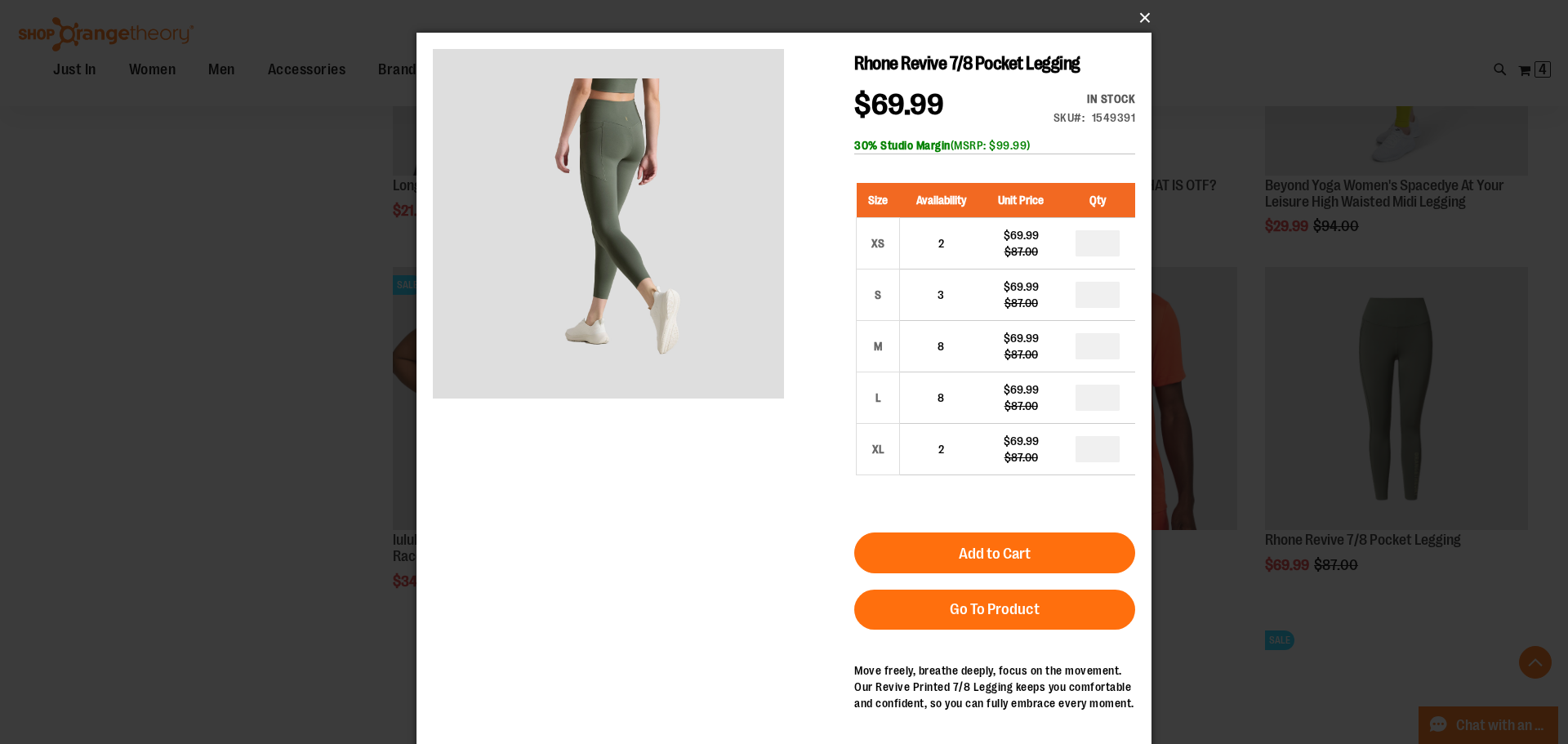 click on "×" at bounding box center (789, 18) 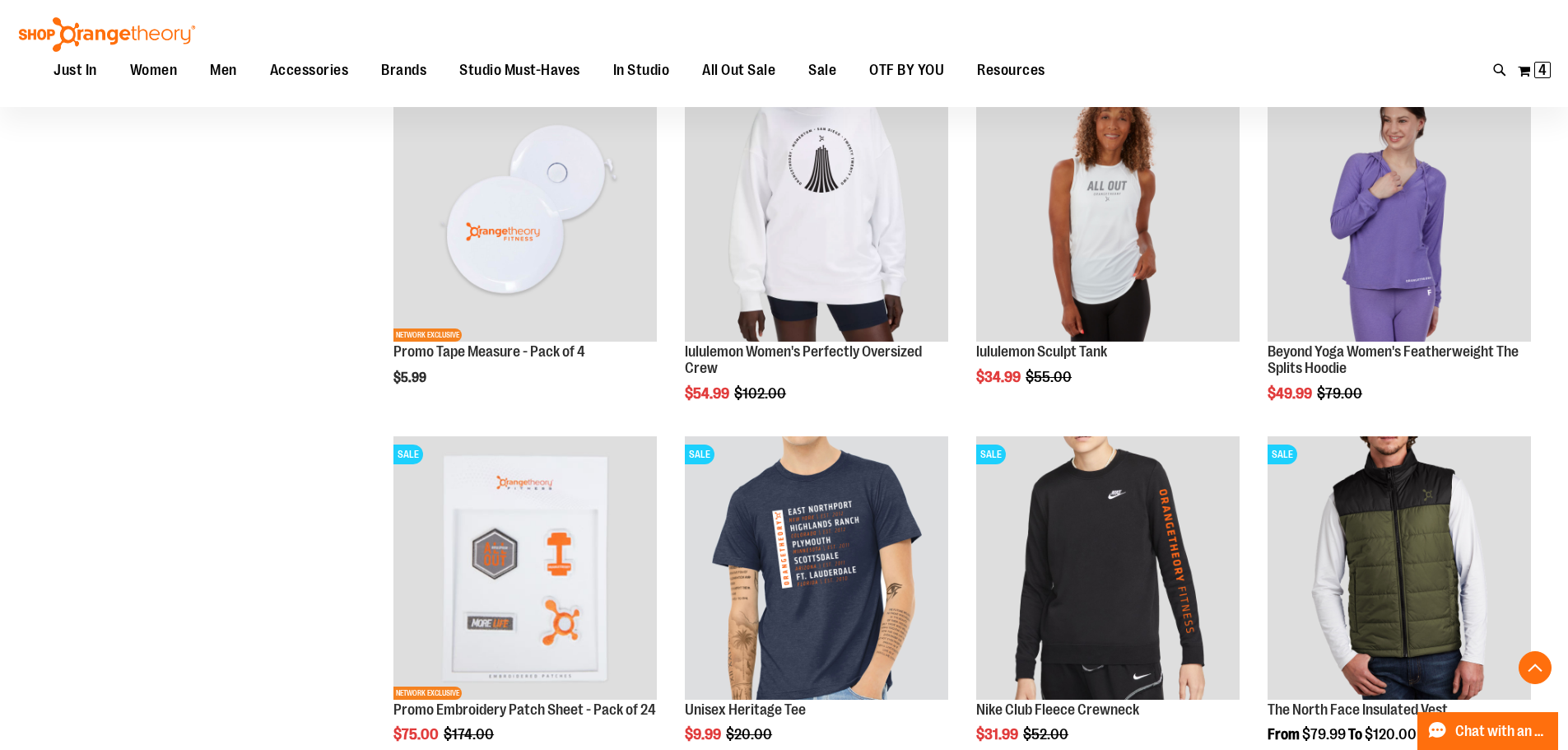 scroll, scrollTop: 13635, scrollLeft: 0, axis: vertical 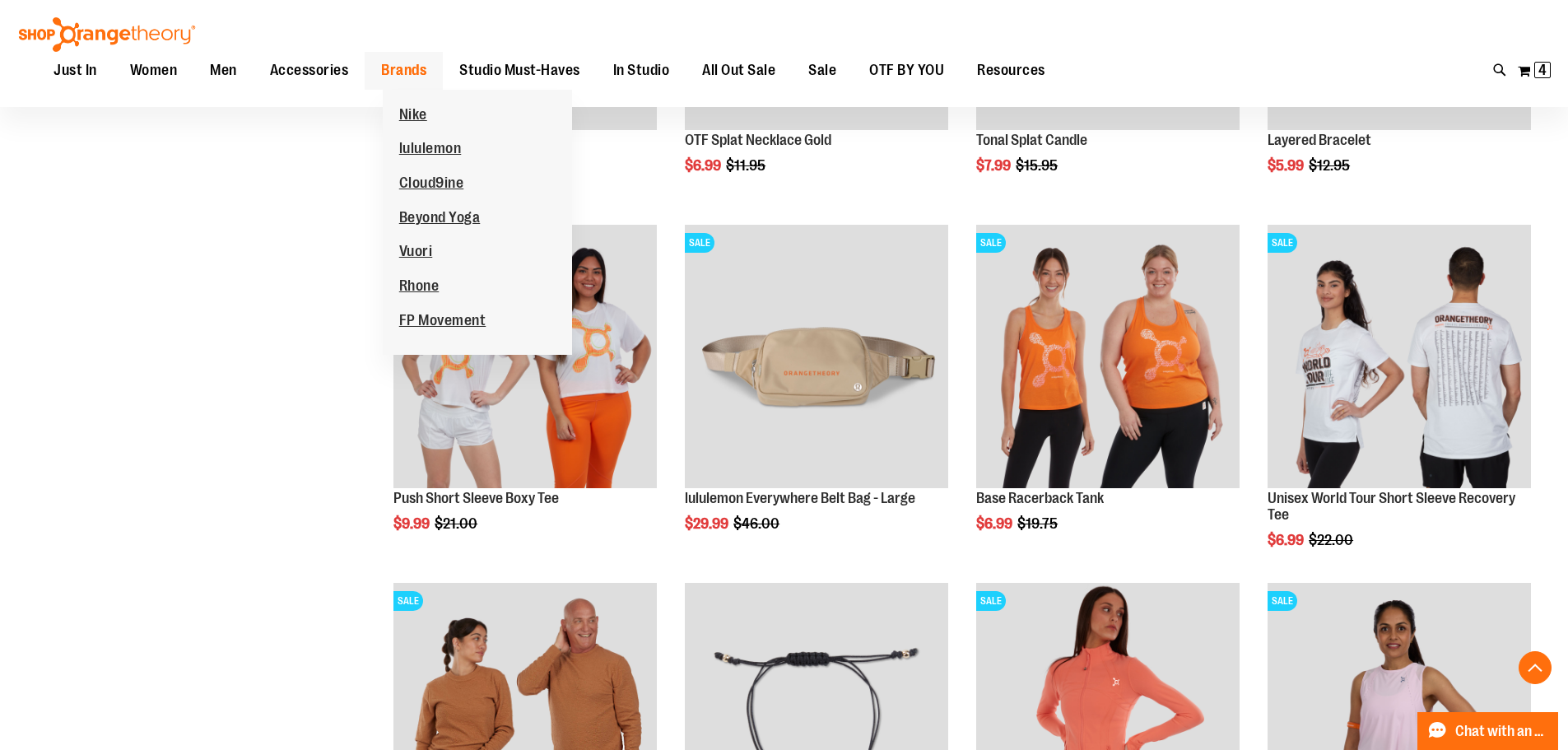 click on "Brands" at bounding box center (403, 70) 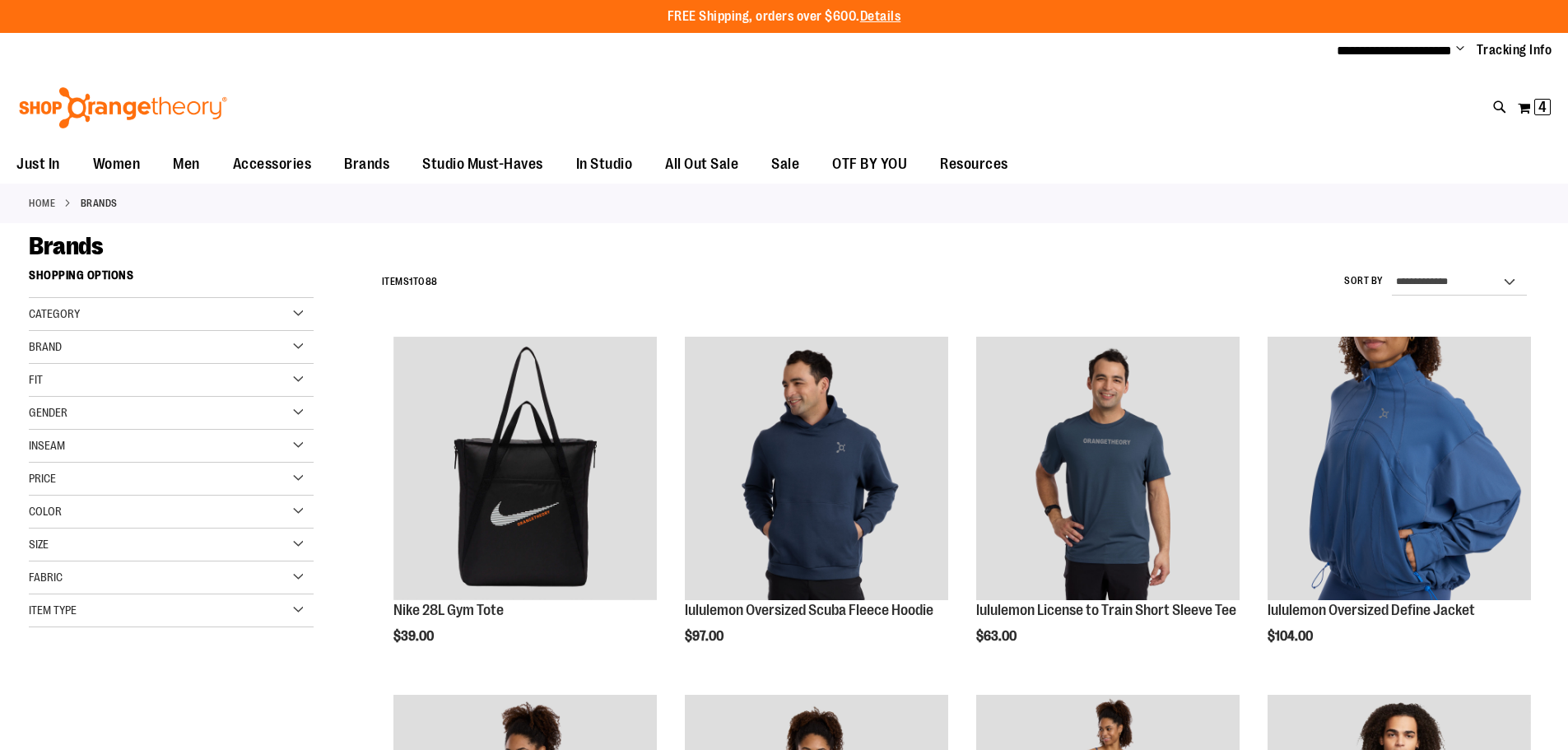 scroll, scrollTop: 0, scrollLeft: 0, axis: both 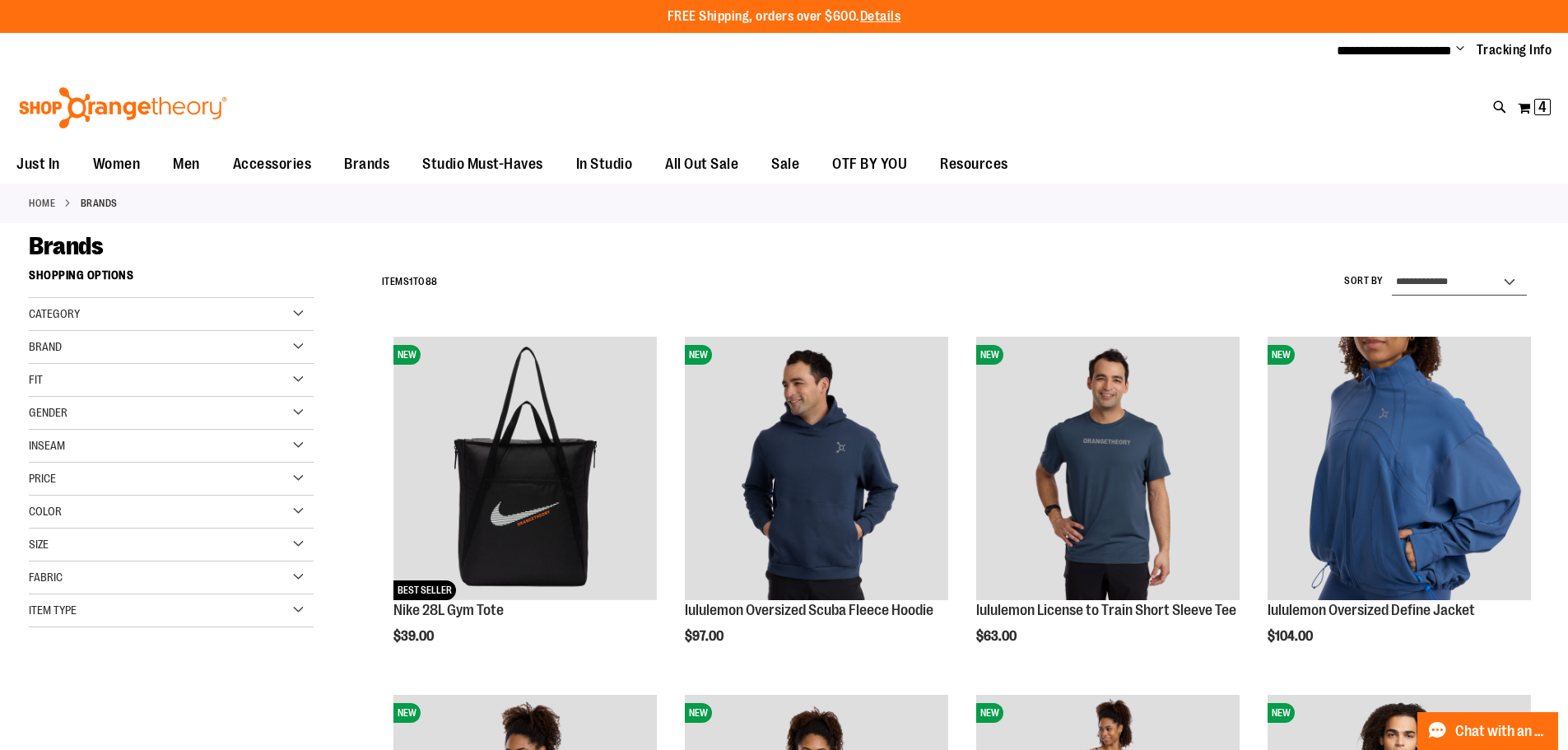 click on "**********" at bounding box center (1459, 282) 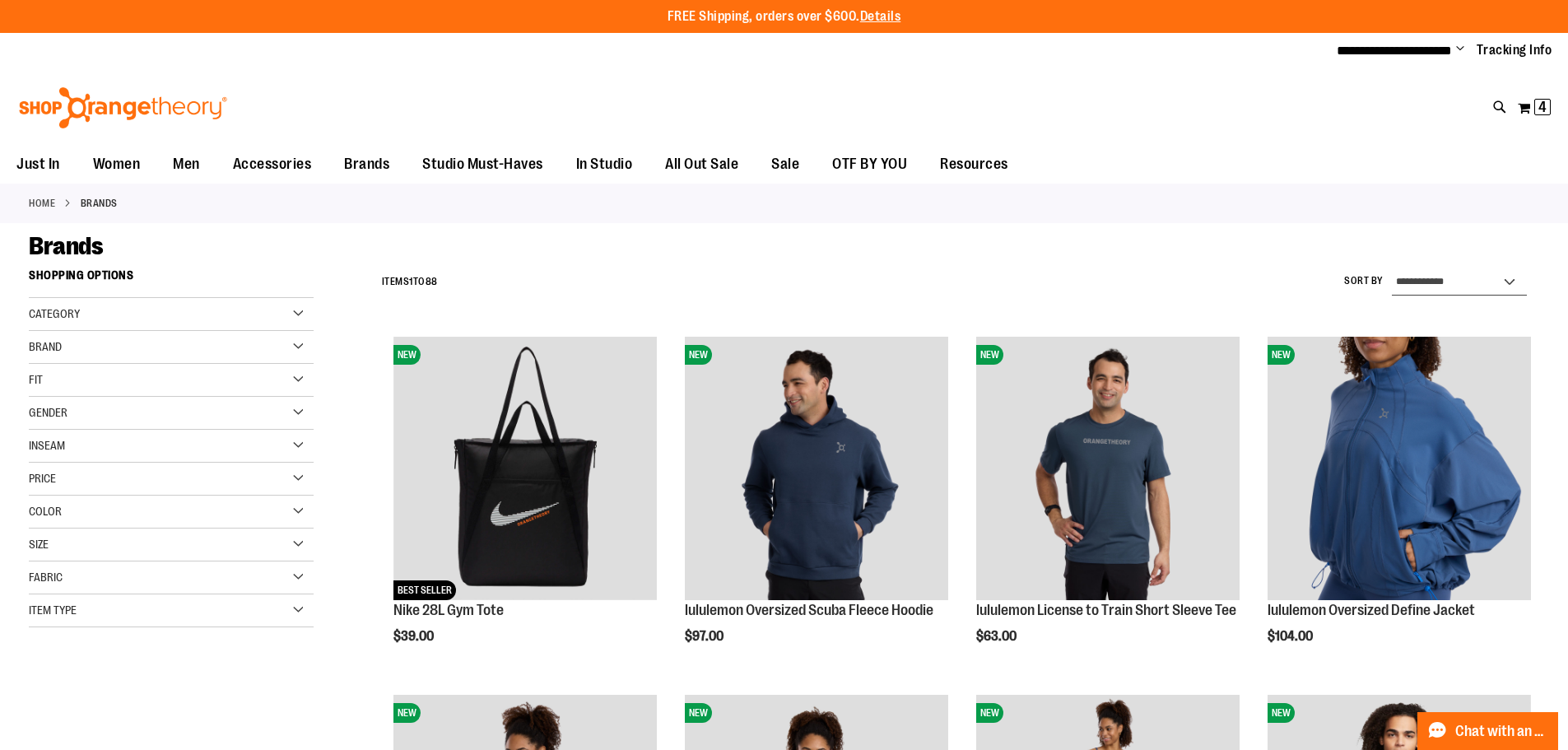 click on "**********" at bounding box center (1459, 282) 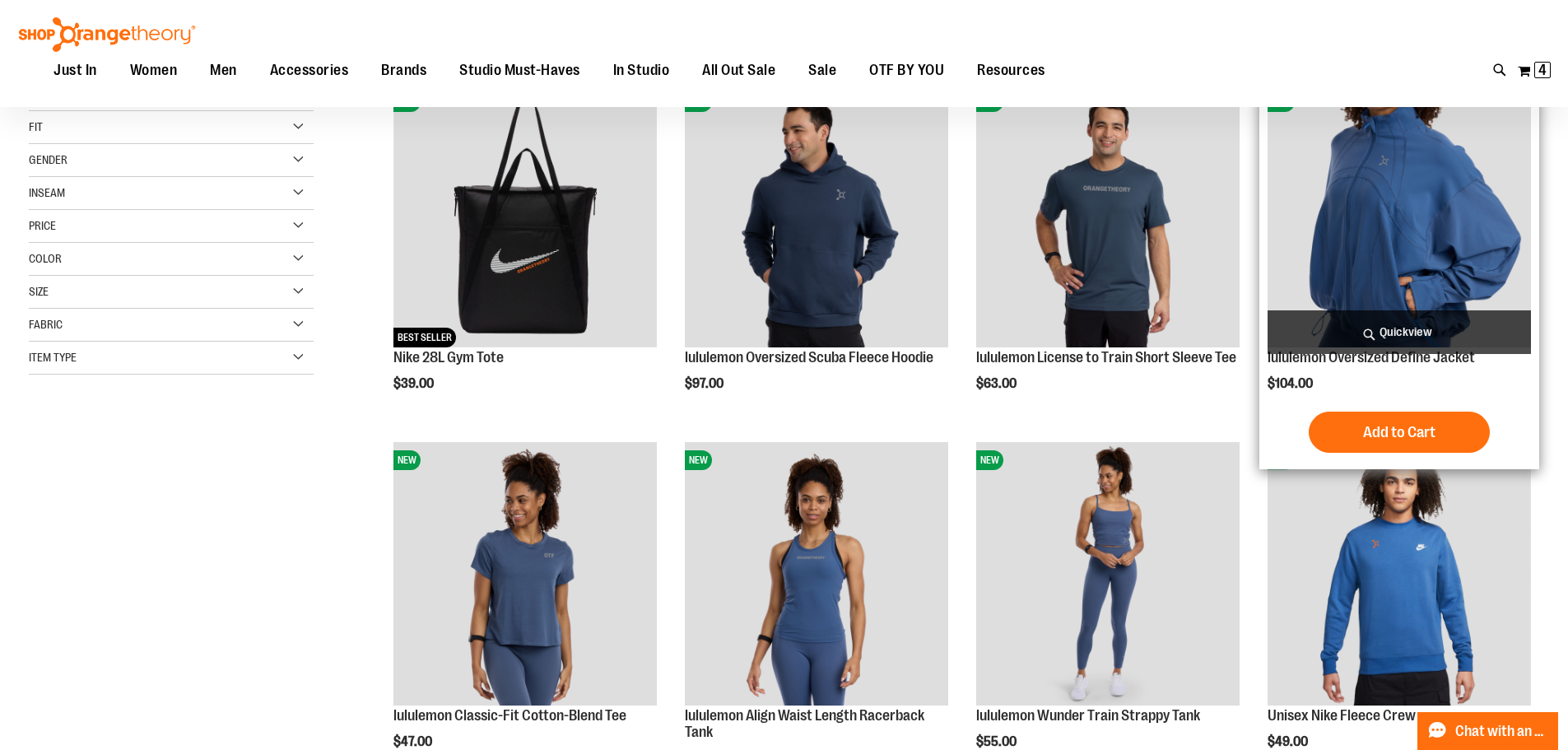 scroll, scrollTop: 260, scrollLeft: 0, axis: vertical 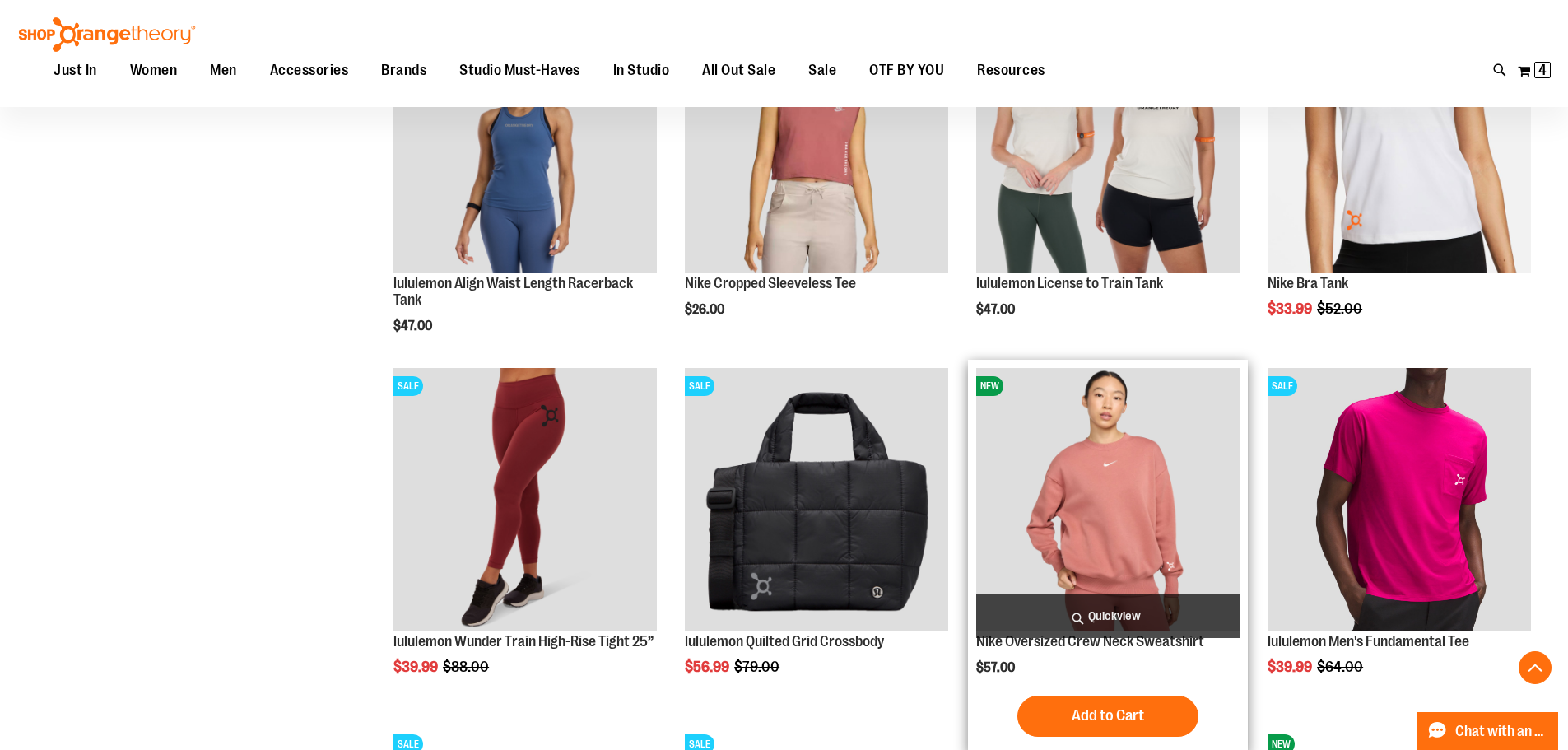 click on "Quickview" at bounding box center (1108, 616) 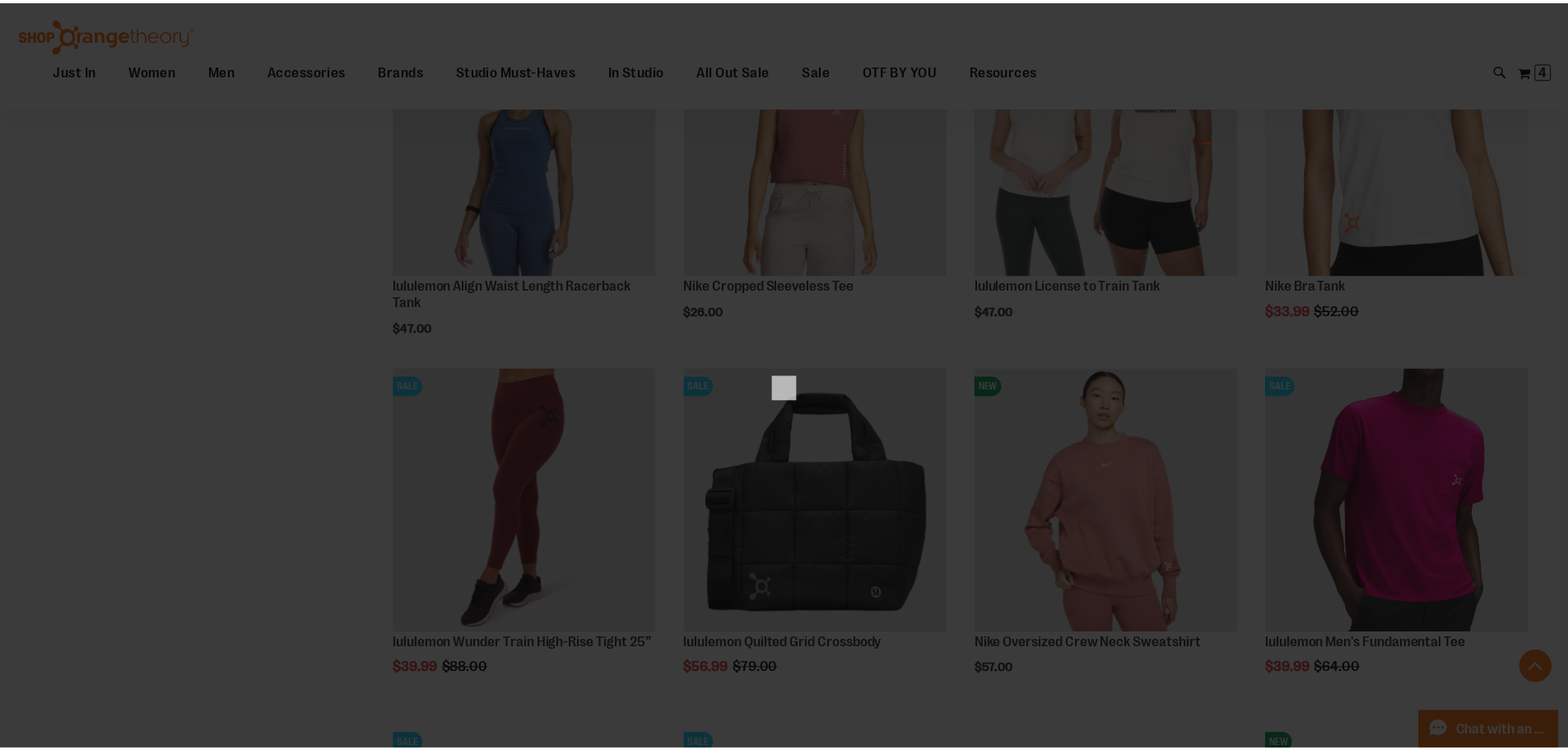 scroll, scrollTop: 0, scrollLeft: 0, axis: both 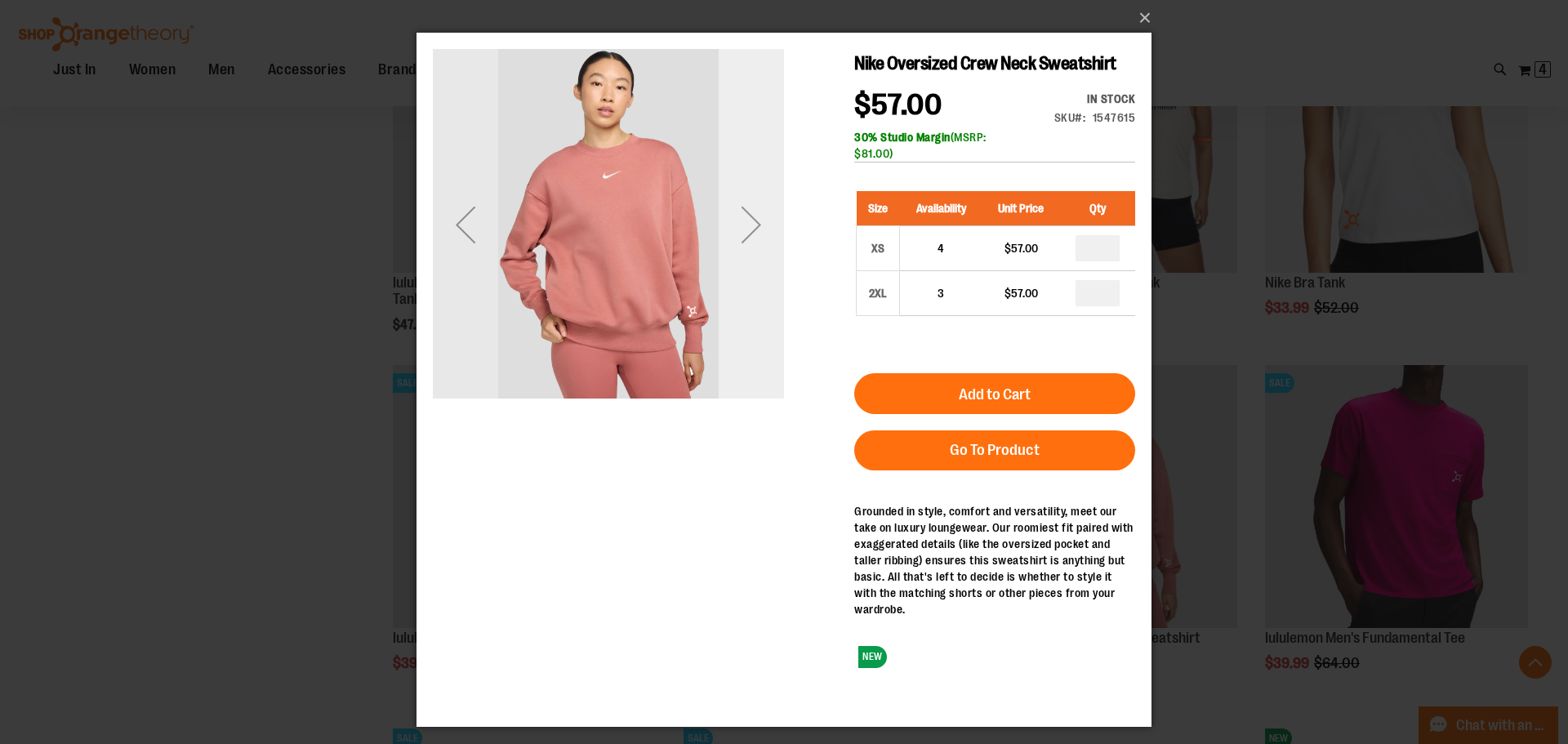 click at bounding box center [751, 225] 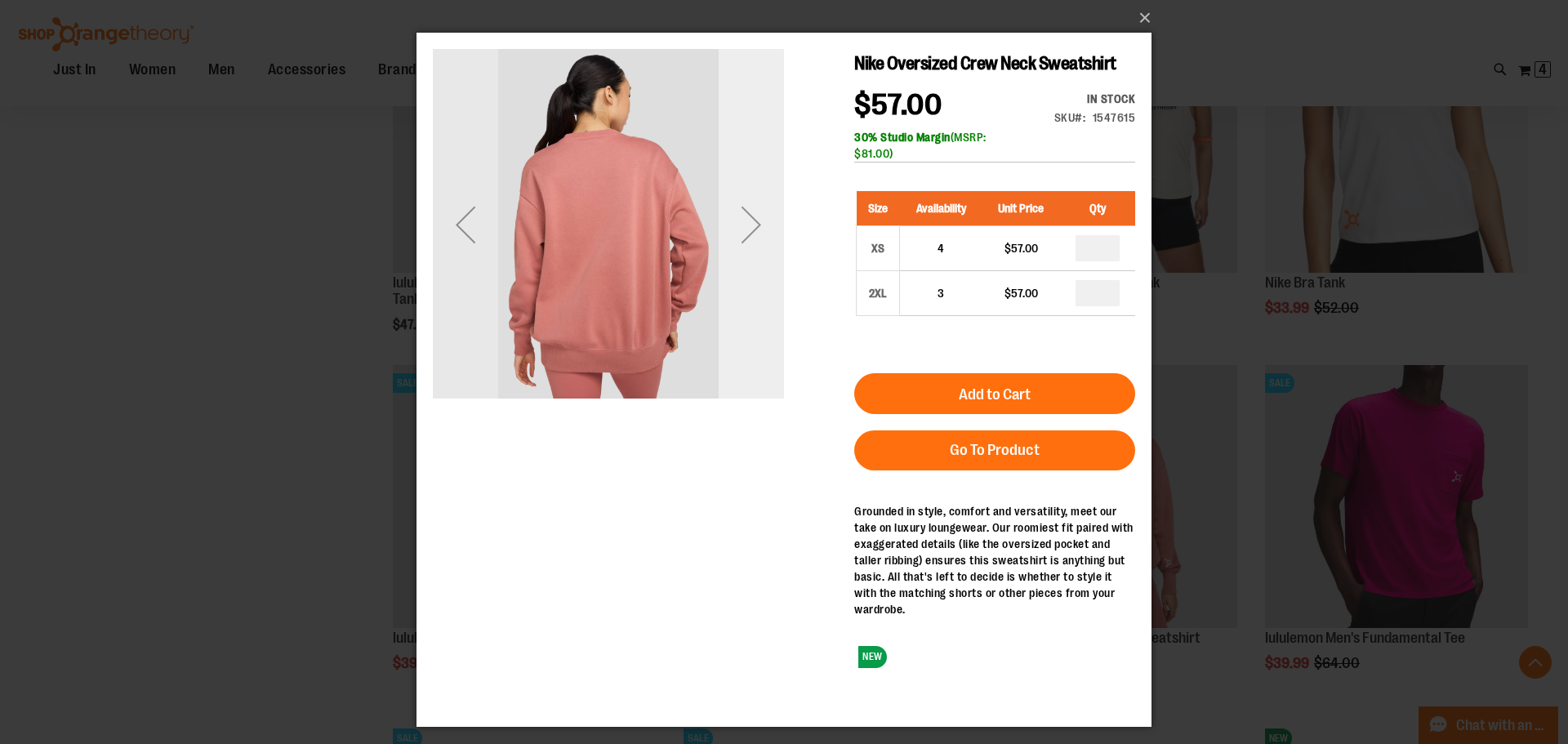 click at bounding box center (751, 225) 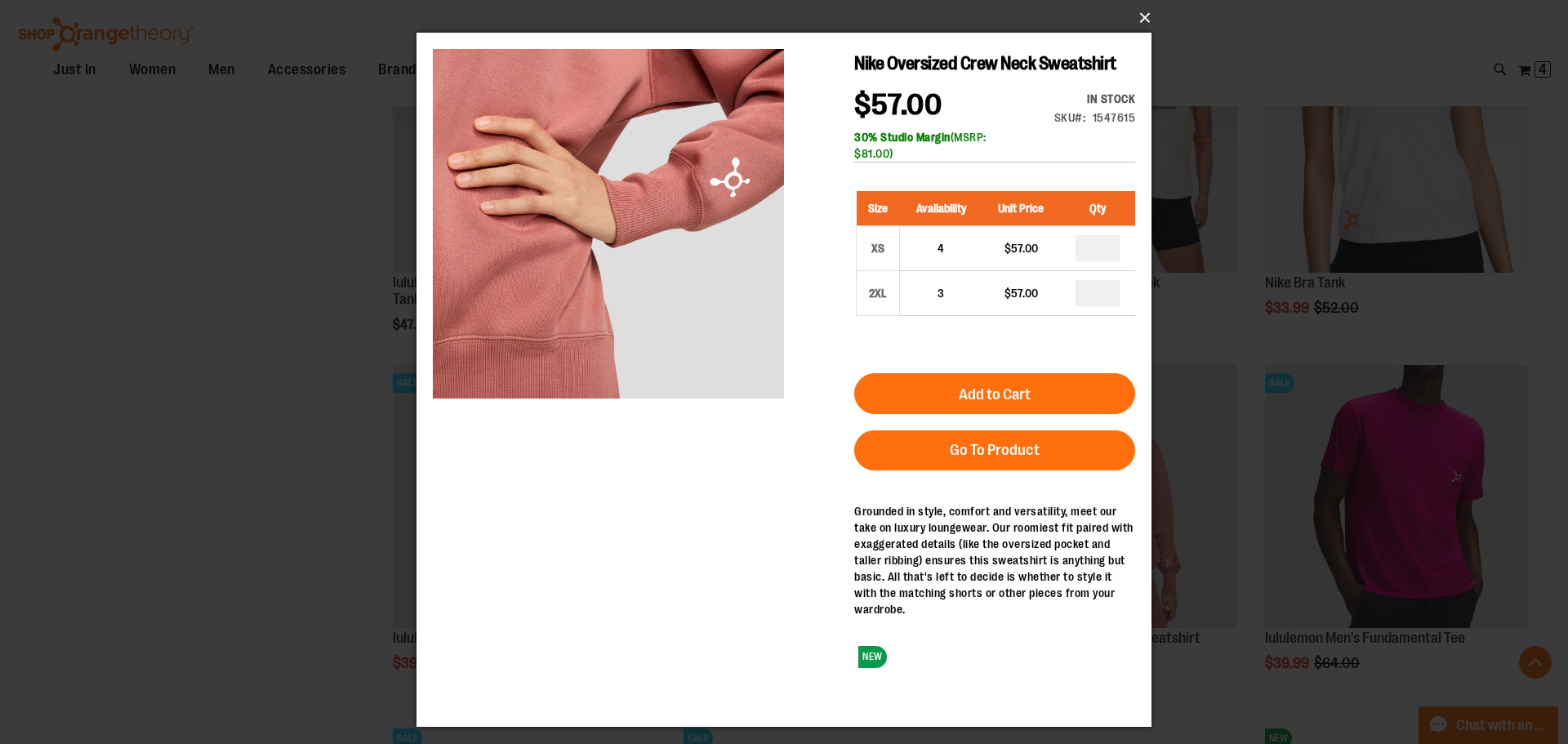 click on "×" at bounding box center [789, 18] 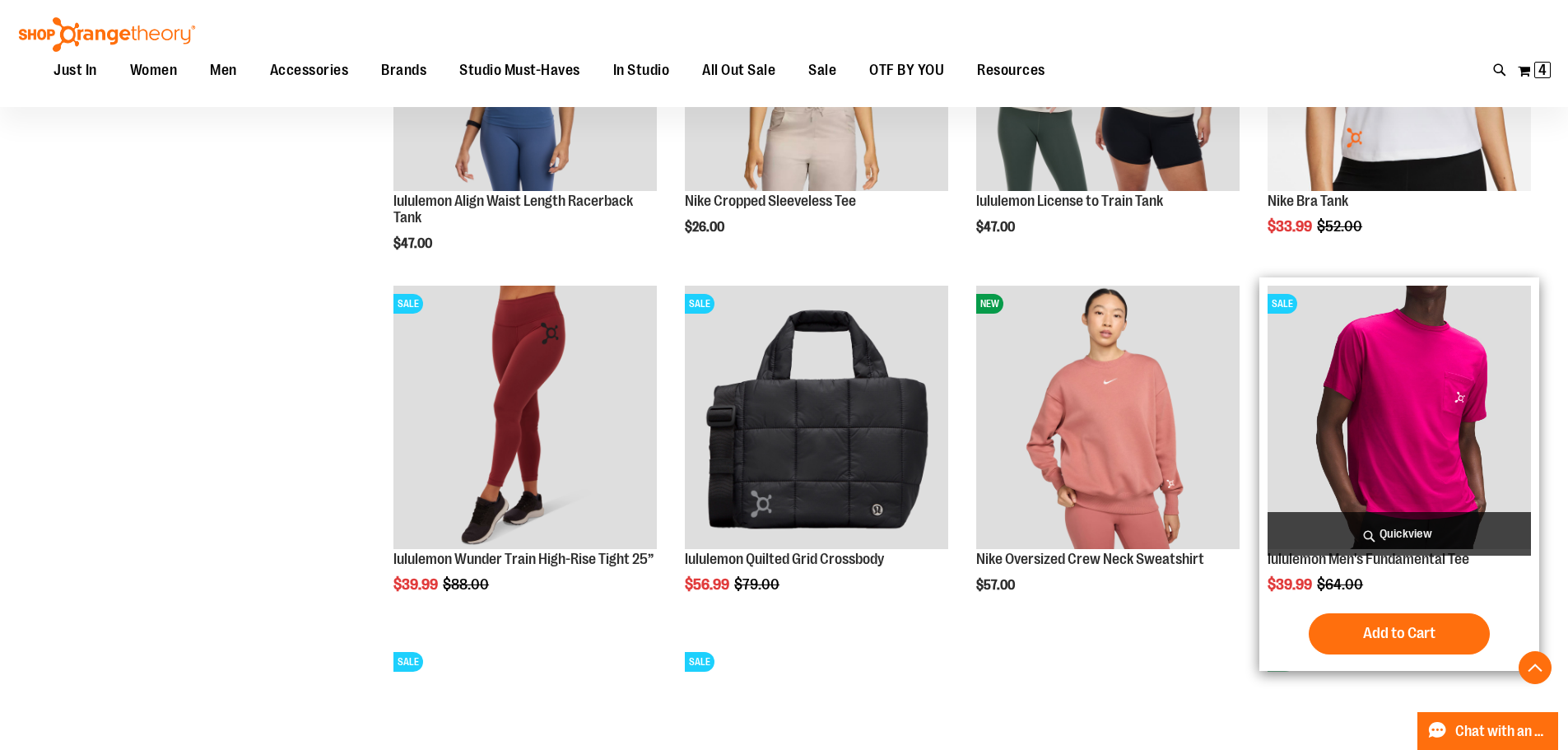 scroll, scrollTop: 1646, scrollLeft: 0, axis: vertical 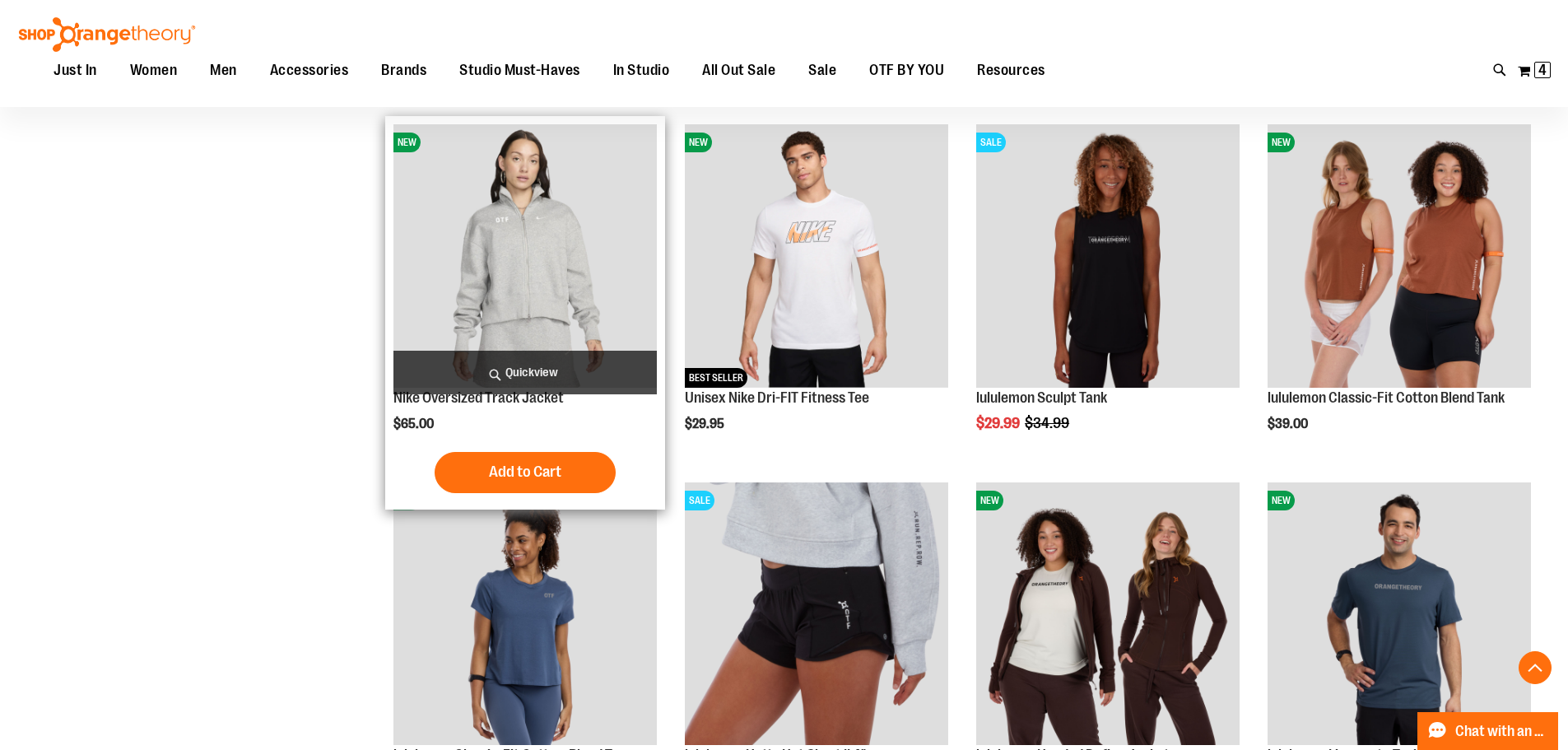 click on "Quickview" at bounding box center [525, 372] 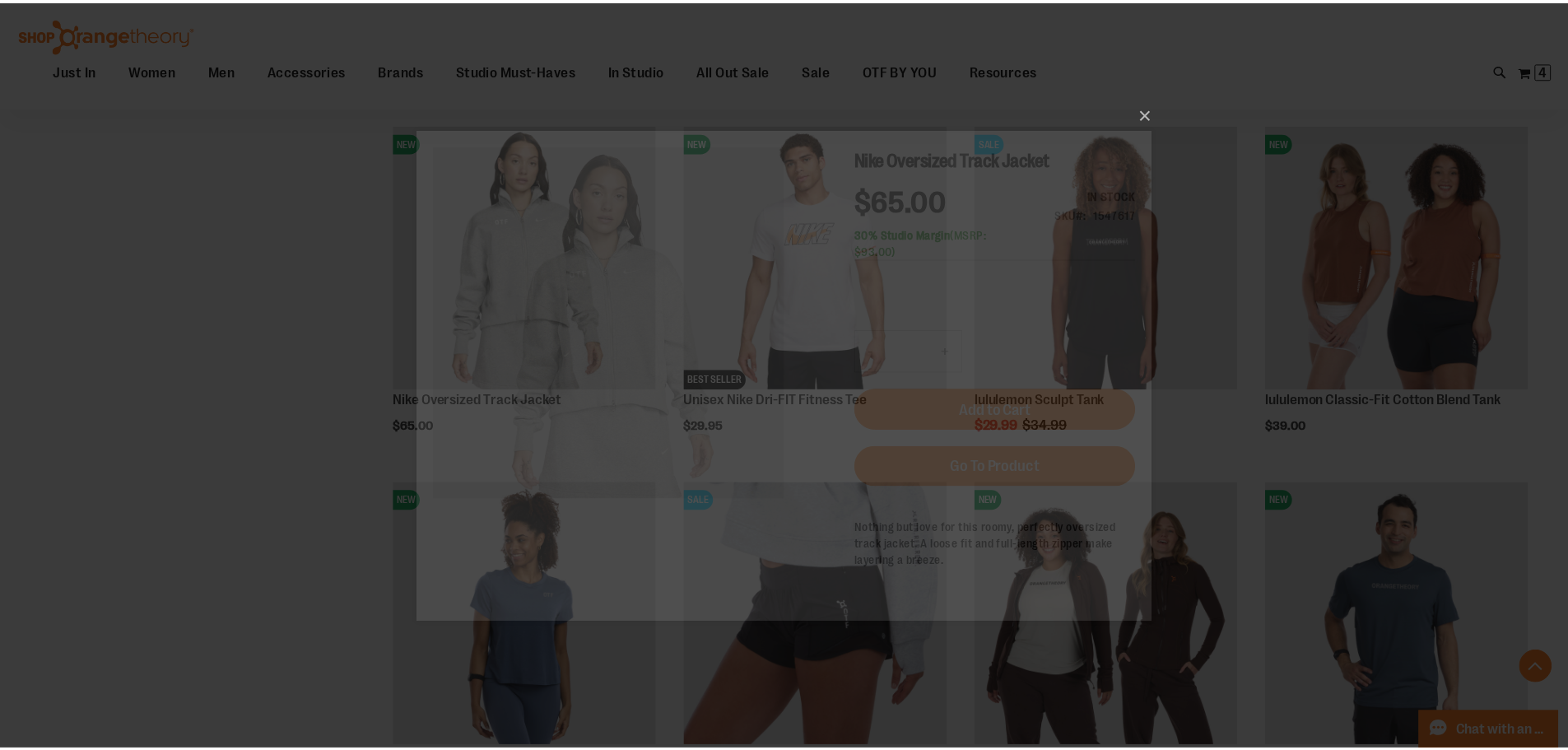 scroll, scrollTop: 0, scrollLeft: 0, axis: both 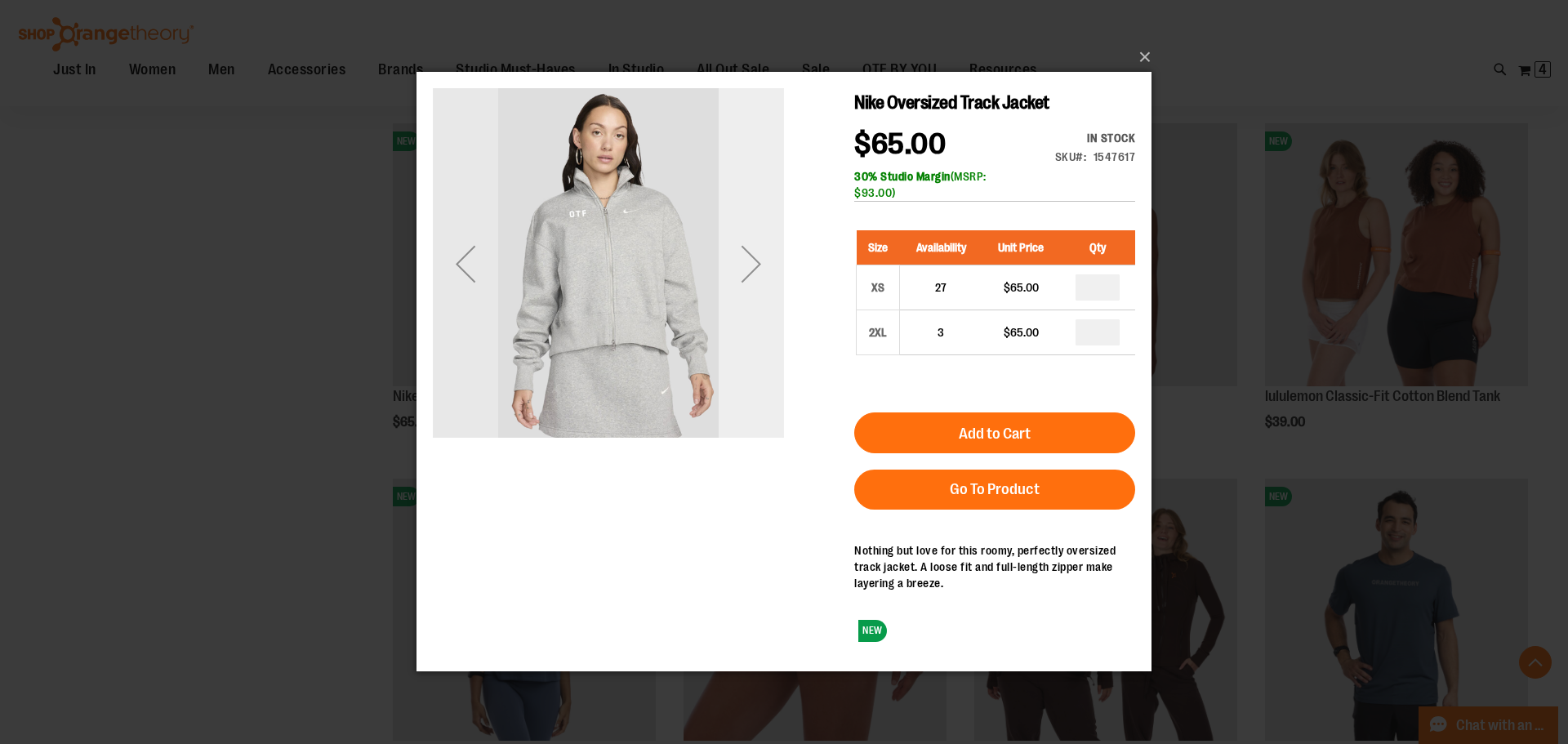 click at bounding box center [751, 264] 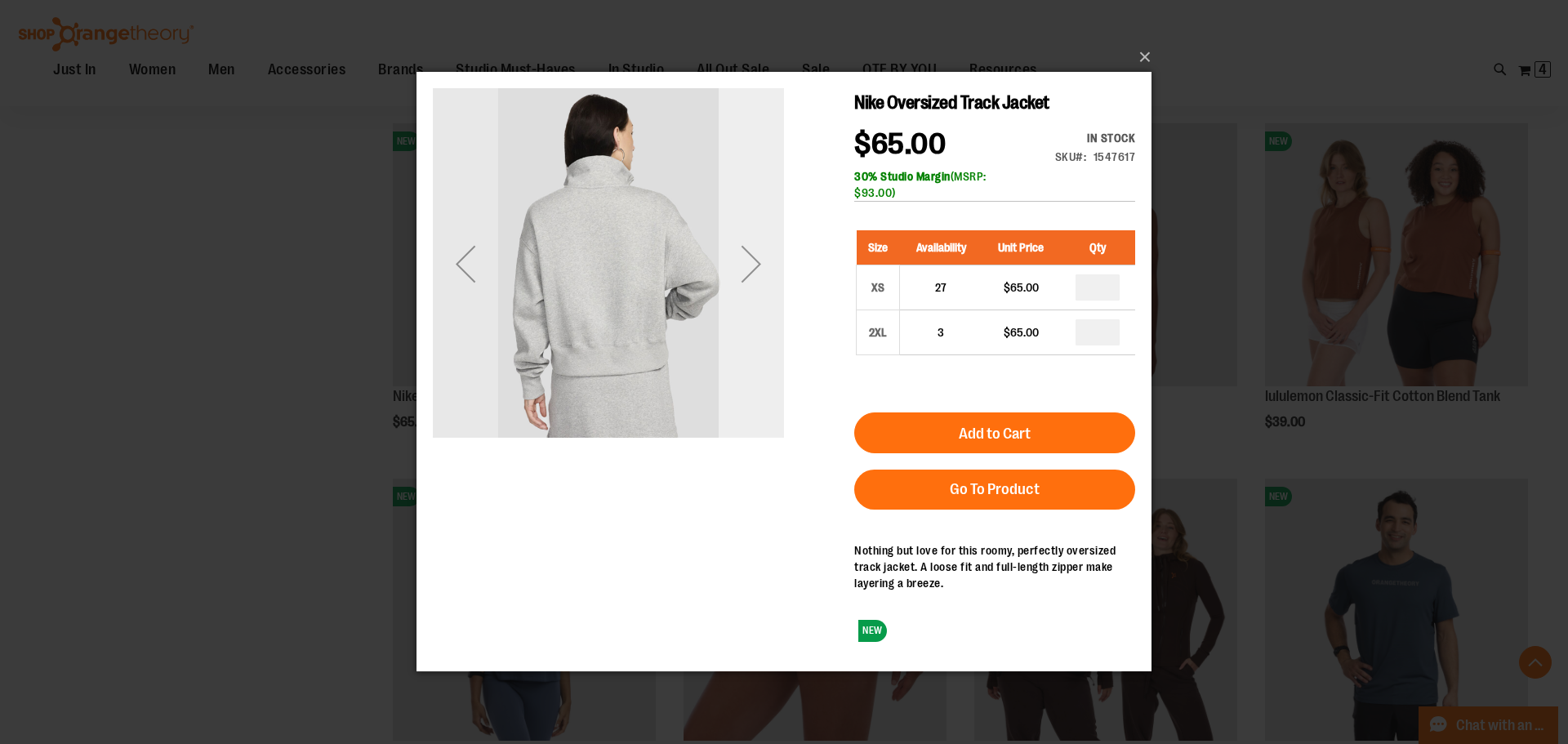 click at bounding box center [751, 264] 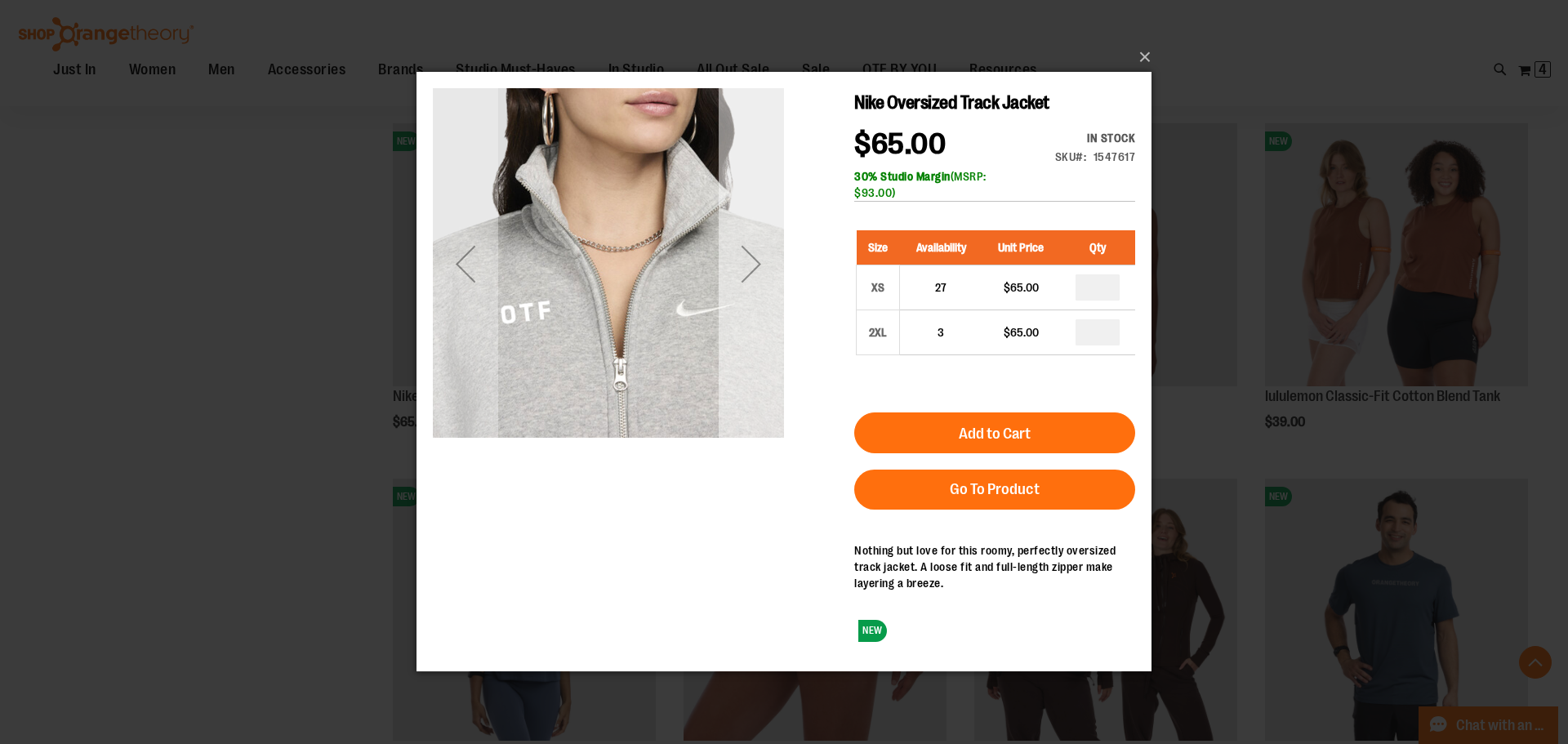 click at bounding box center [751, 264] 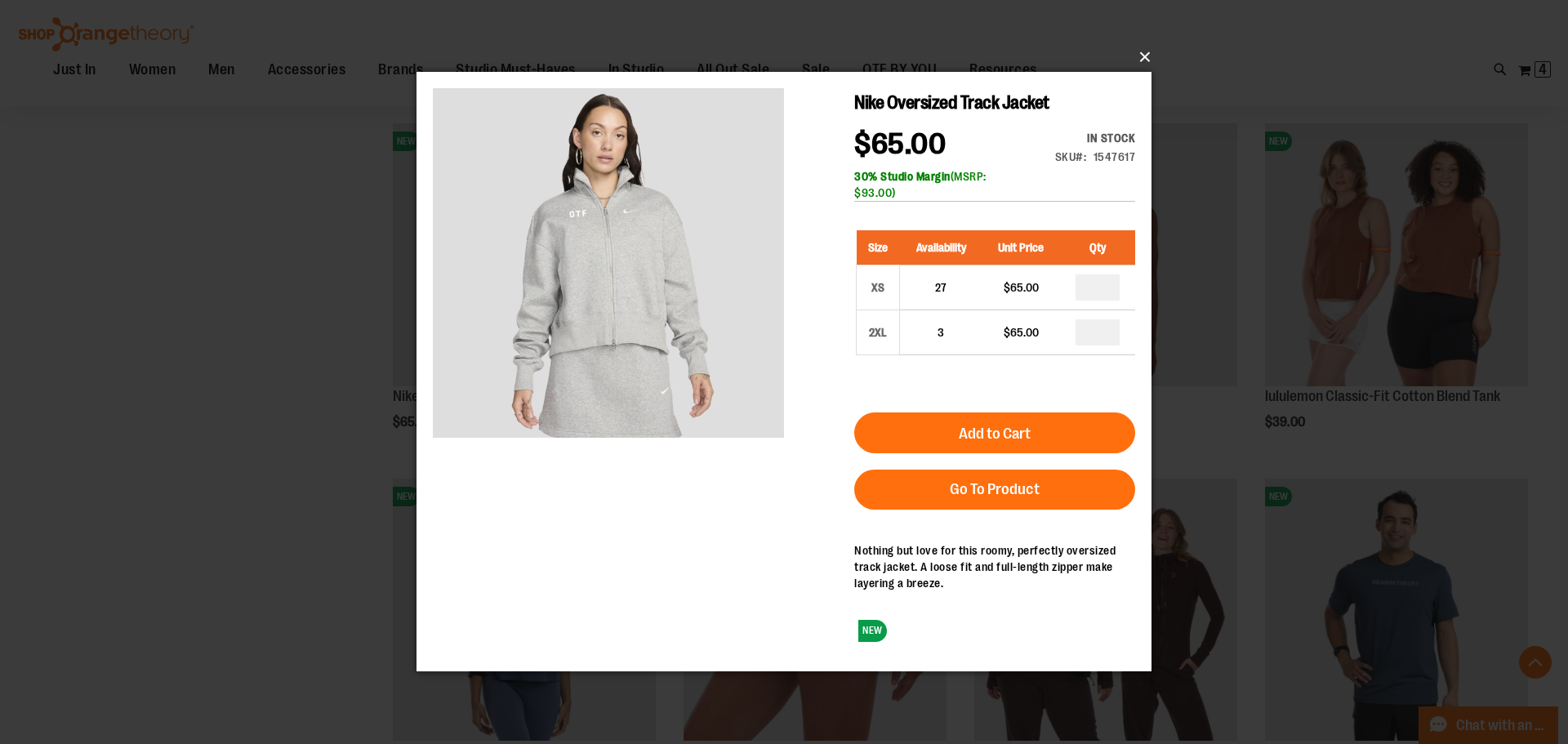 click on "×" at bounding box center [789, 57] 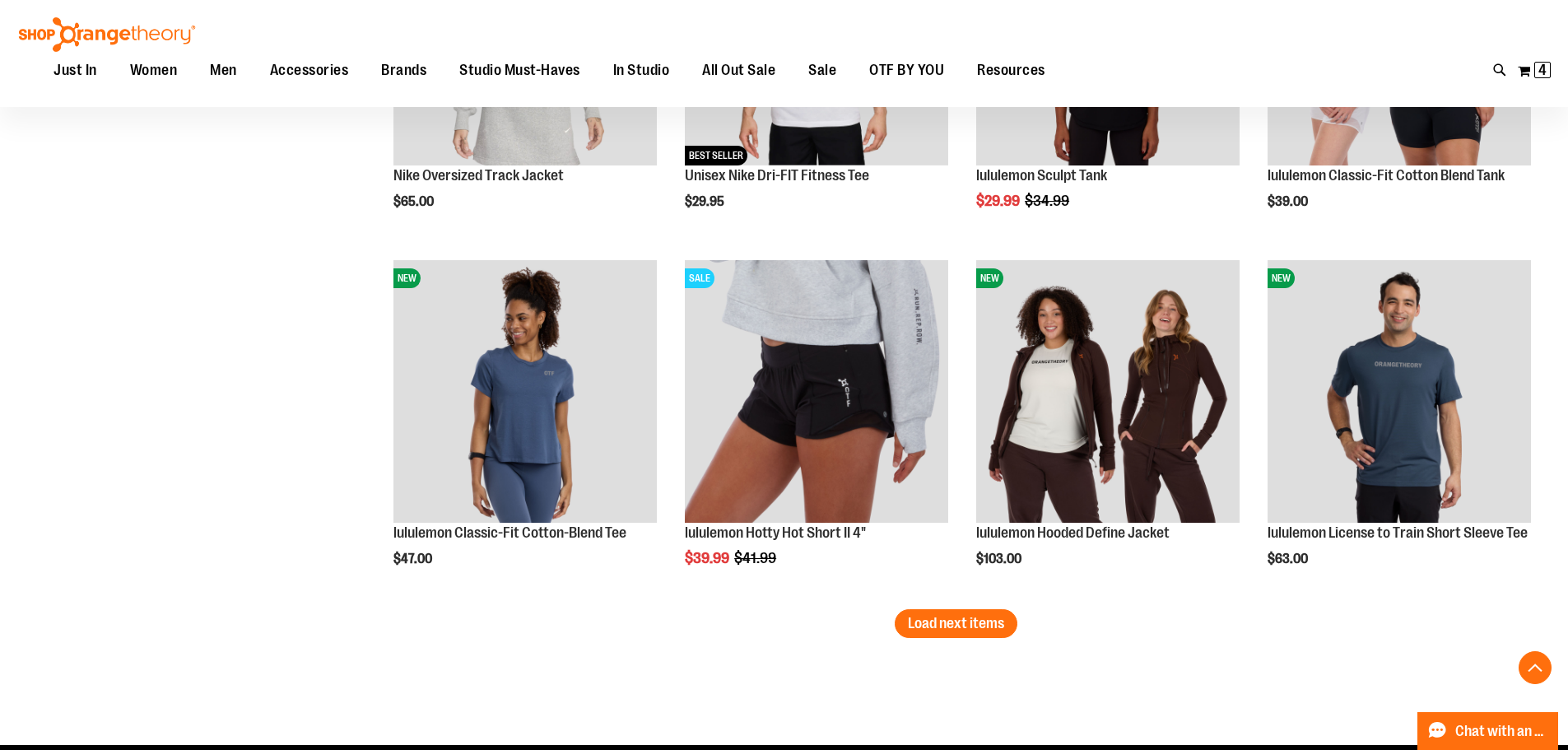 scroll, scrollTop: 2963, scrollLeft: 0, axis: vertical 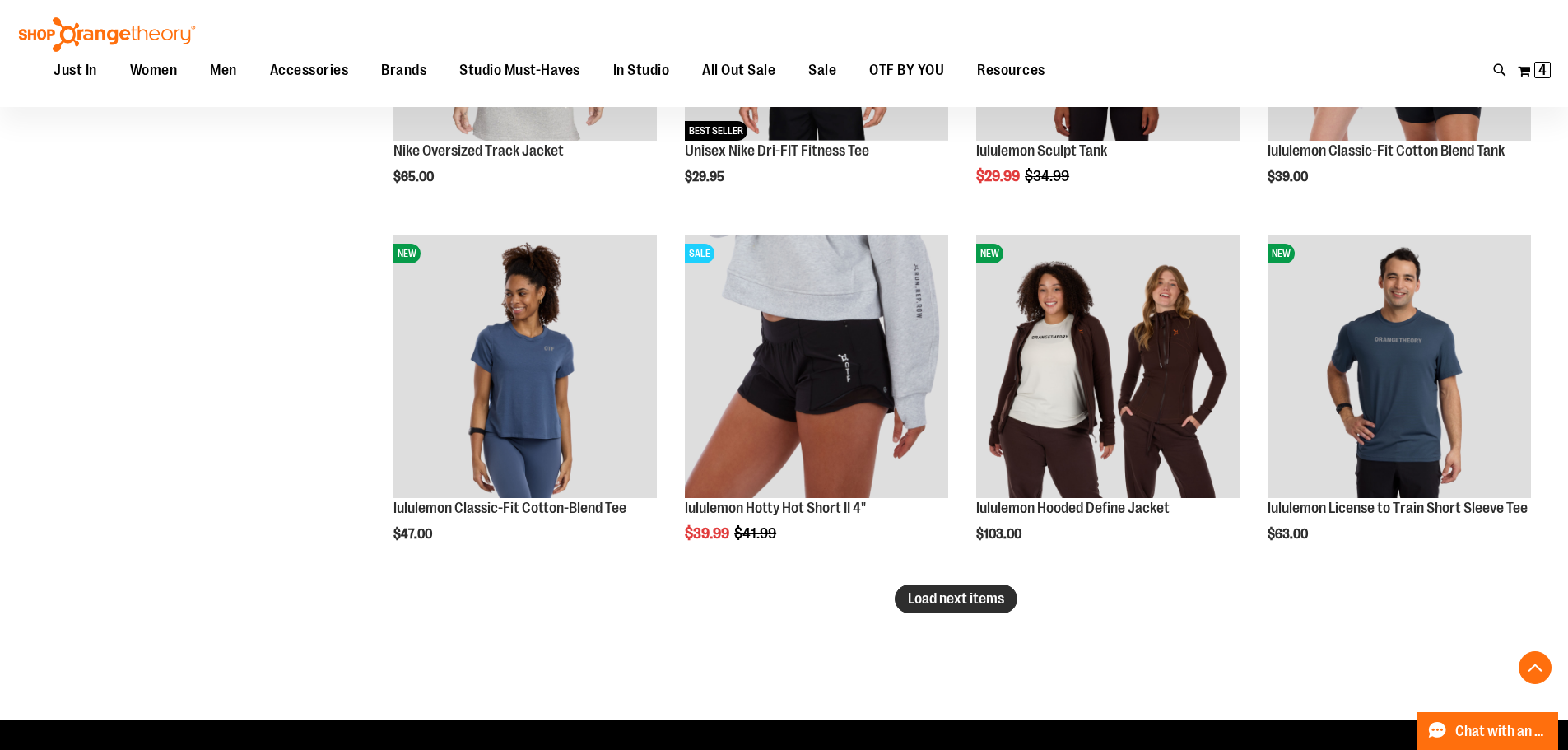 click on "Load next items" at bounding box center [956, 599] 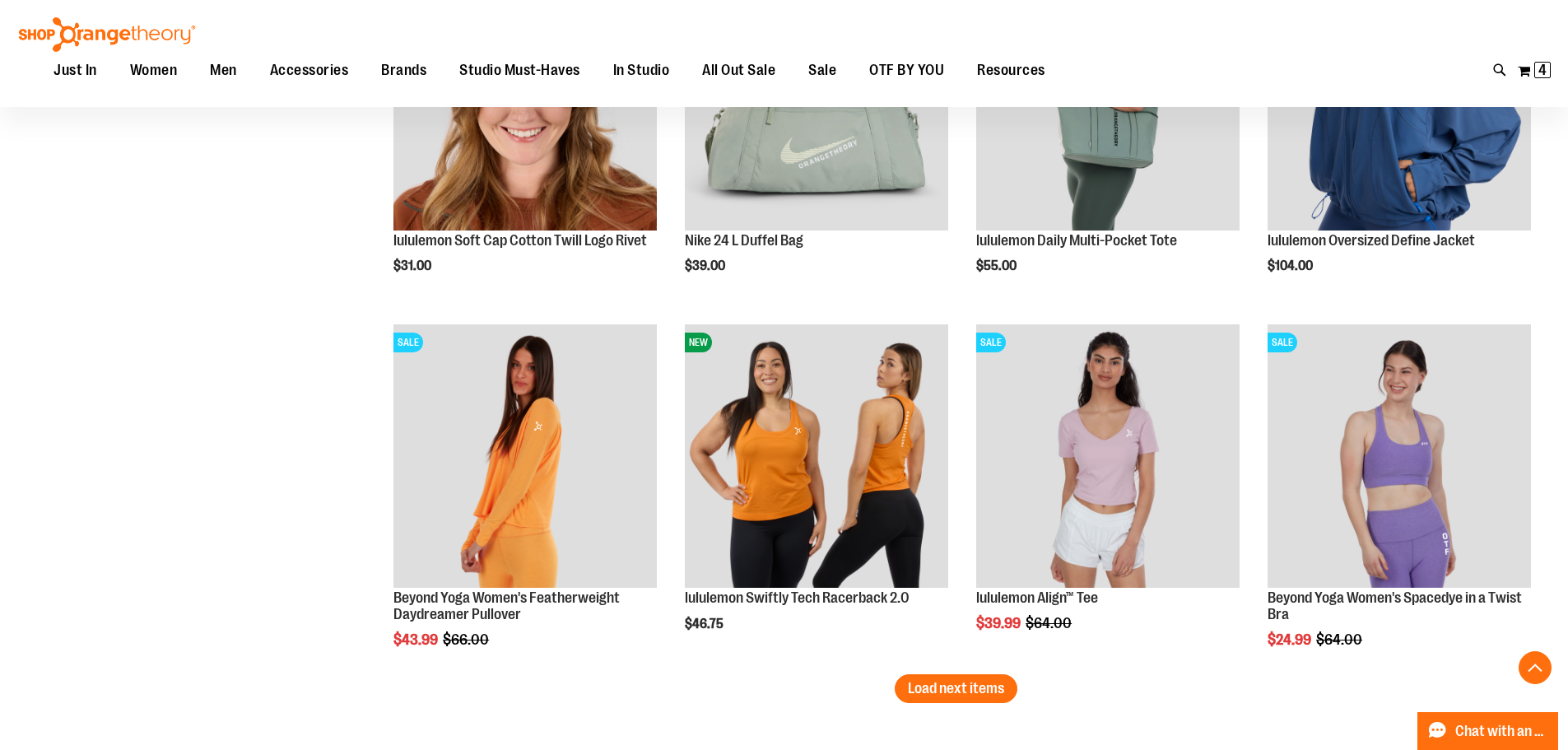 scroll, scrollTop: 3951, scrollLeft: 0, axis: vertical 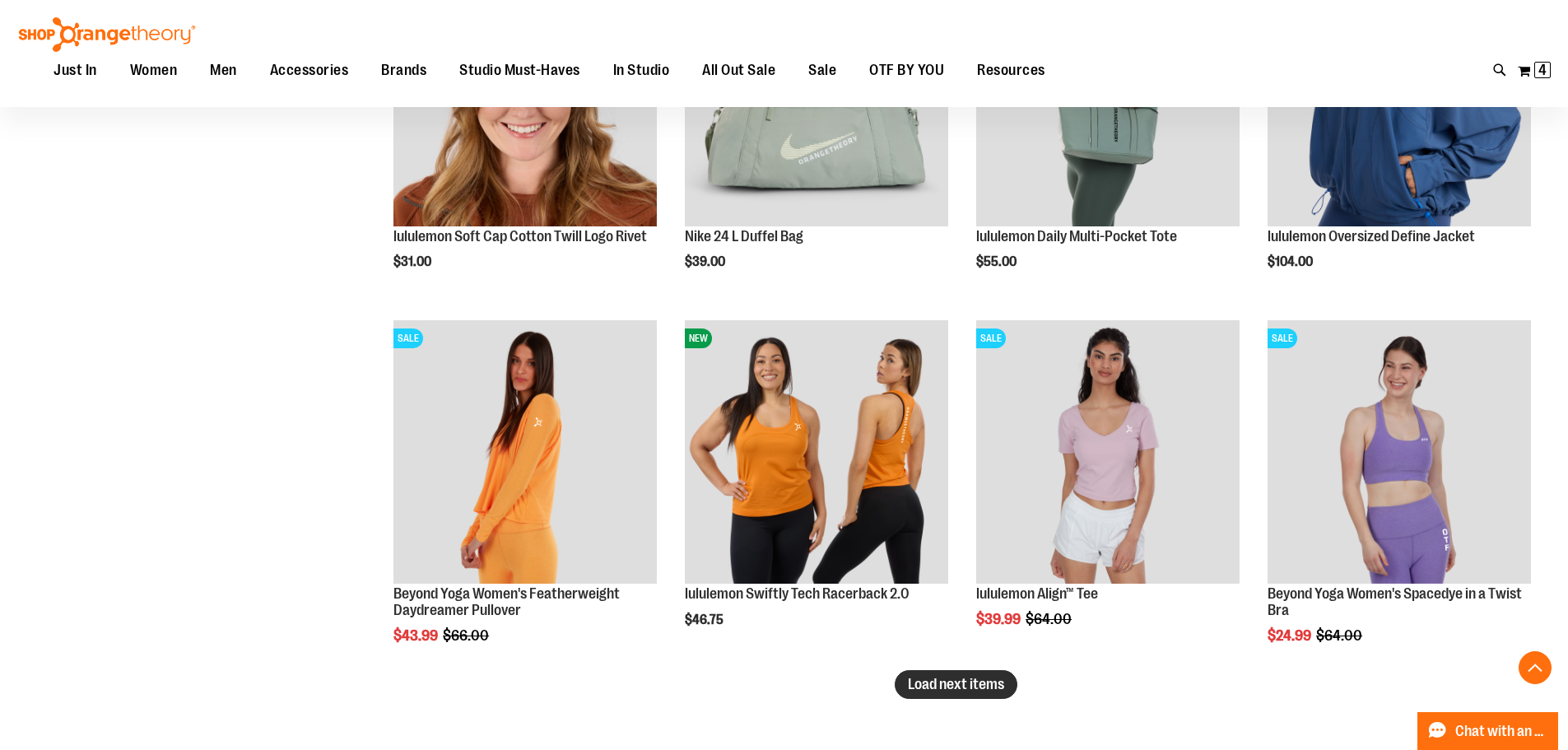 click on "Load next items" at bounding box center [956, 684] 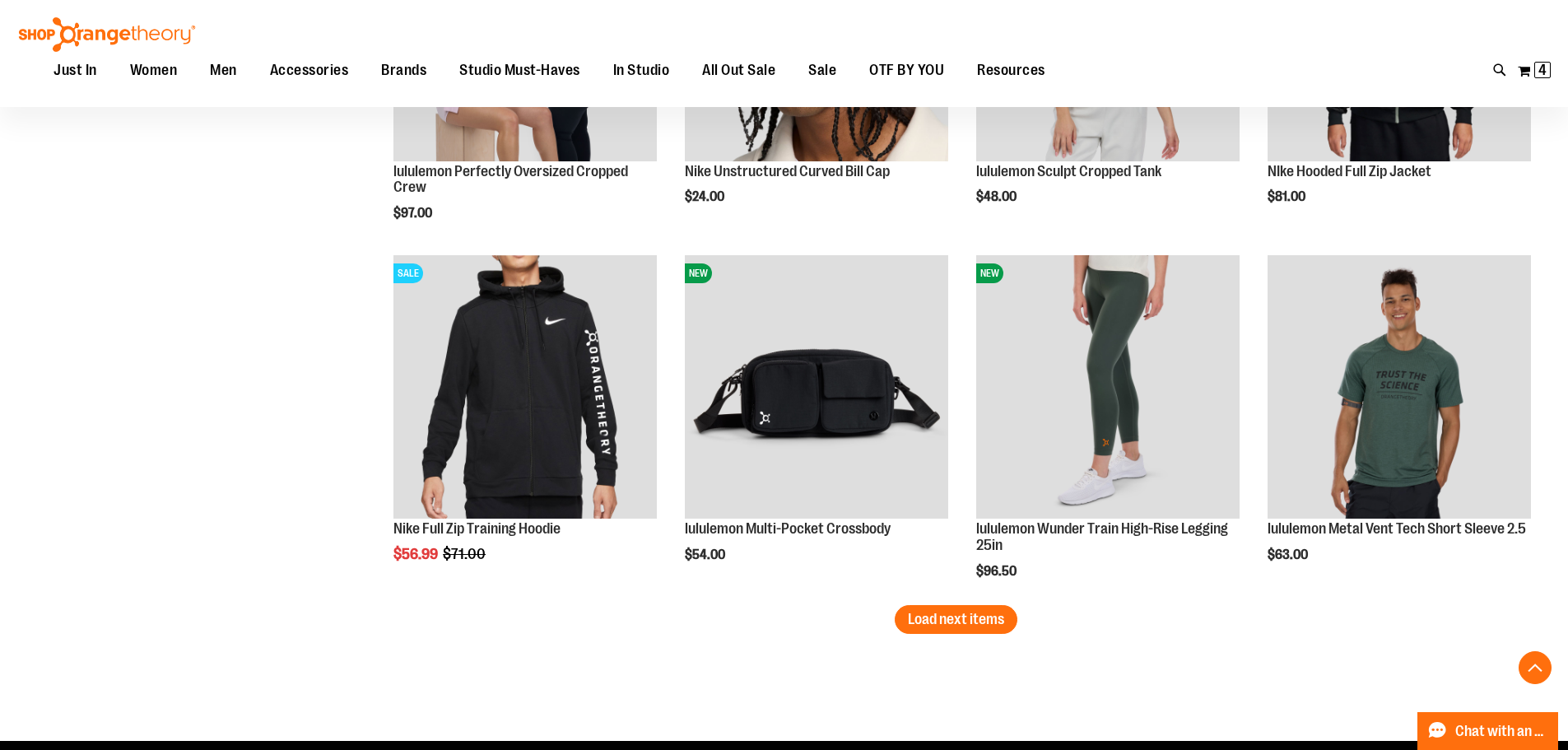 scroll, scrollTop: 5103, scrollLeft: 0, axis: vertical 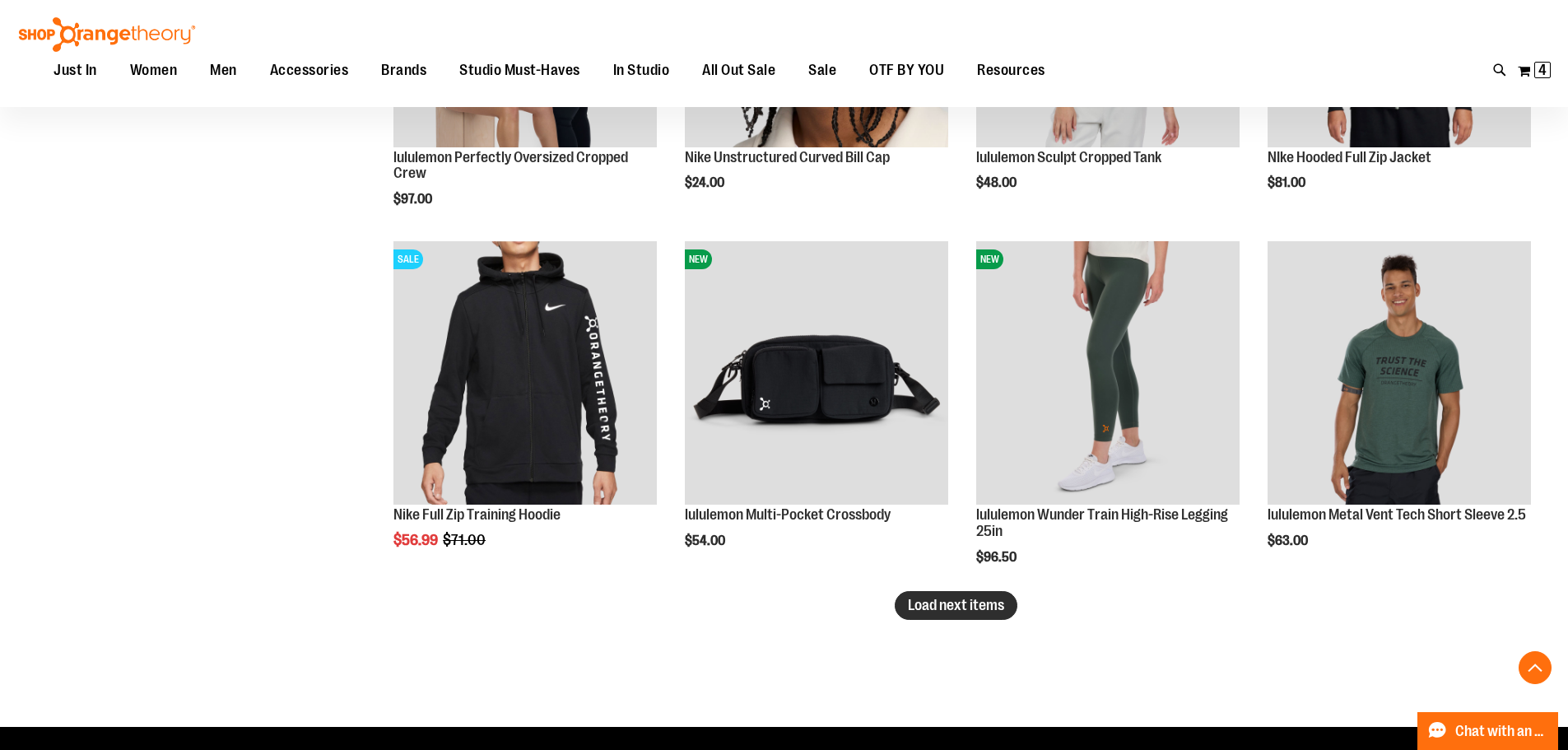 click on "Load next items" at bounding box center [956, 605] 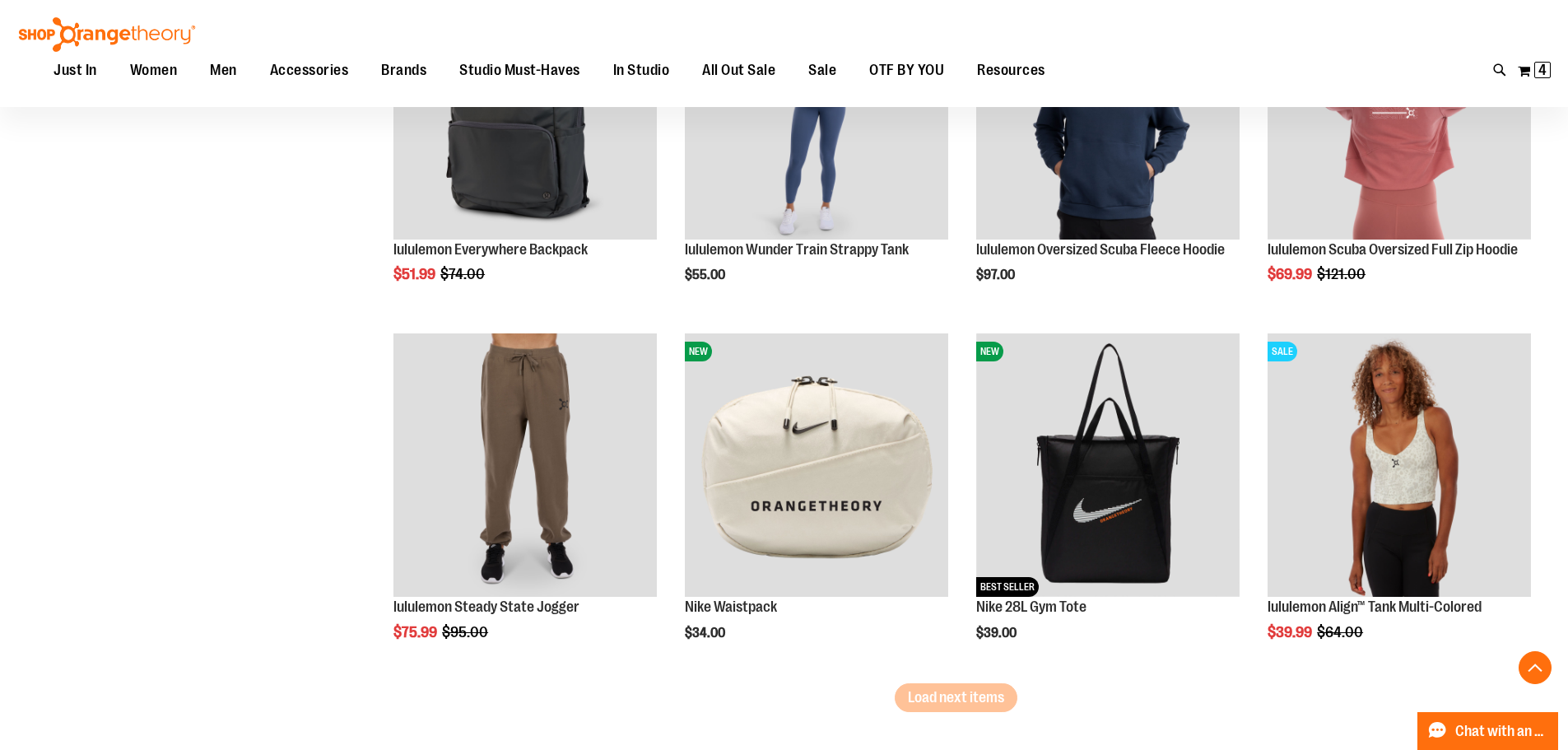 scroll, scrollTop: 6091, scrollLeft: 0, axis: vertical 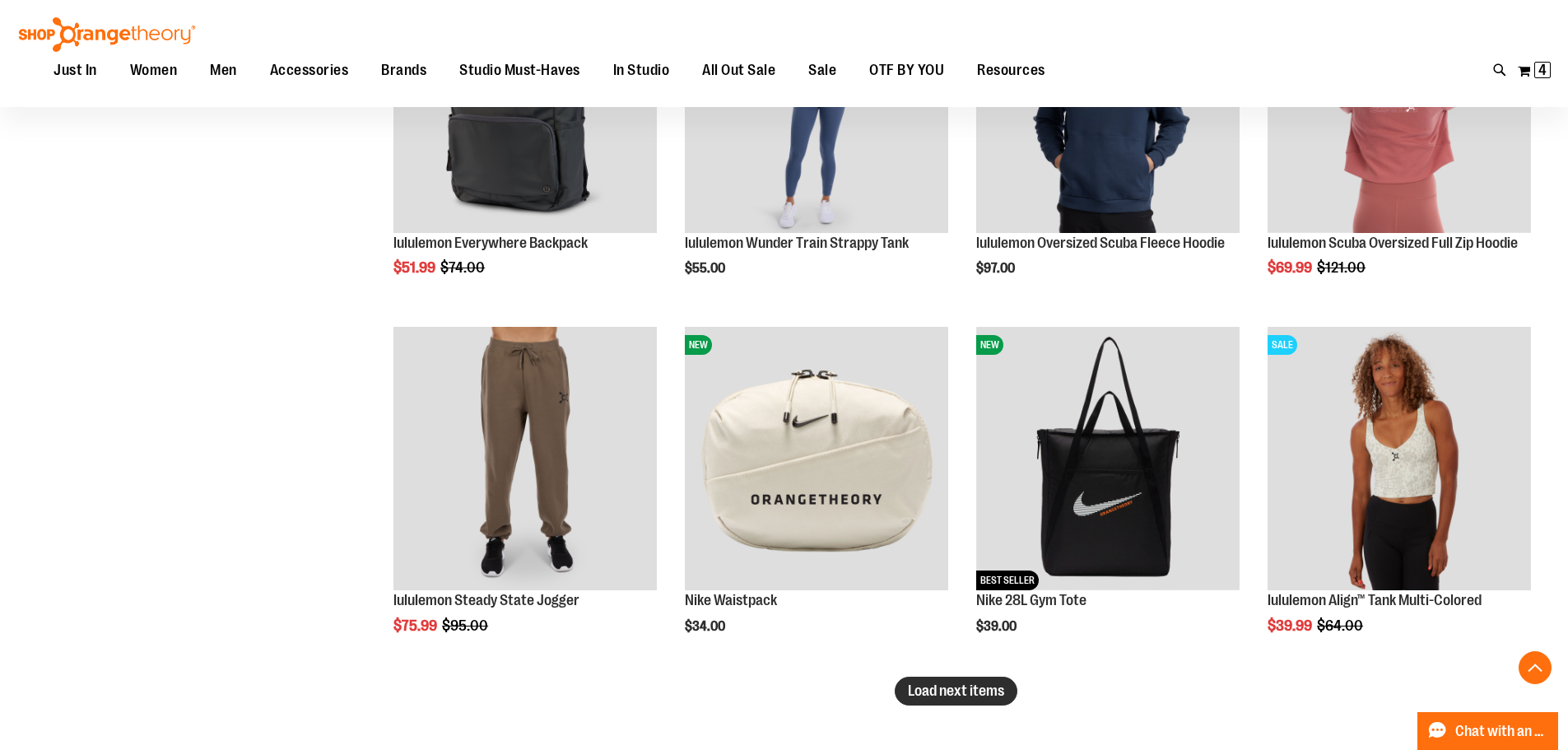click on "Load next items" at bounding box center [956, 691] 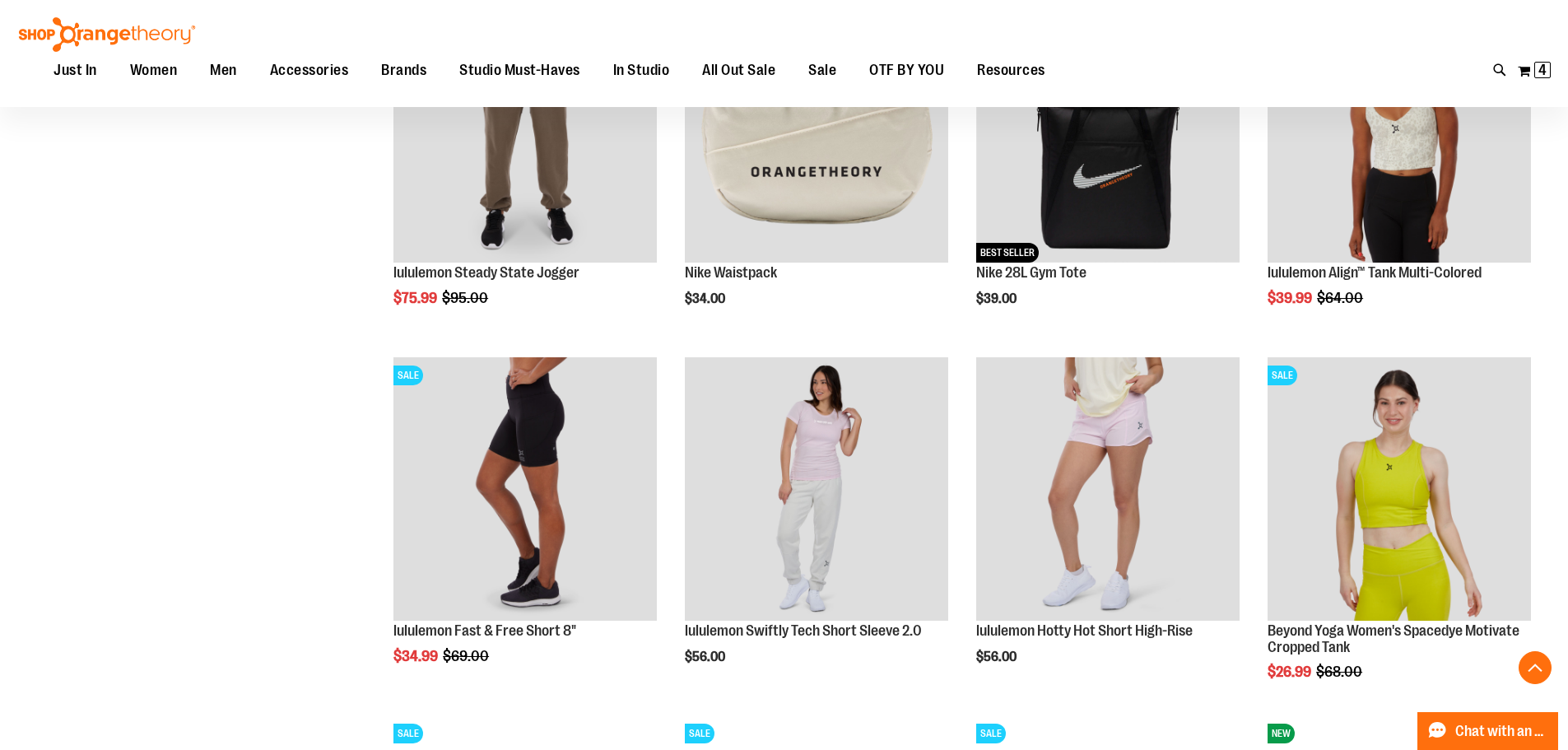 scroll, scrollTop: 6421, scrollLeft: 0, axis: vertical 